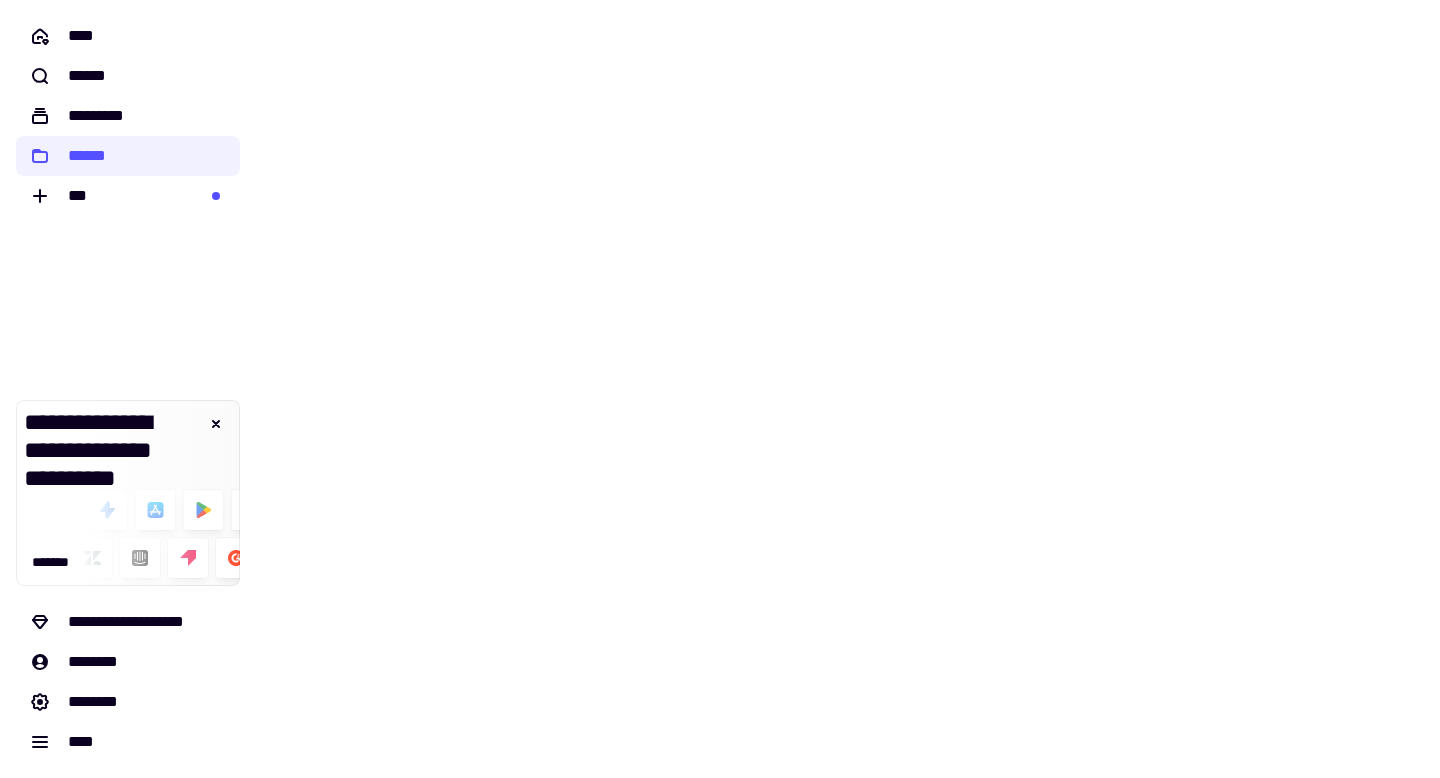 scroll, scrollTop: 0, scrollLeft: 0, axis: both 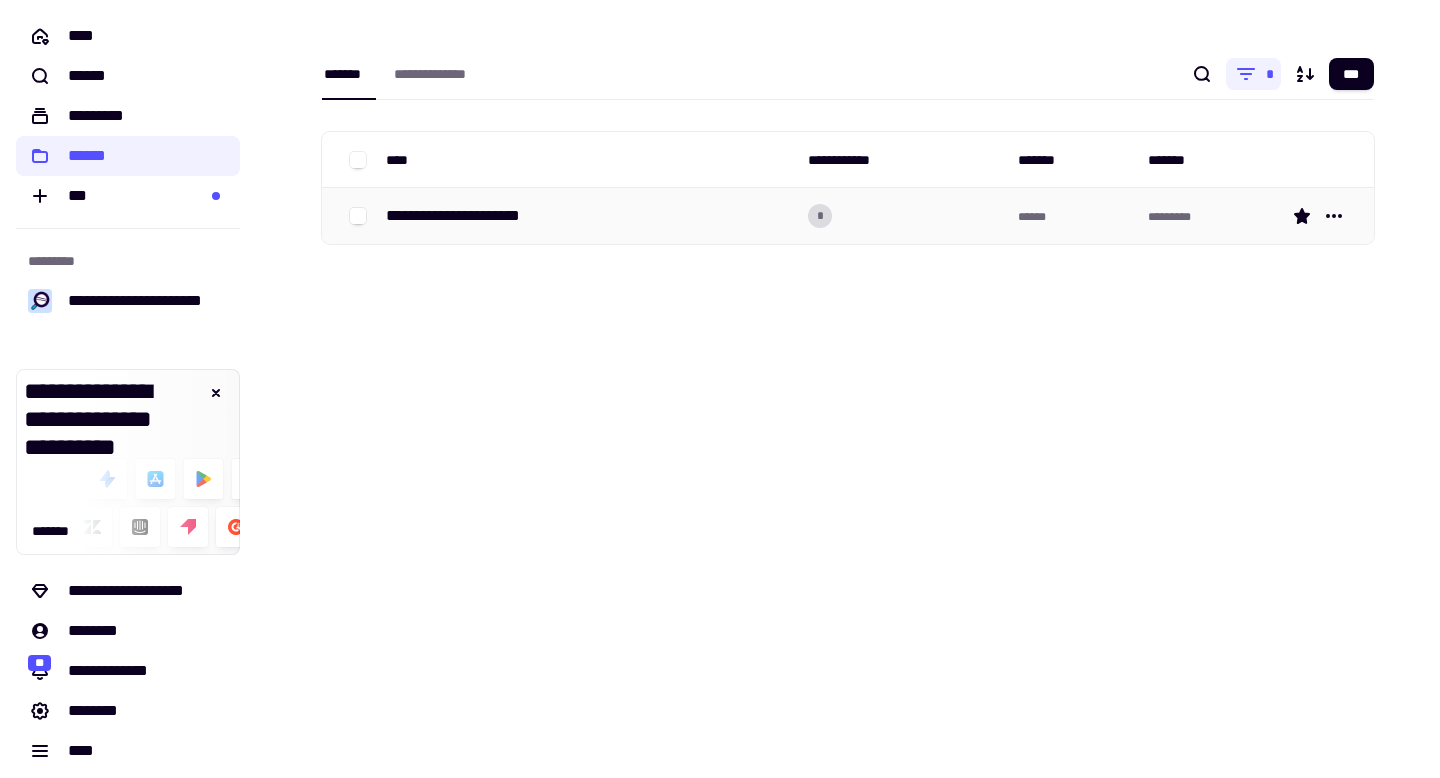 click on "**********" at bounding box center (484, 216) 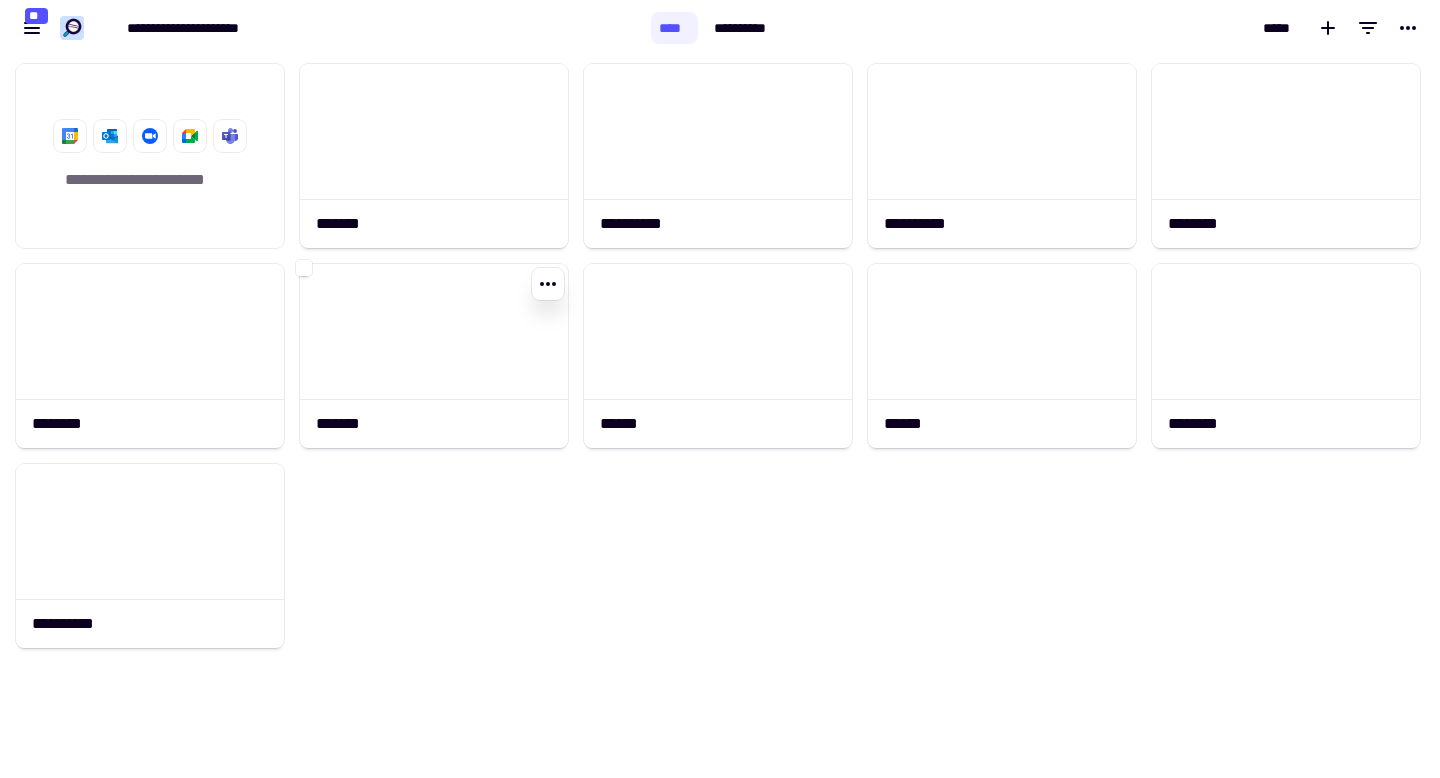 scroll, scrollTop: 1, scrollLeft: 1, axis: both 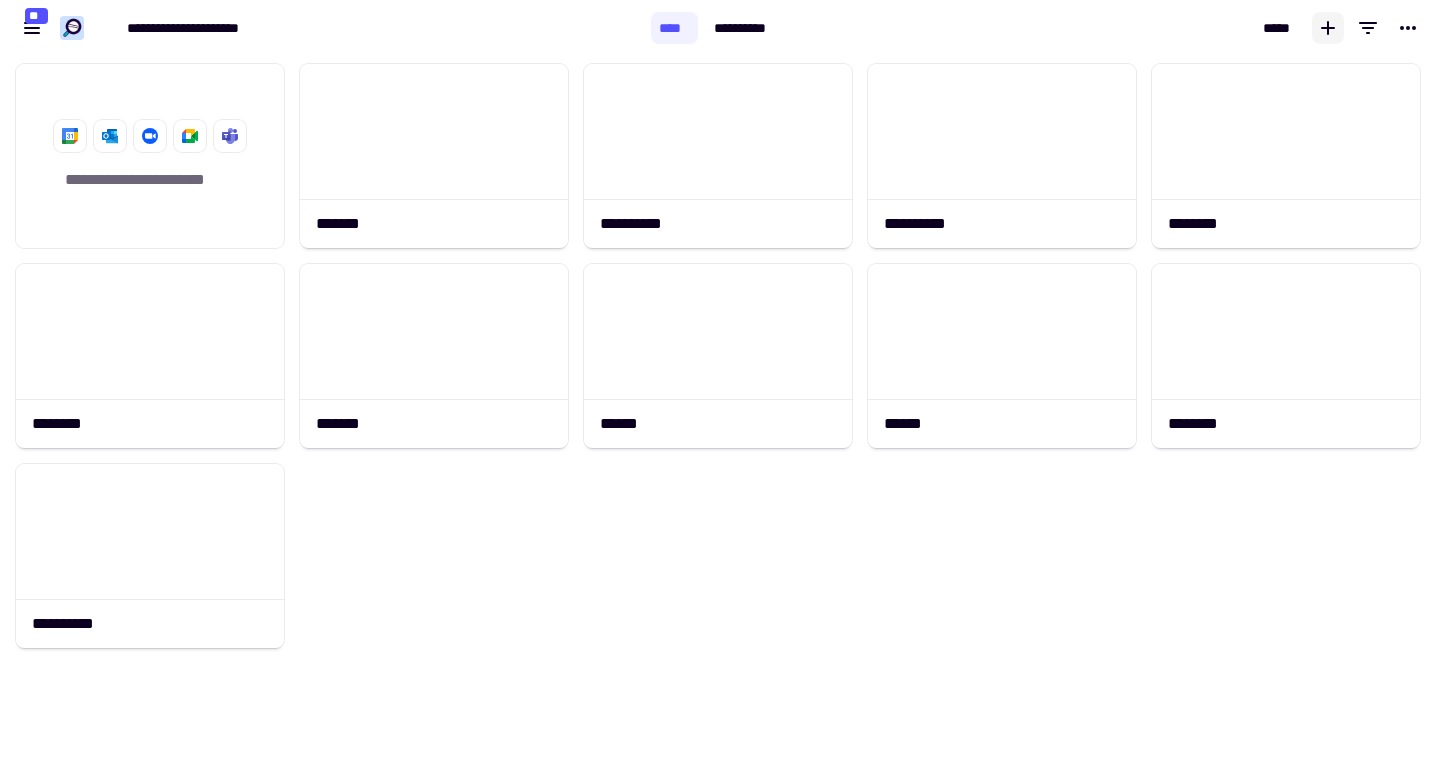 click 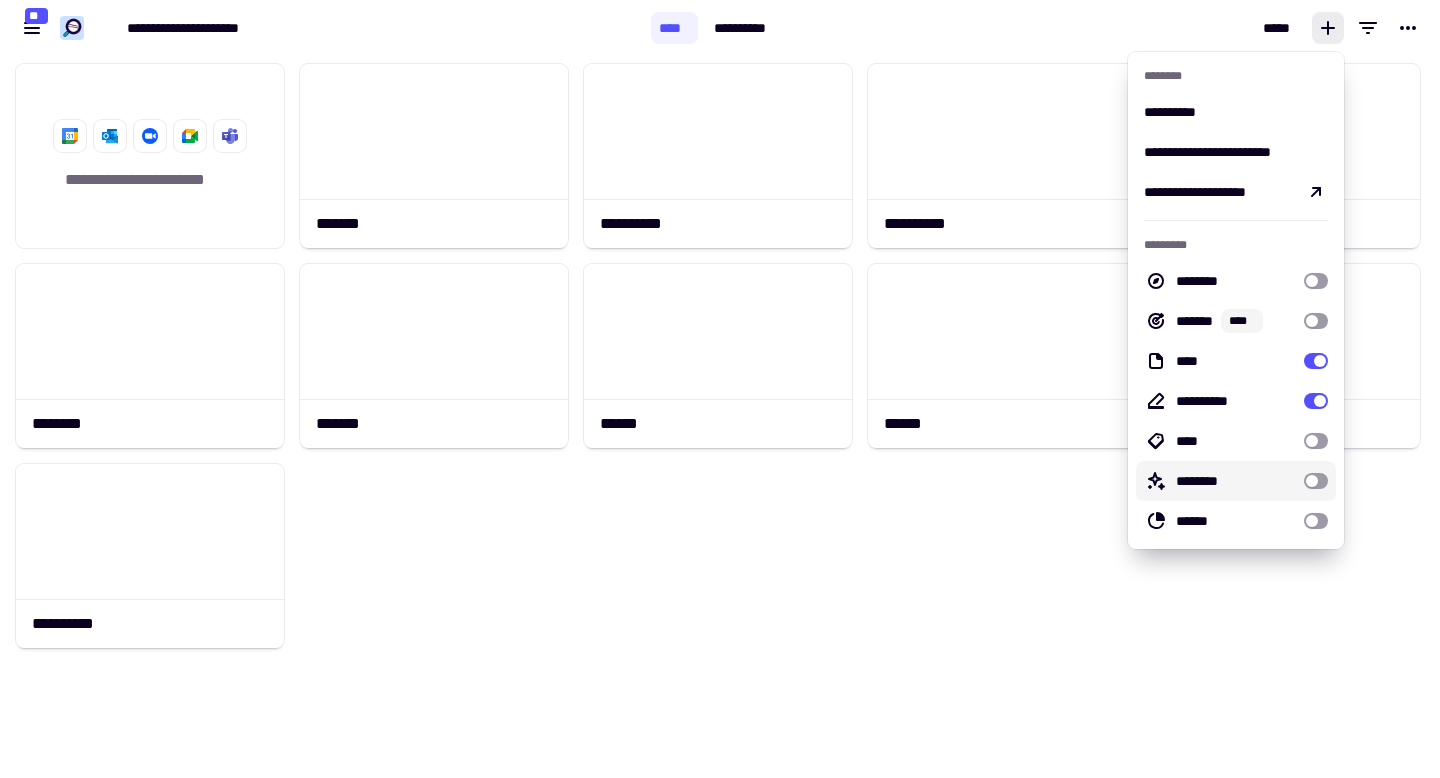 click at bounding box center [1316, 481] 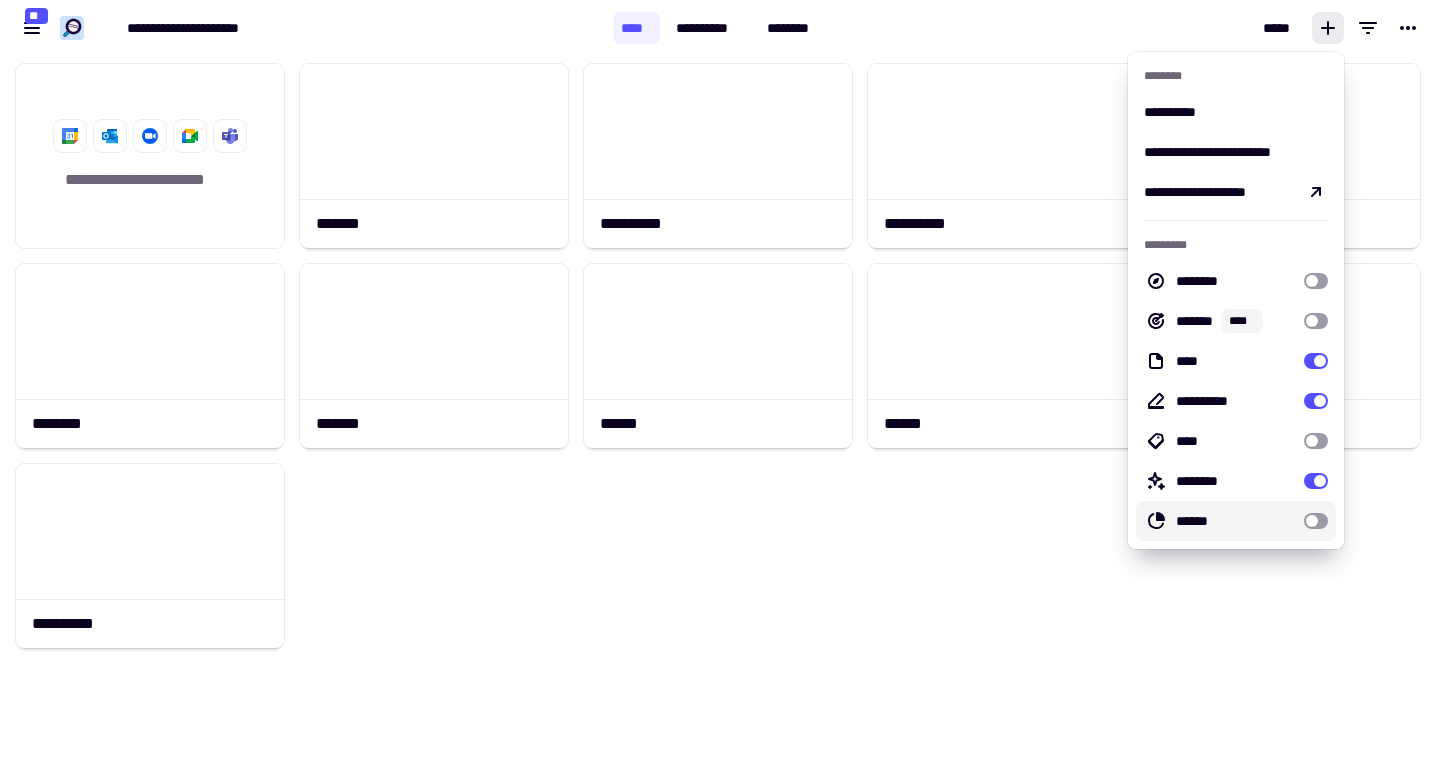 click at bounding box center (1316, 521) 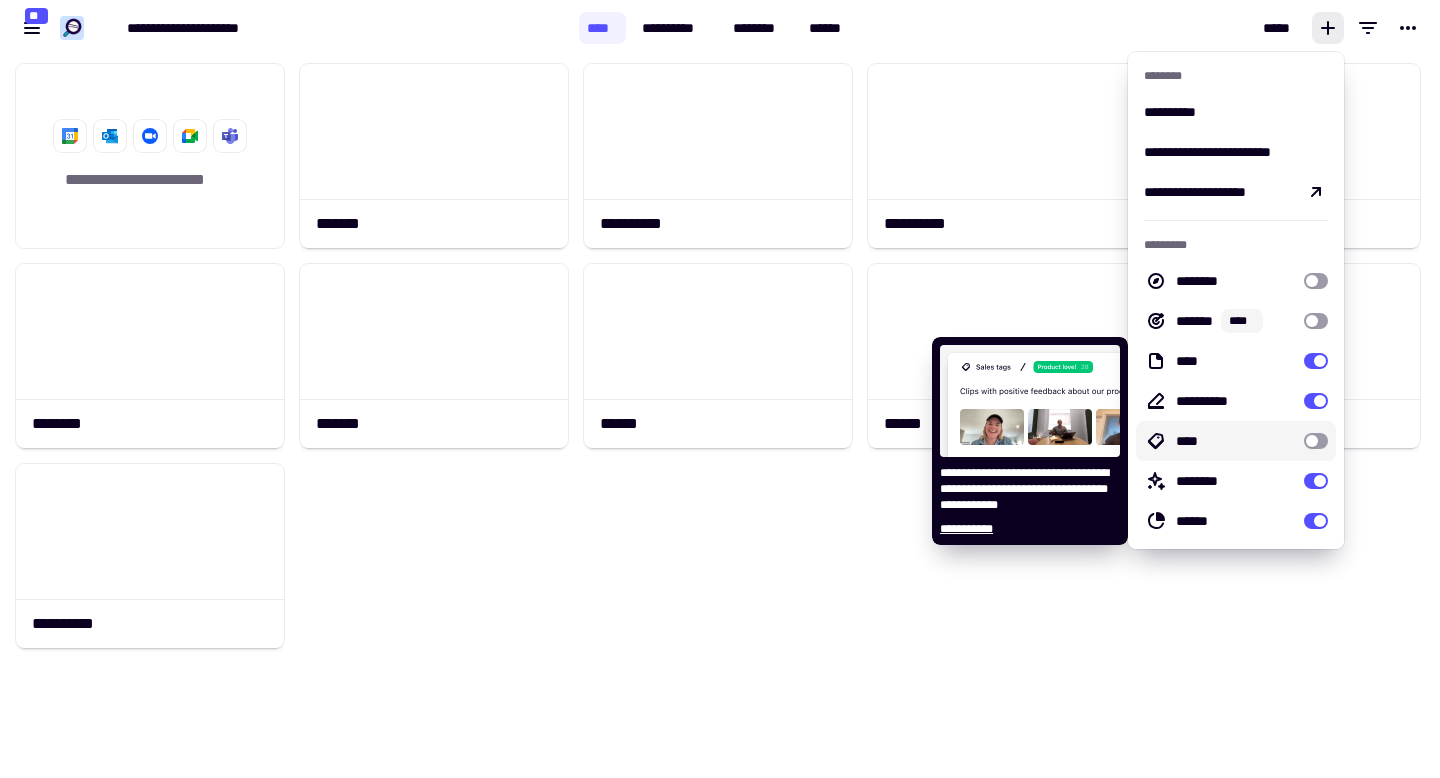 click at bounding box center [1316, 441] 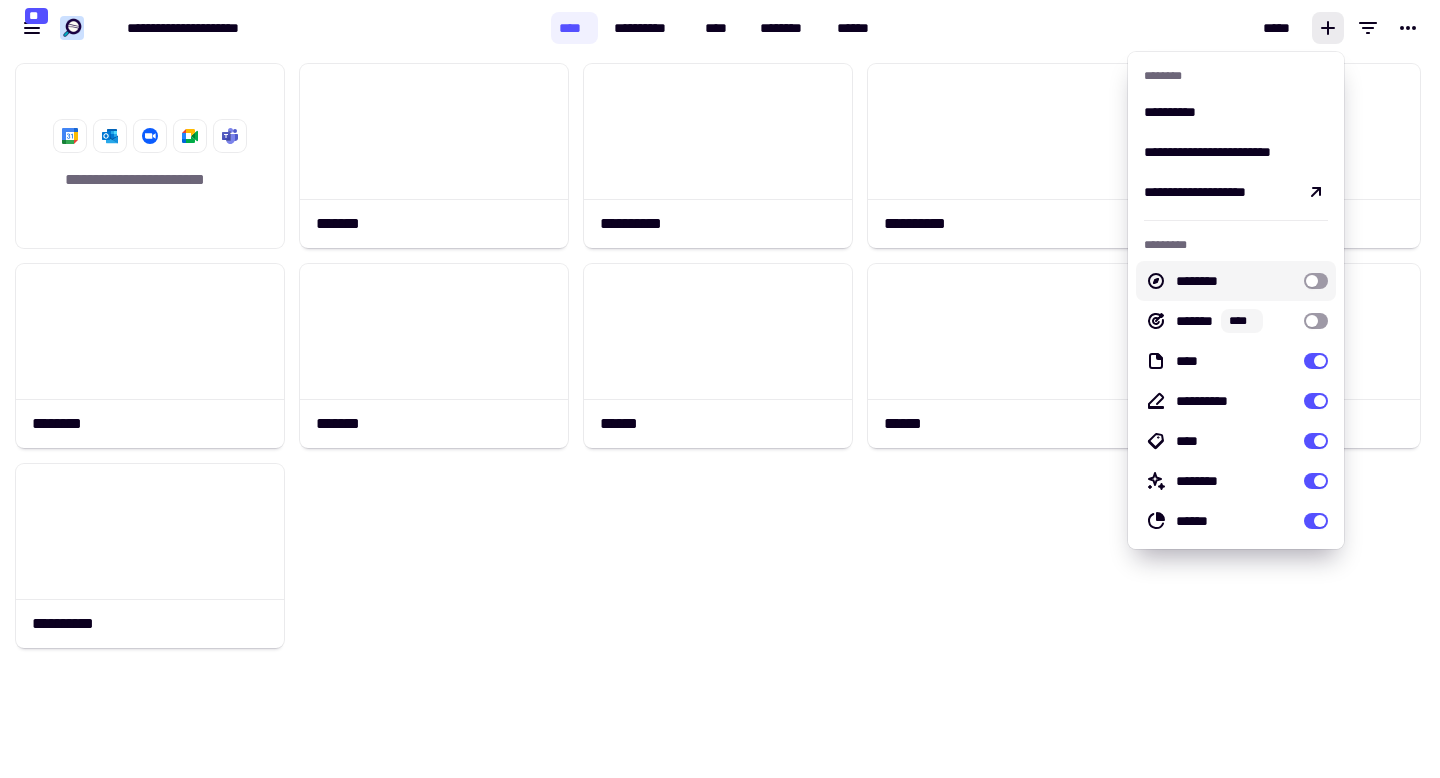 click at bounding box center (1316, 281) 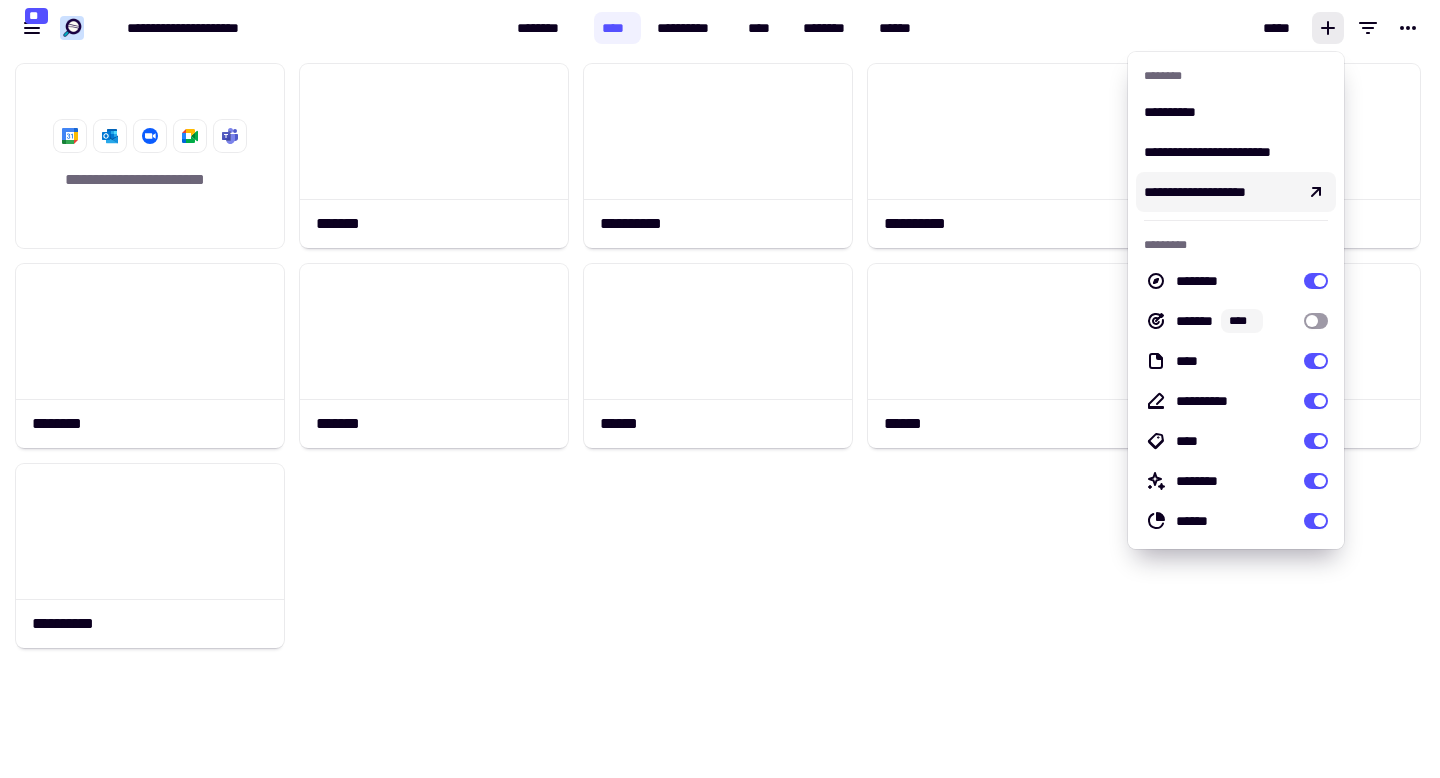 click on "**********" 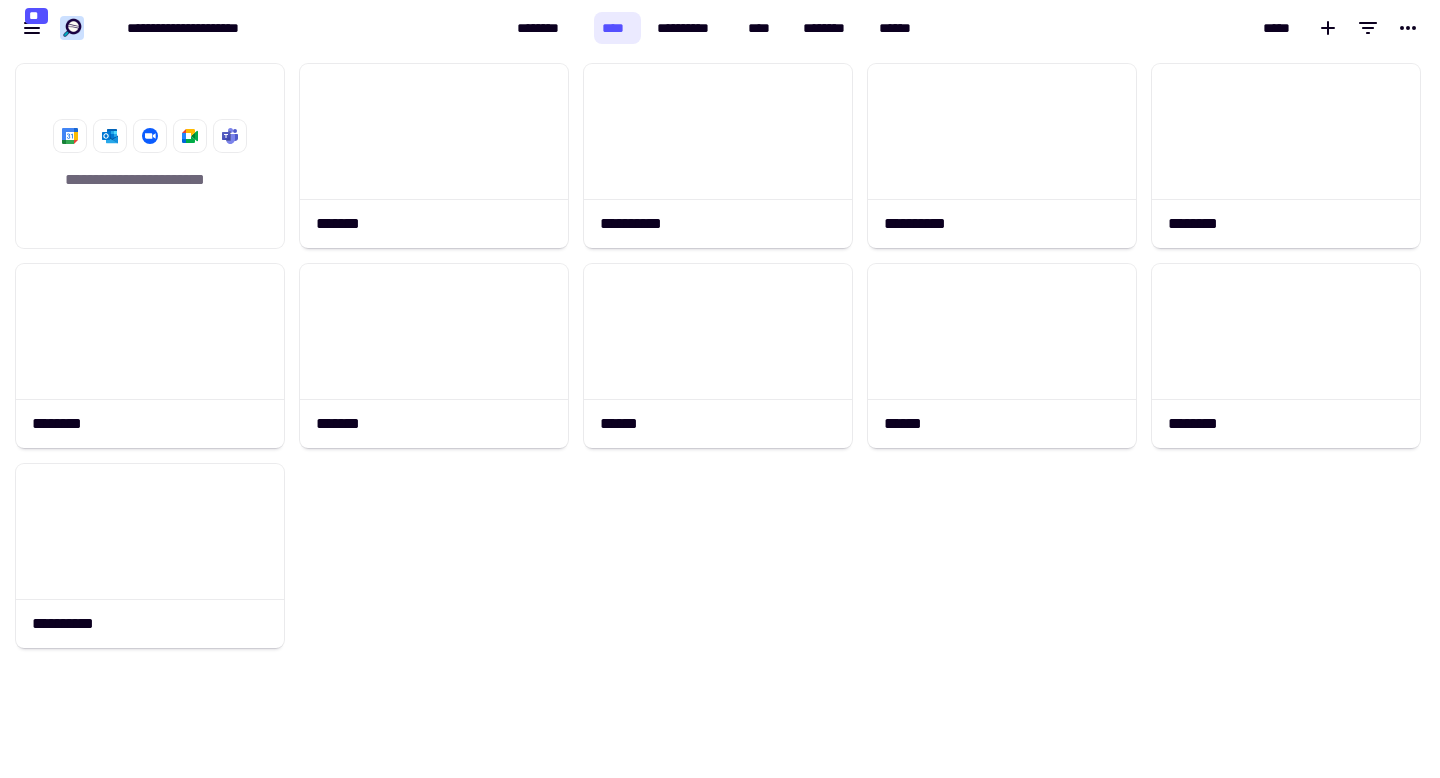 click on "****" 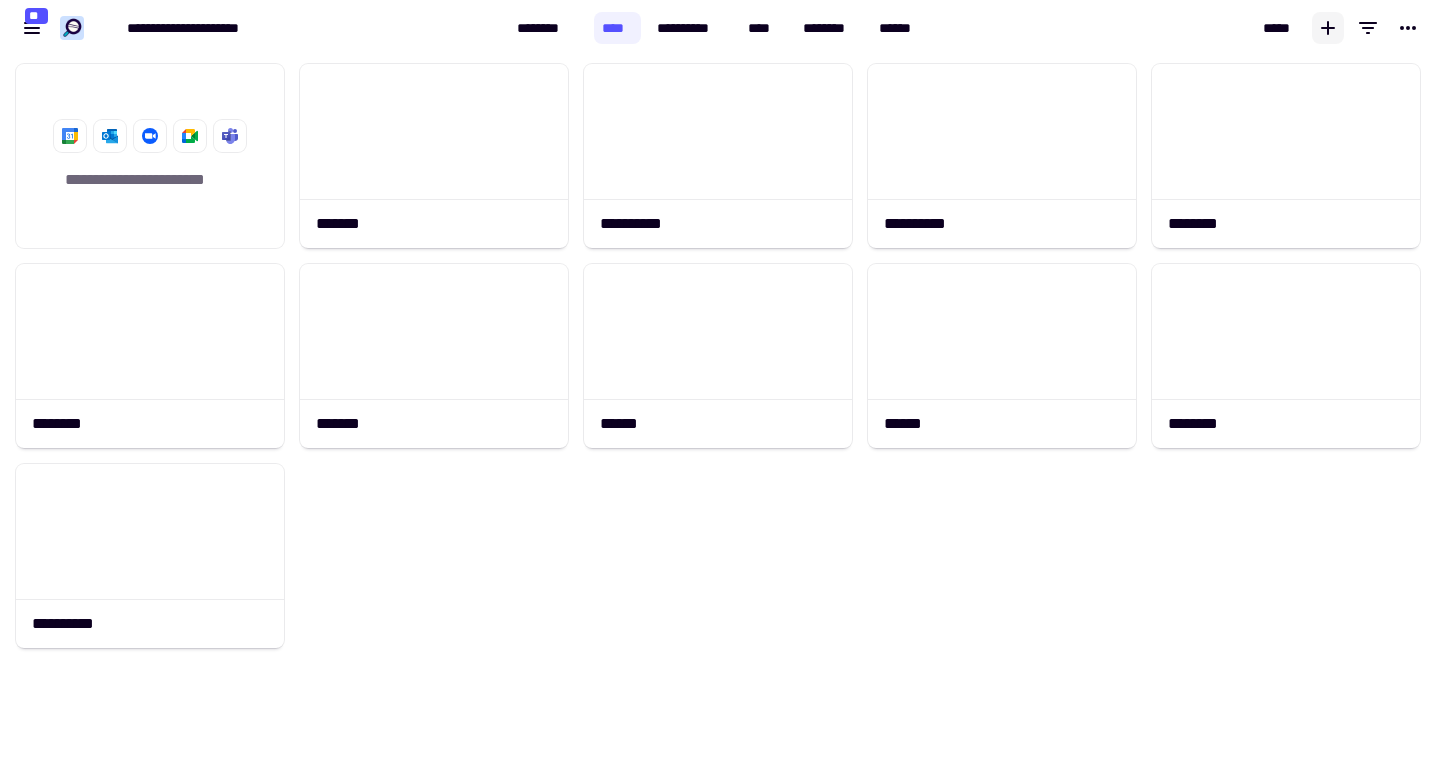 click 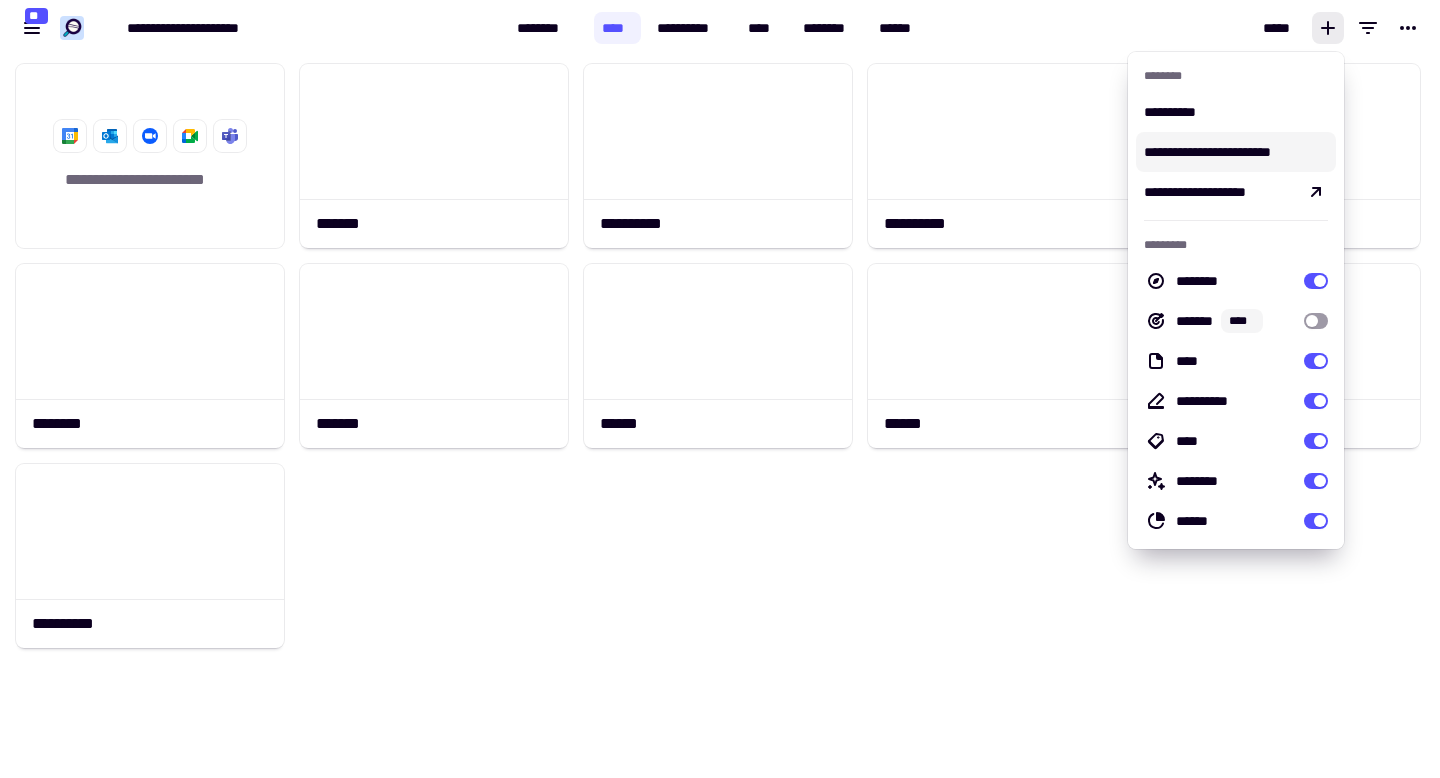 click on "**********" at bounding box center [1236, 152] 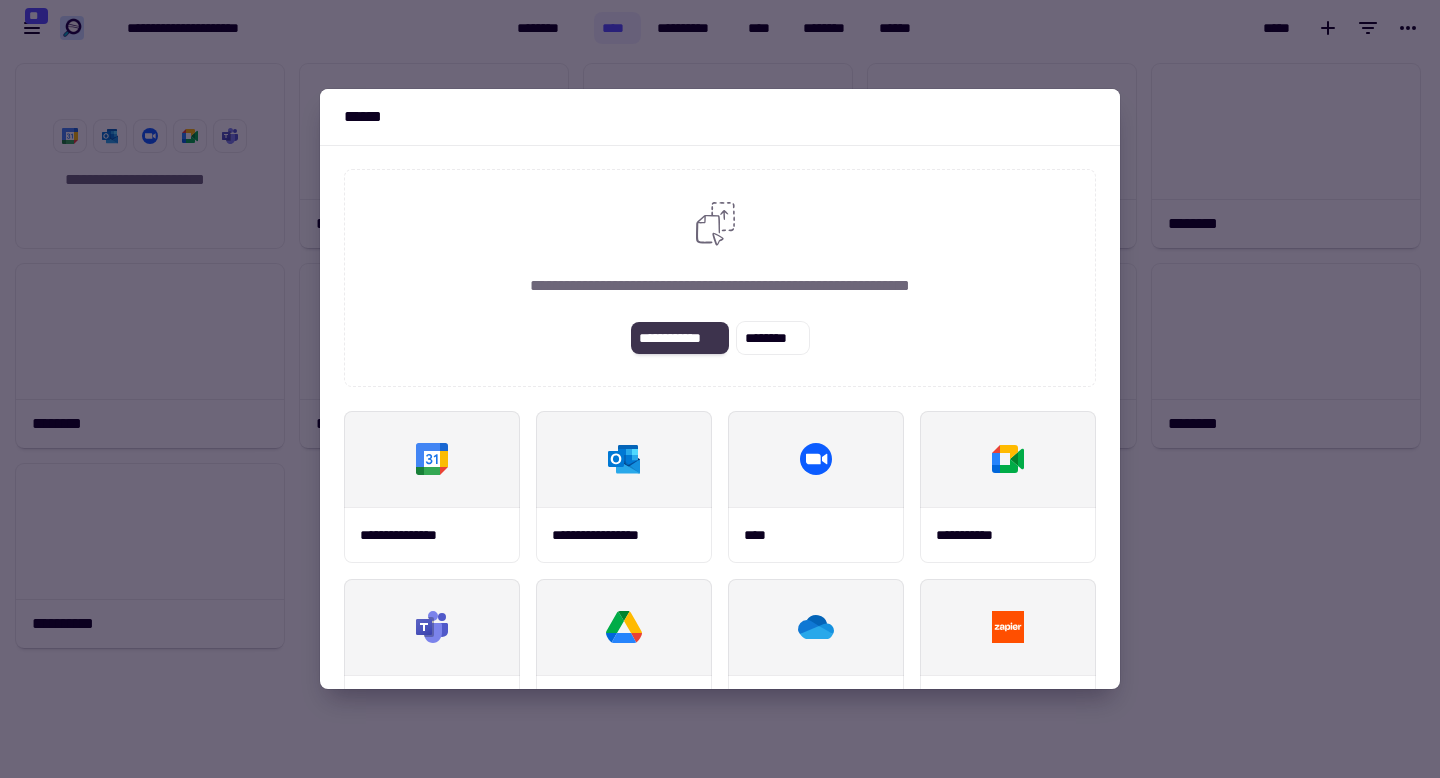 click on "**********" 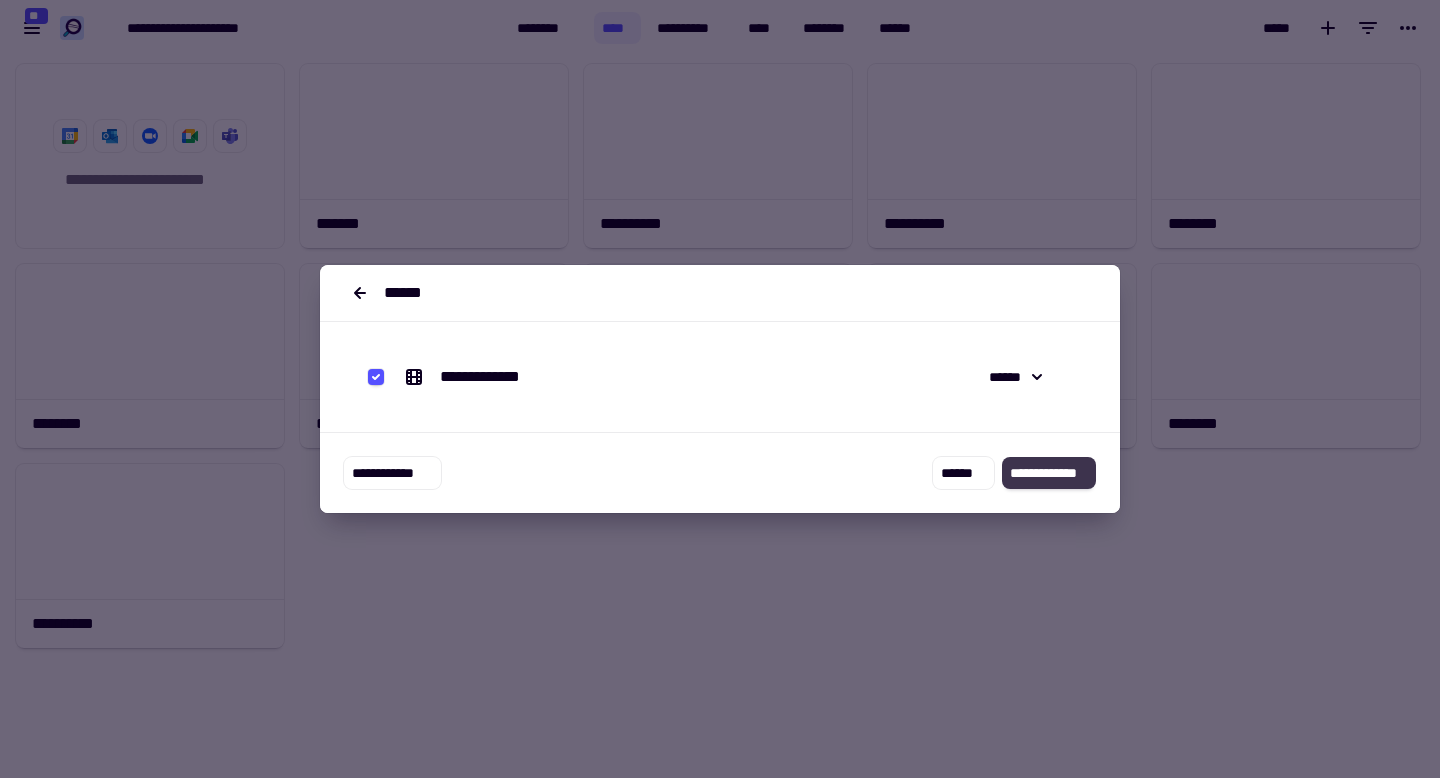 click on "**********" 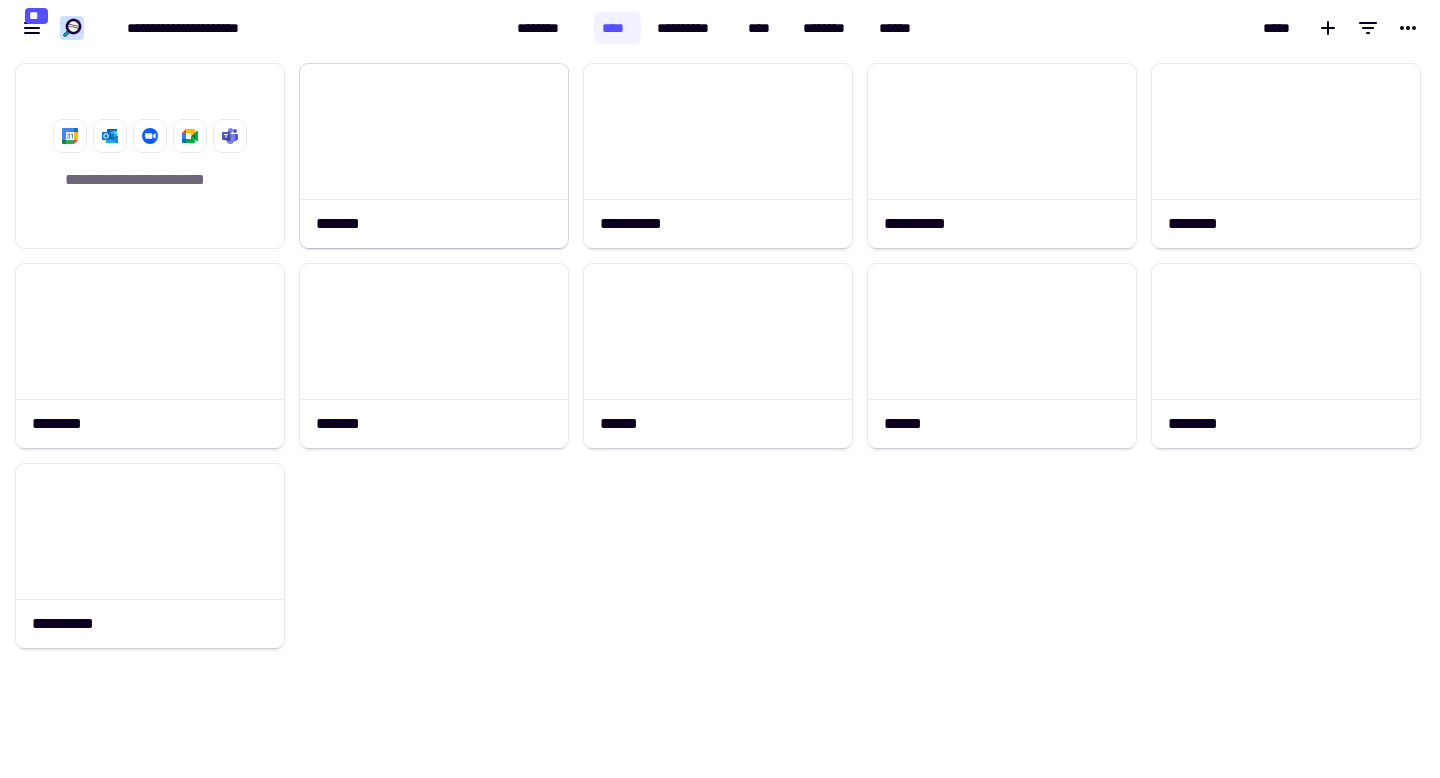scroll, scrollTop: 1, scrollLeft: 1, axis: both 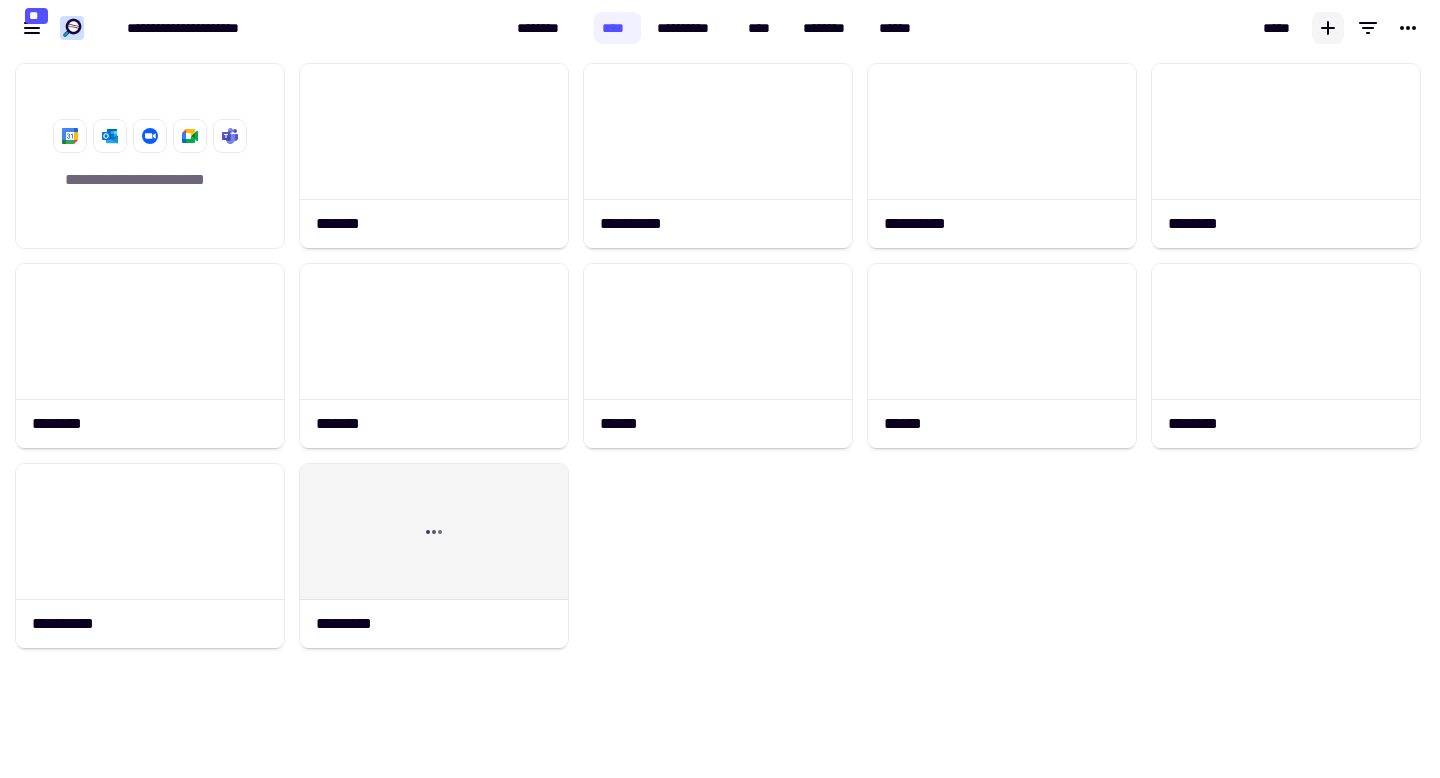 click 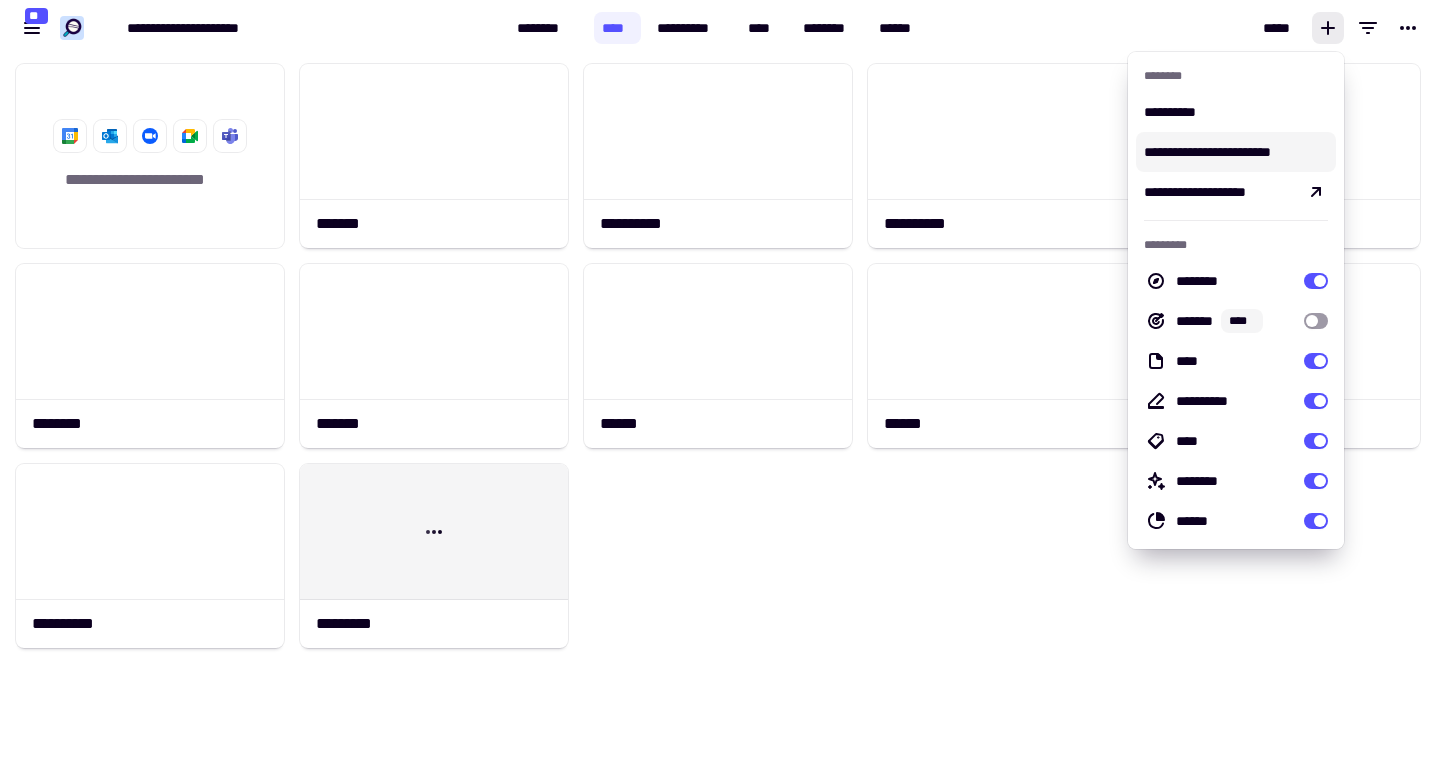 click on "**********" at bounding box center [1236, 152] 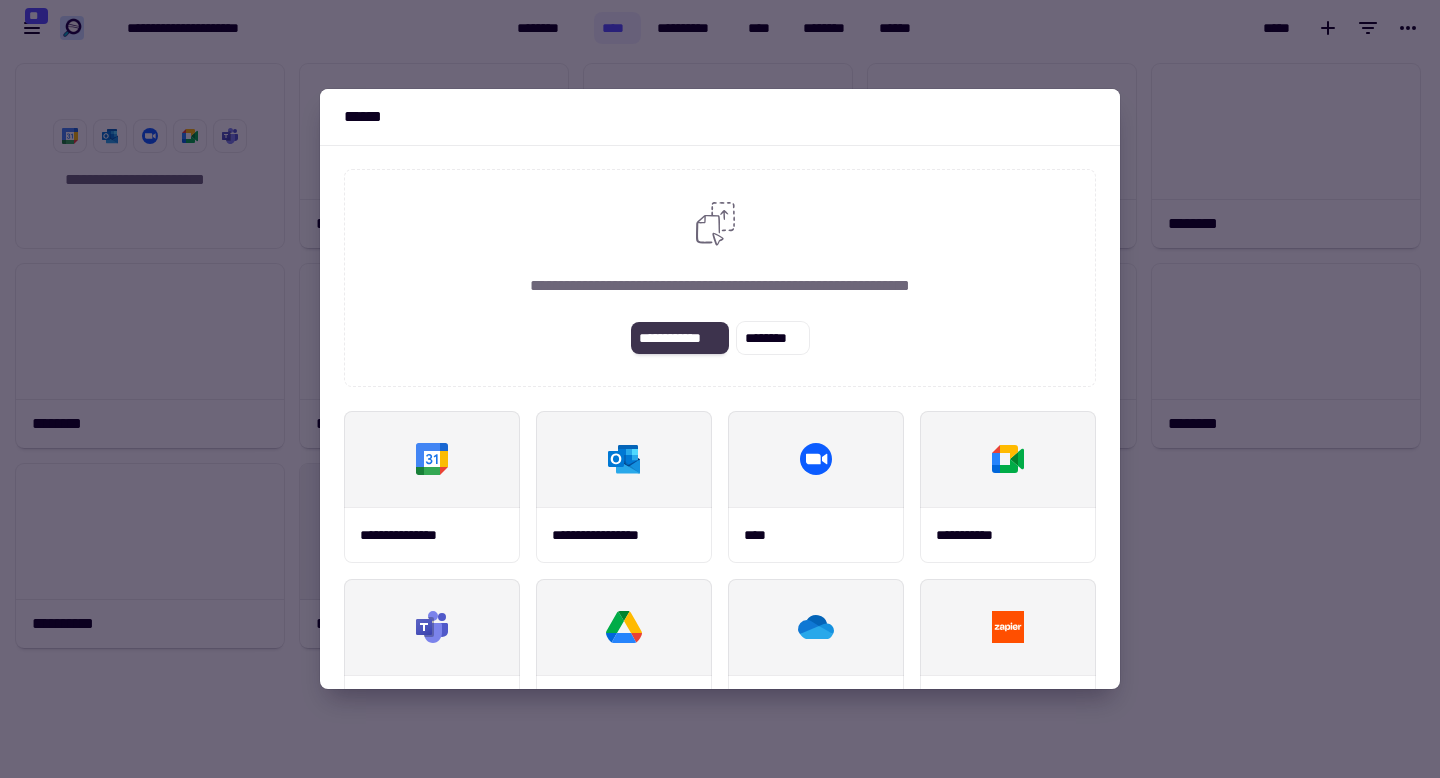 click on "**********" 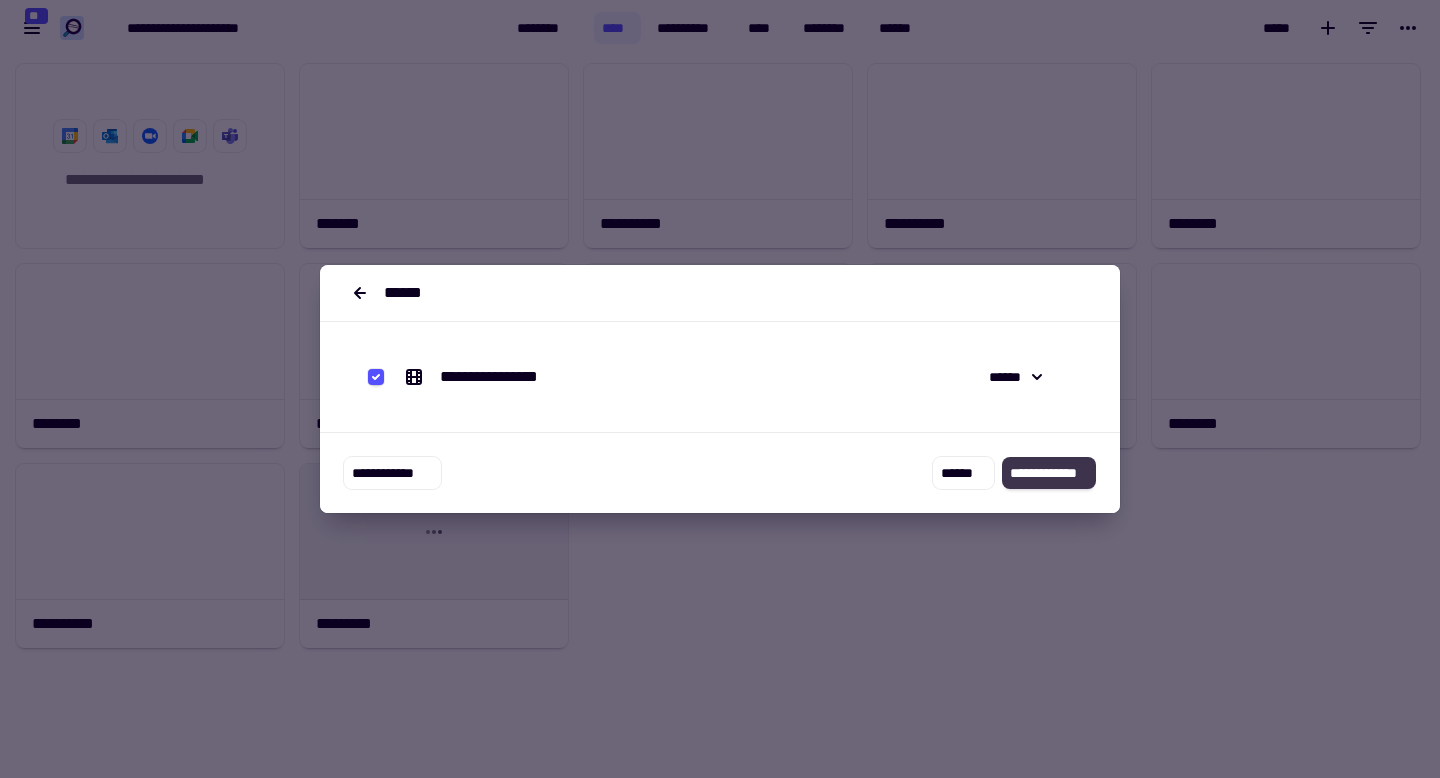 click on "**********" 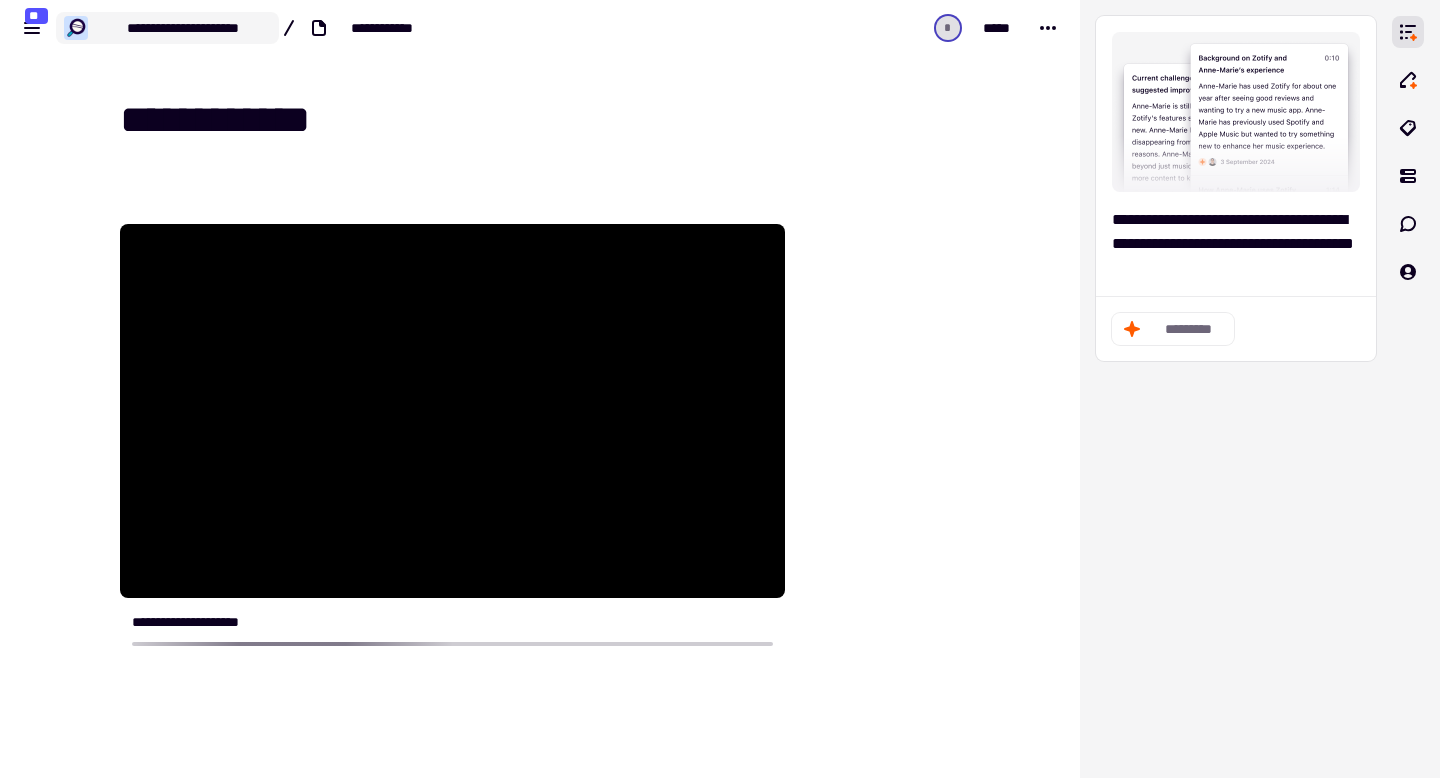 click on "**********" 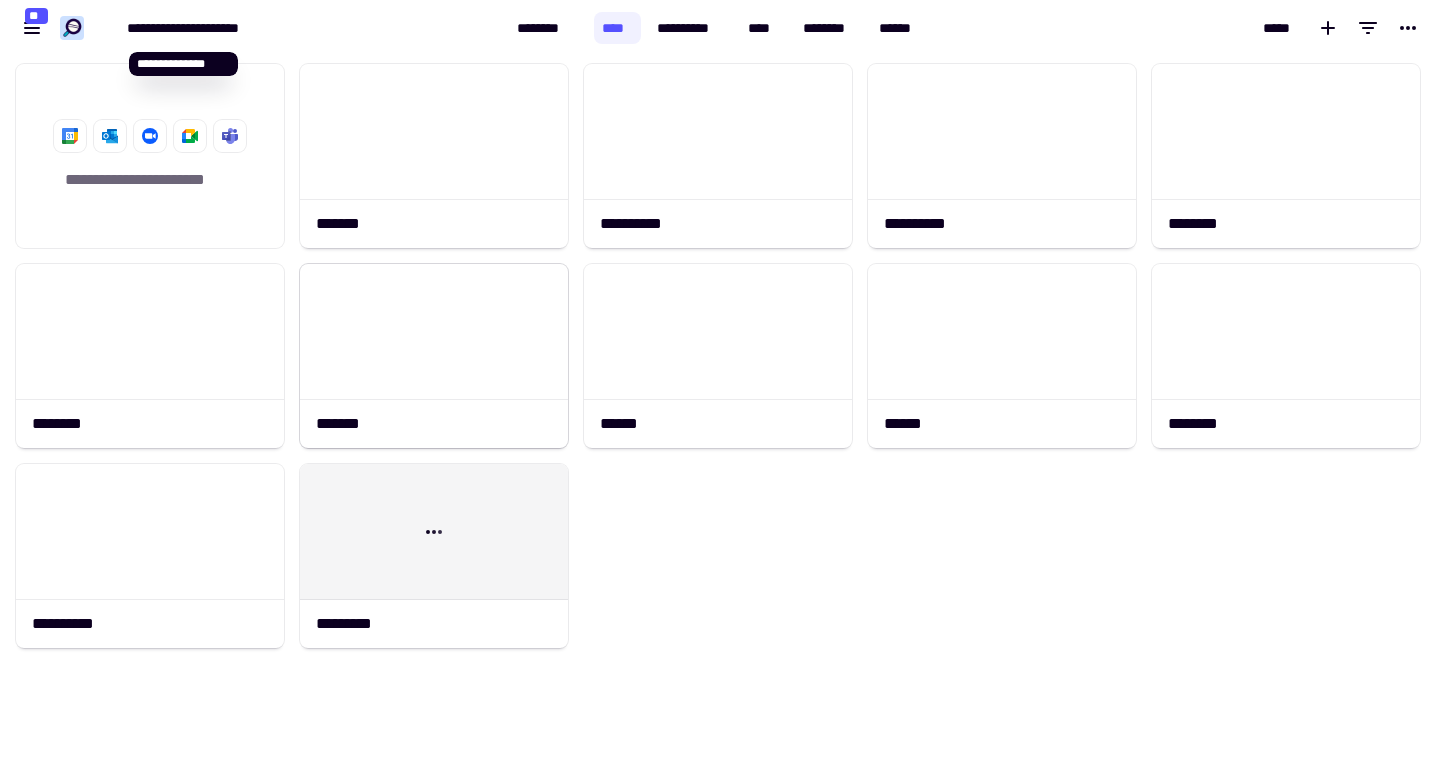 scroll, scrollTop: 1, scrollLeft: 1, axis: both 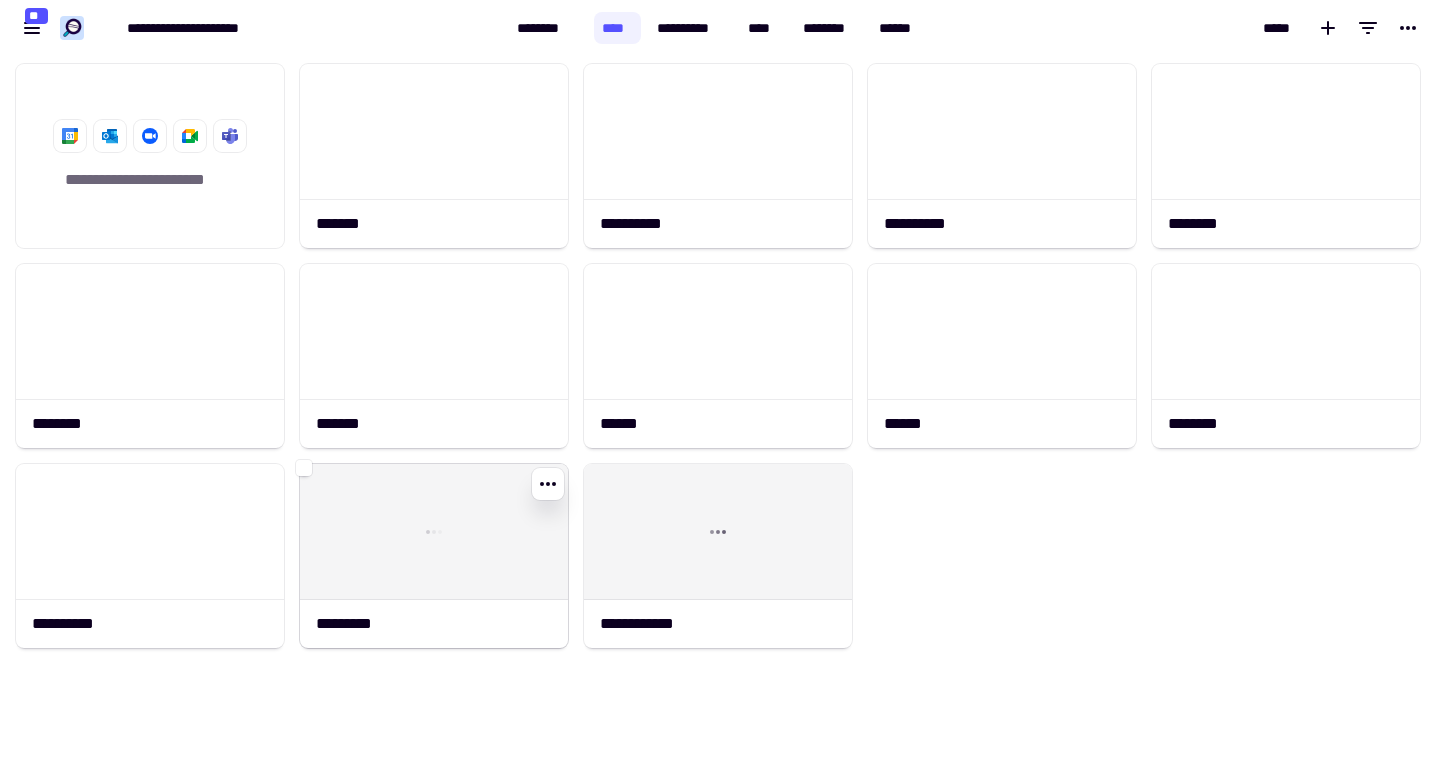 click 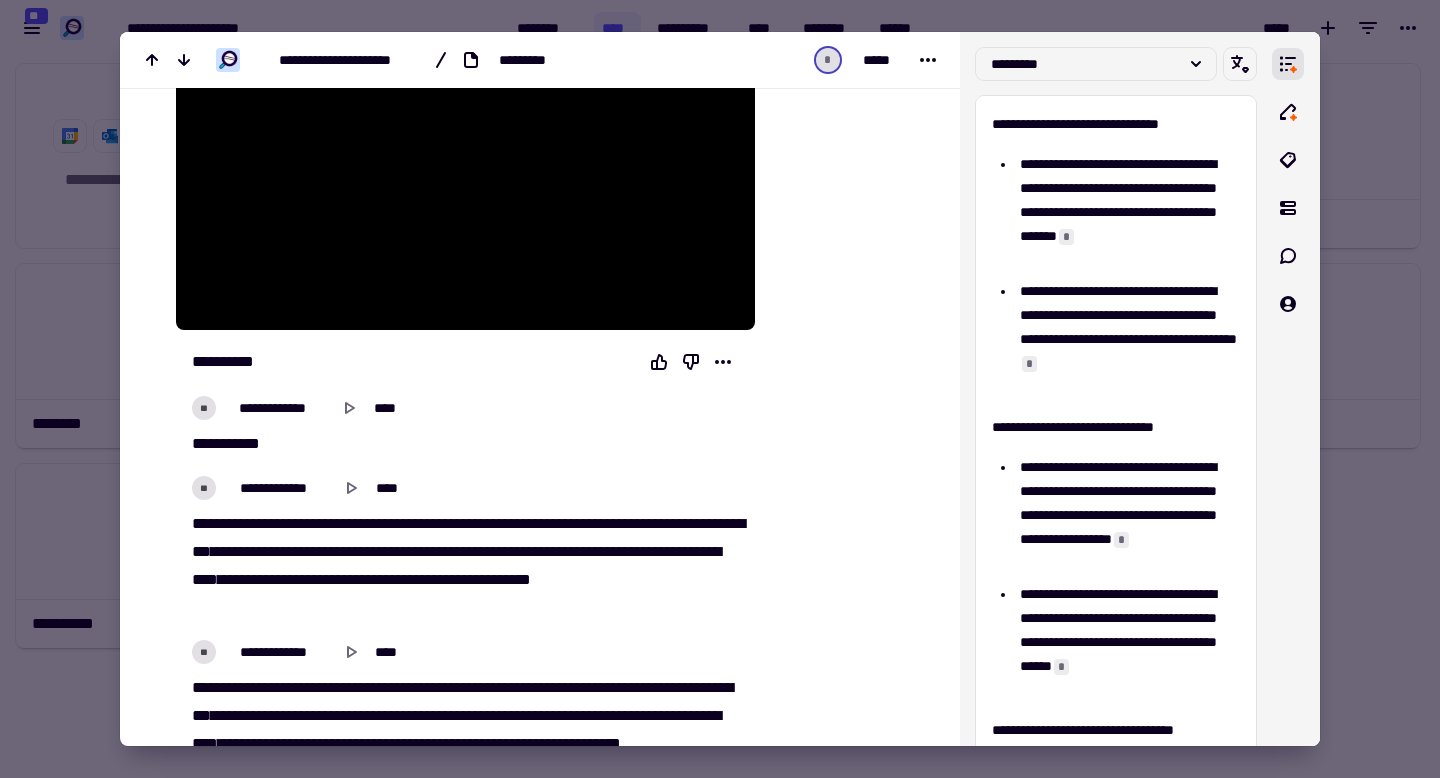 scroll, scrollTop: 262, scrollLeft: 0, axis: vertical 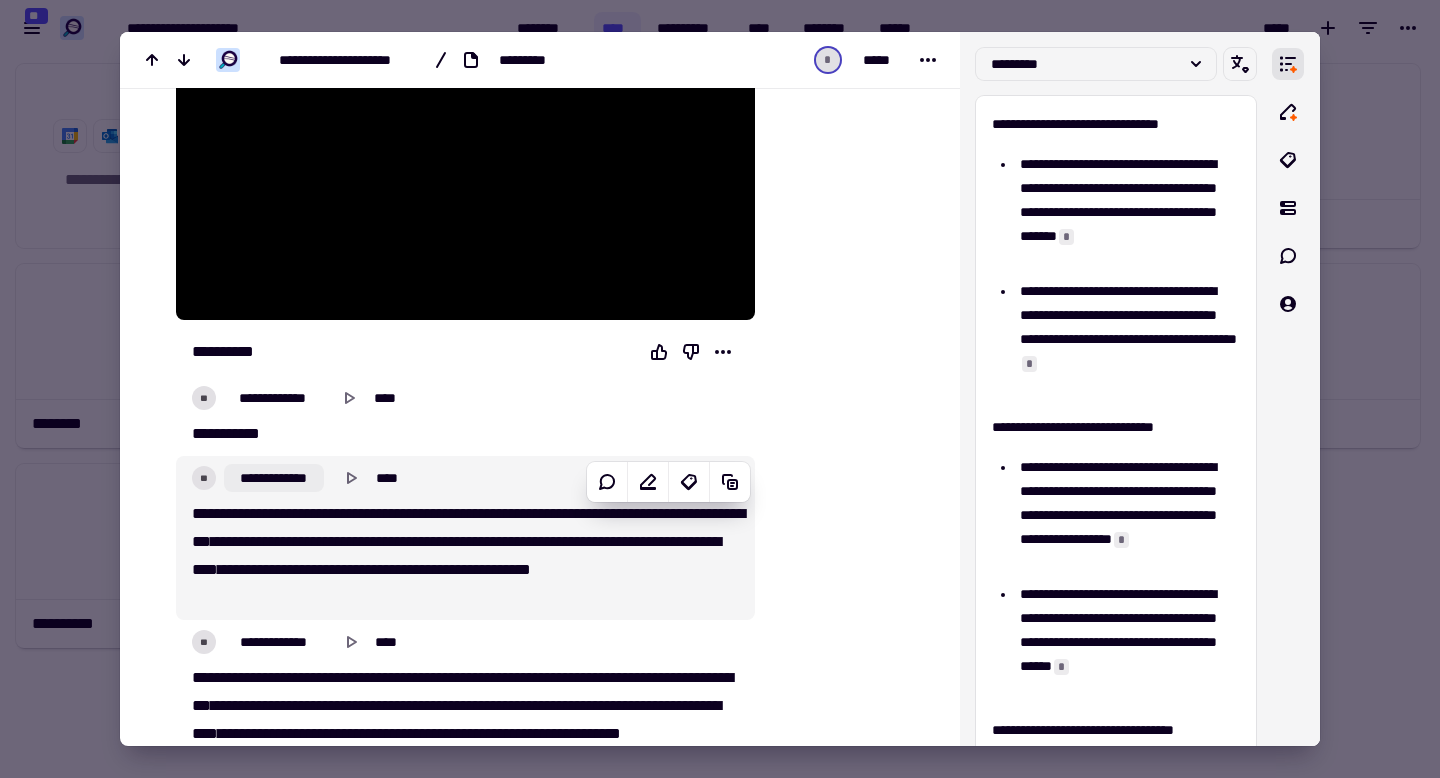 click on "**********" 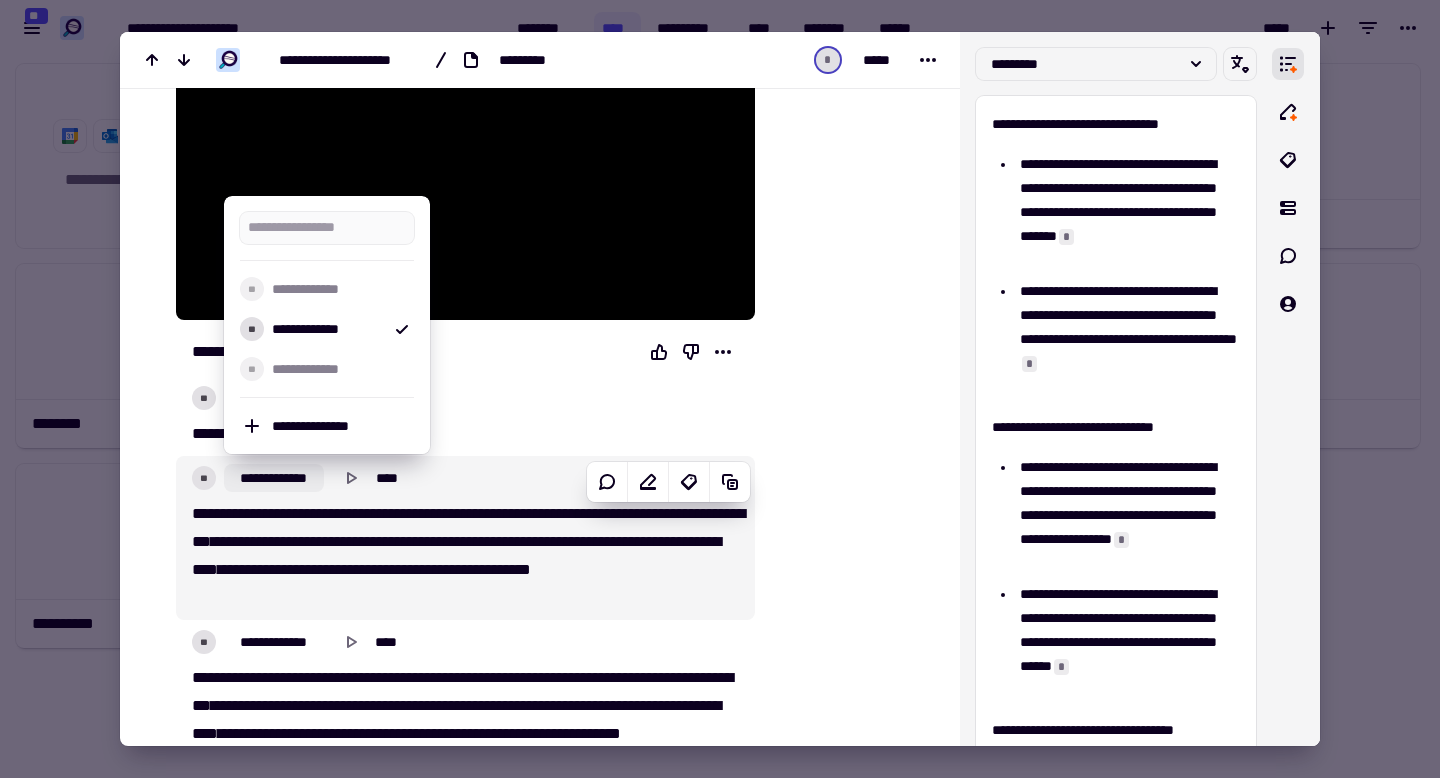 click on "**********" 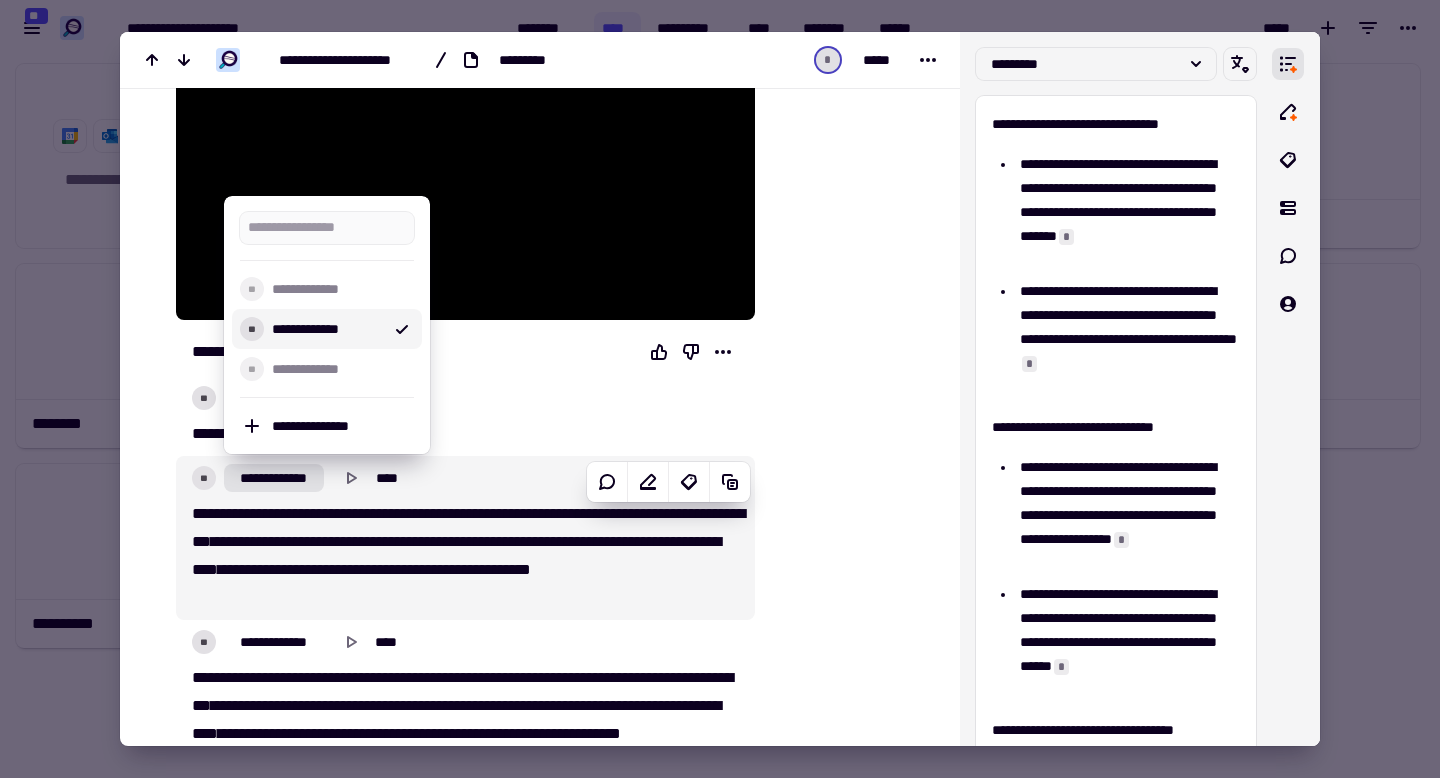 click 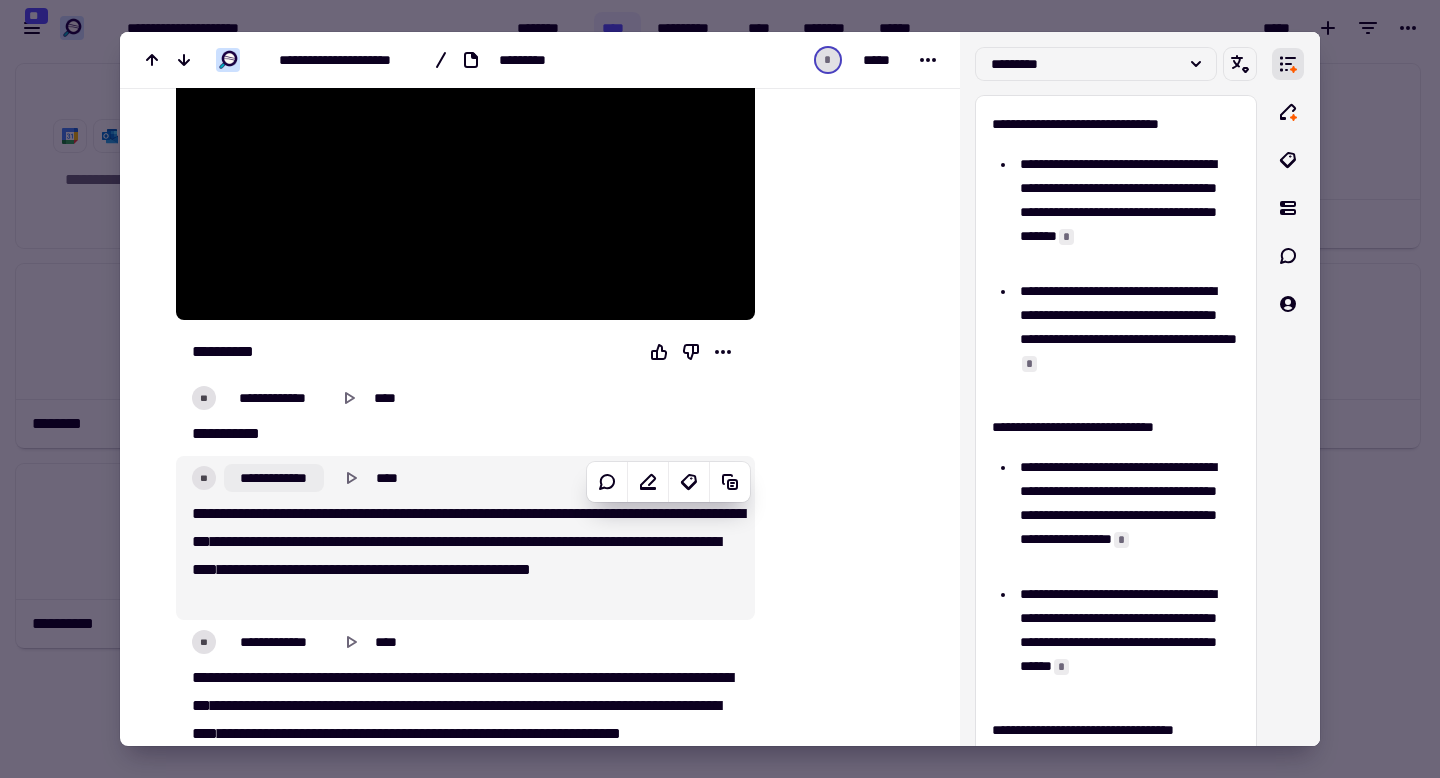 click on "**********" 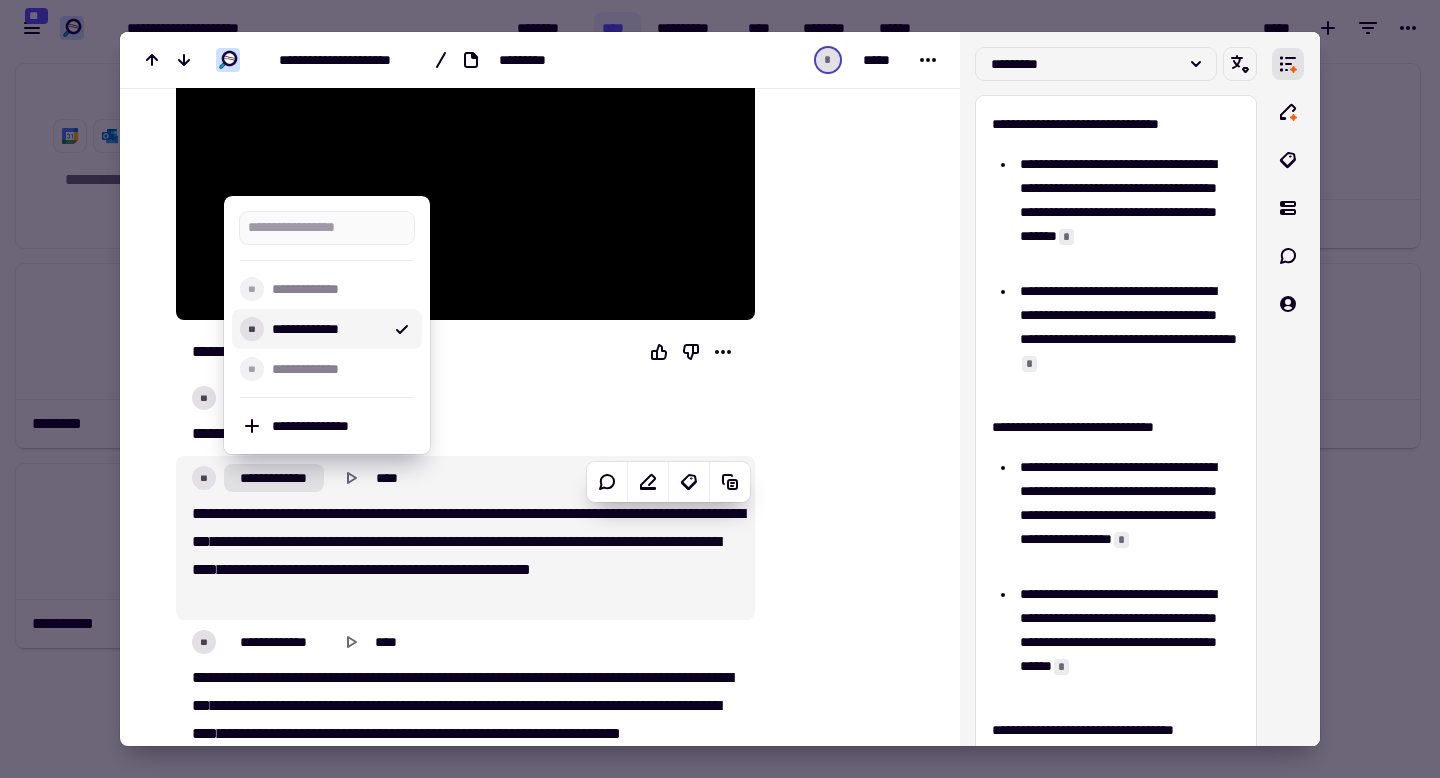 click on "**********" at bounding box center (327, 329) 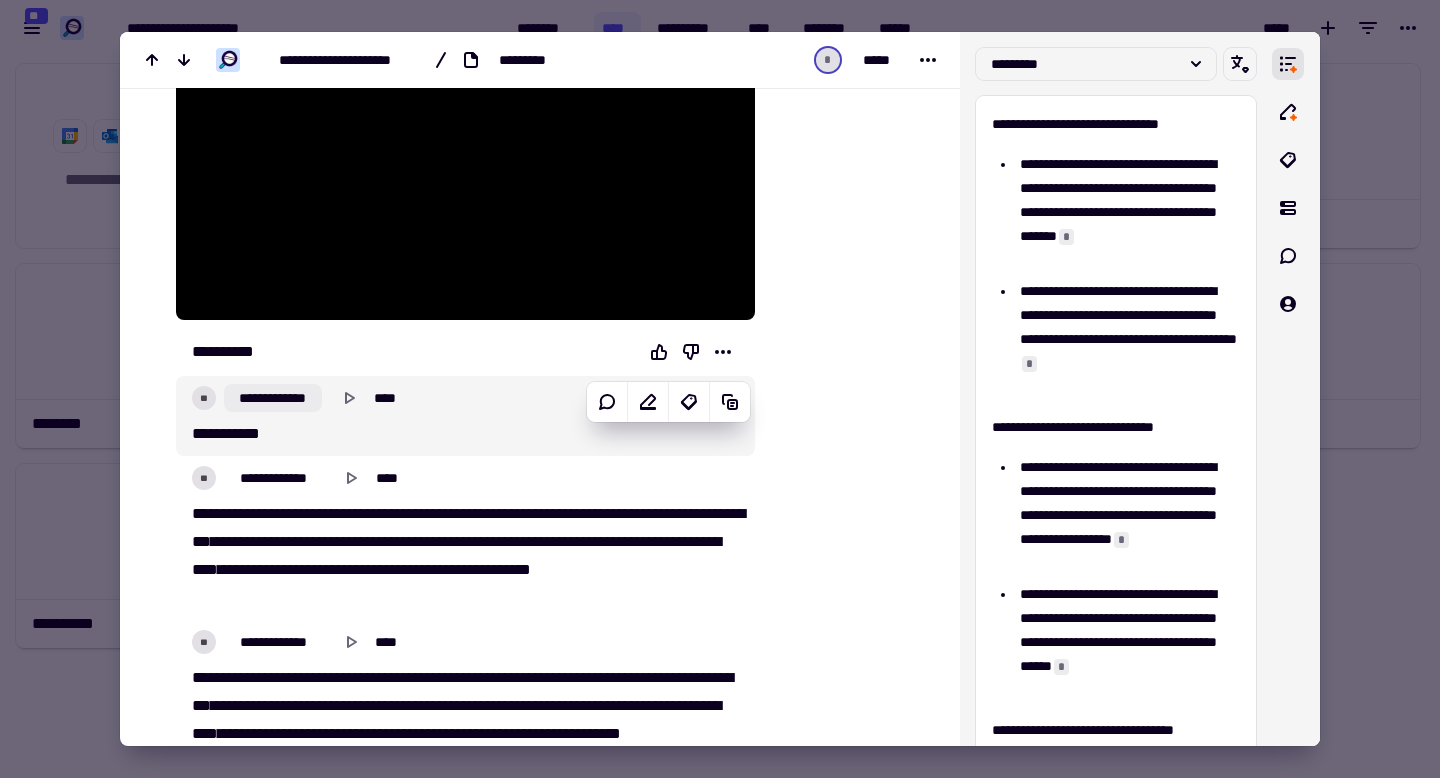 click on "**********" 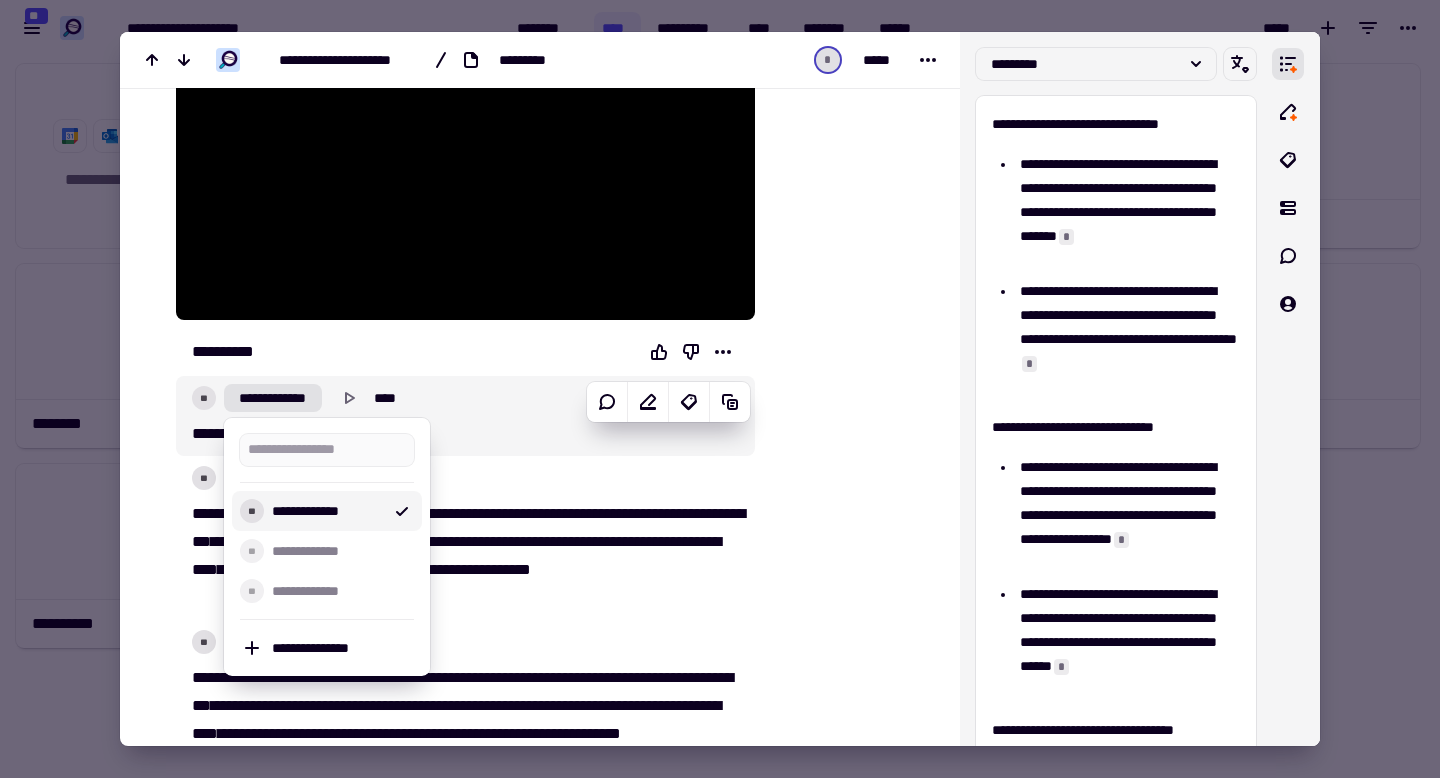 click on "**********" at bounding box center (327, 511) 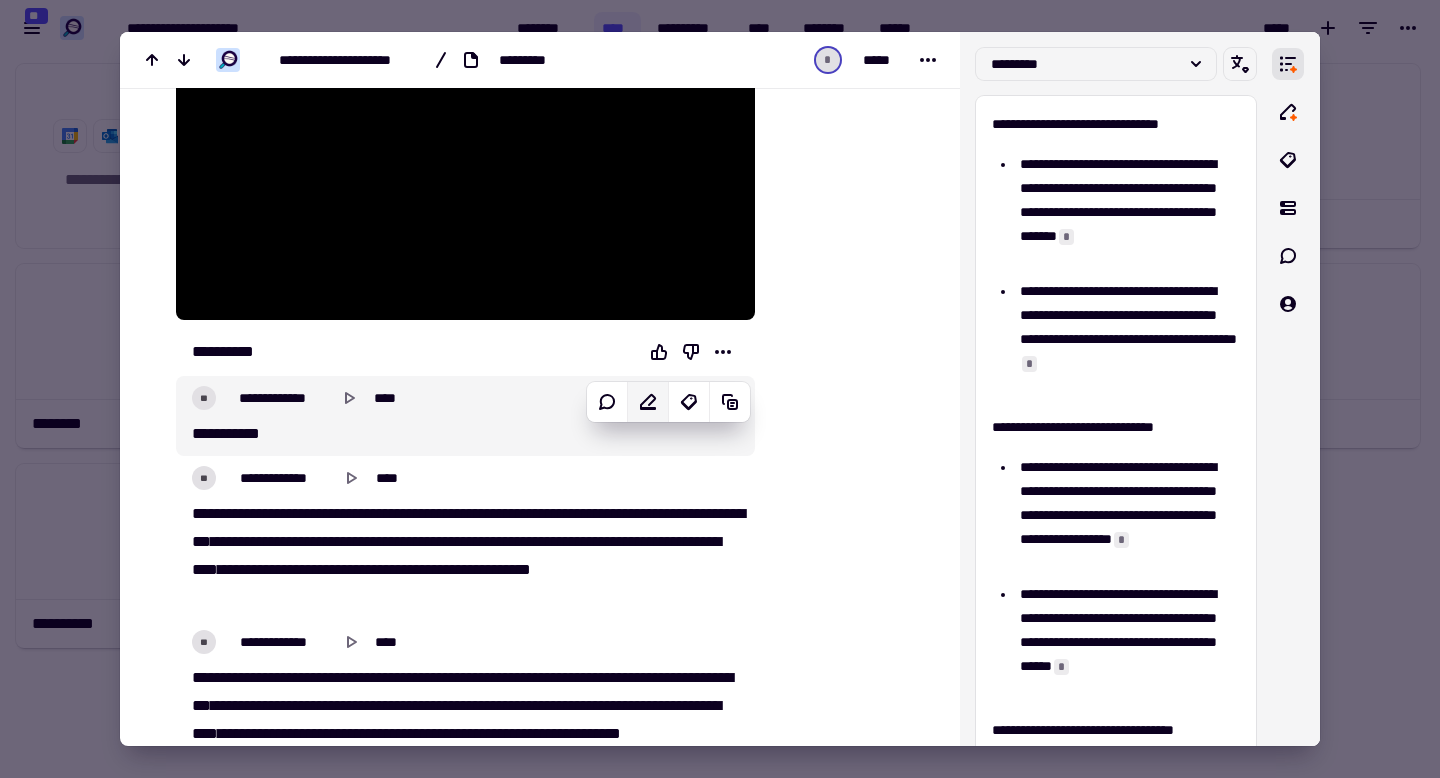 click 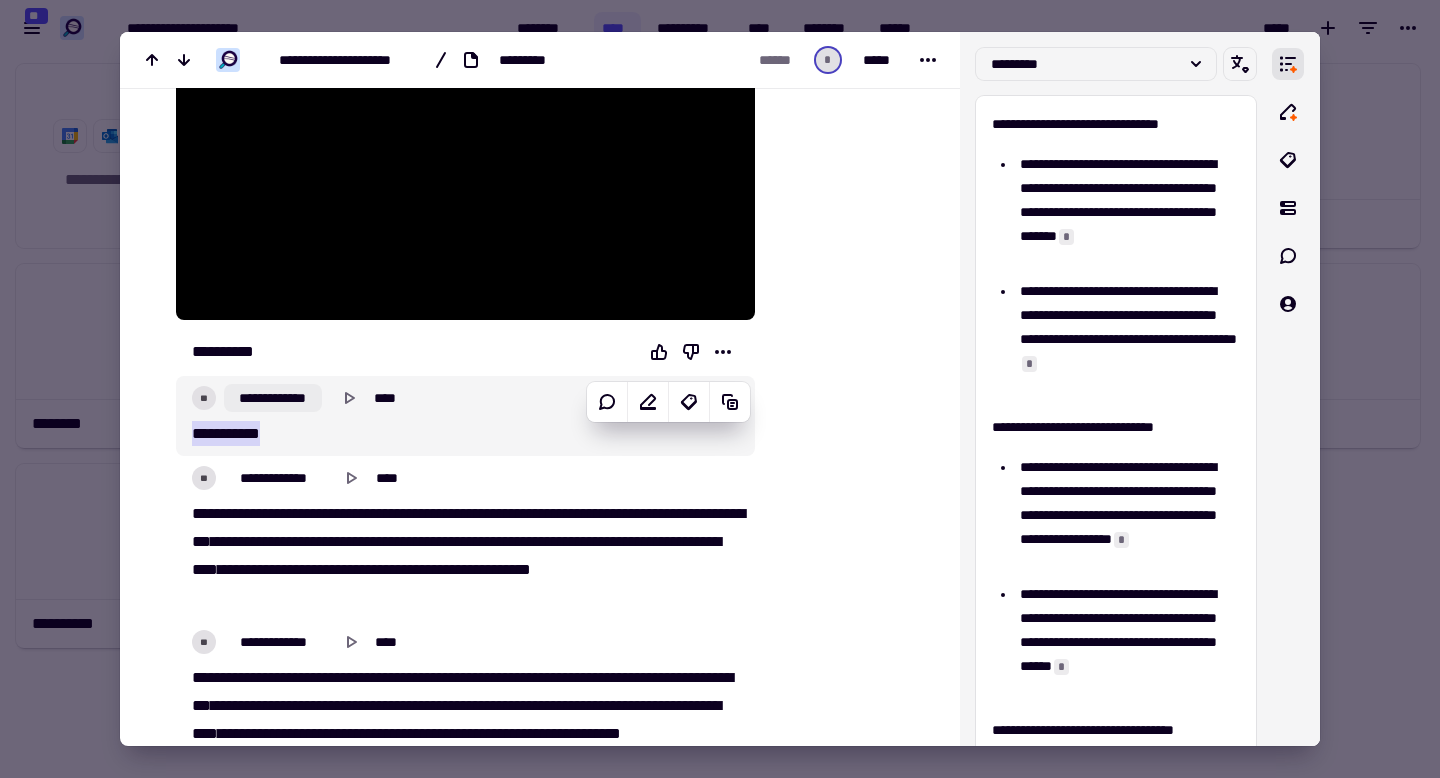 click on "**********" 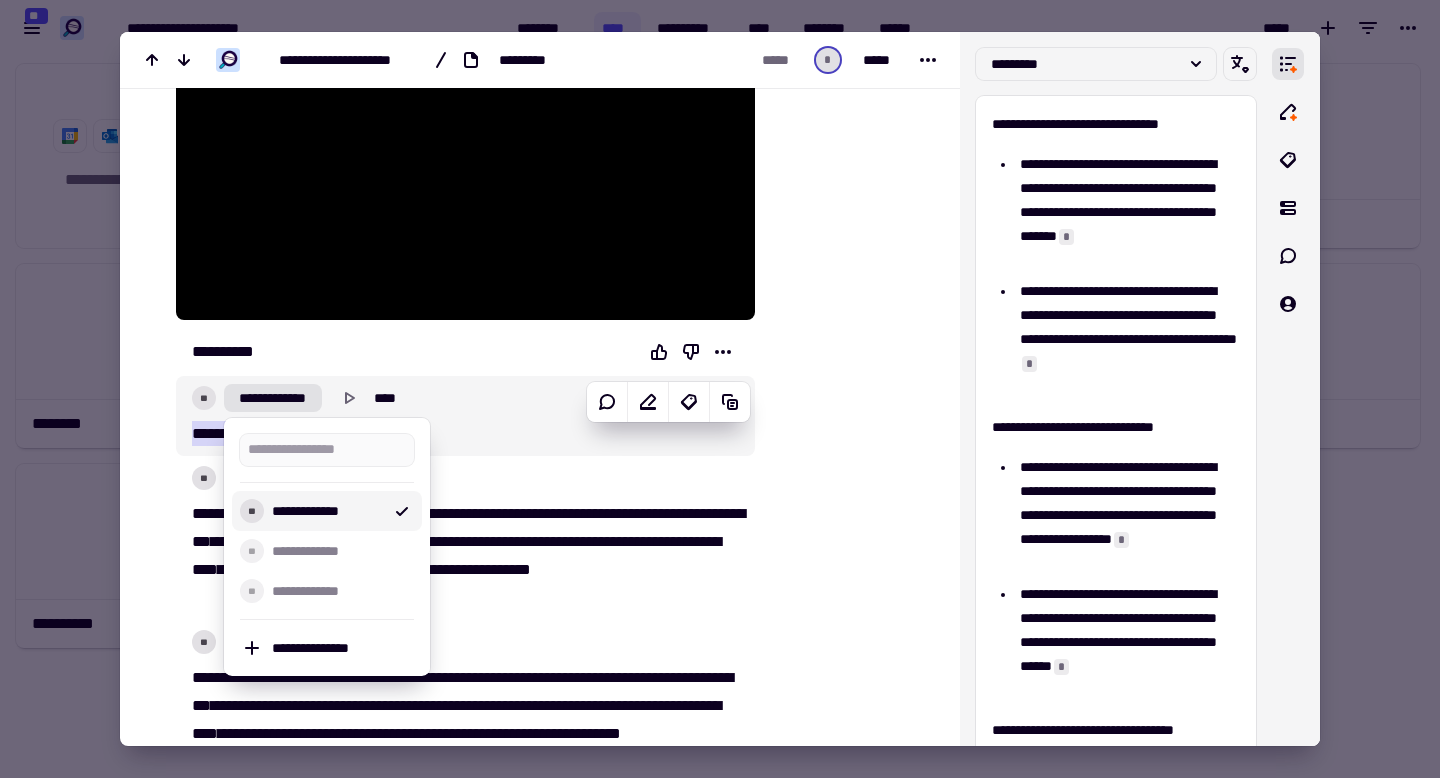 click on "**********" at bounding box center [327, 511] 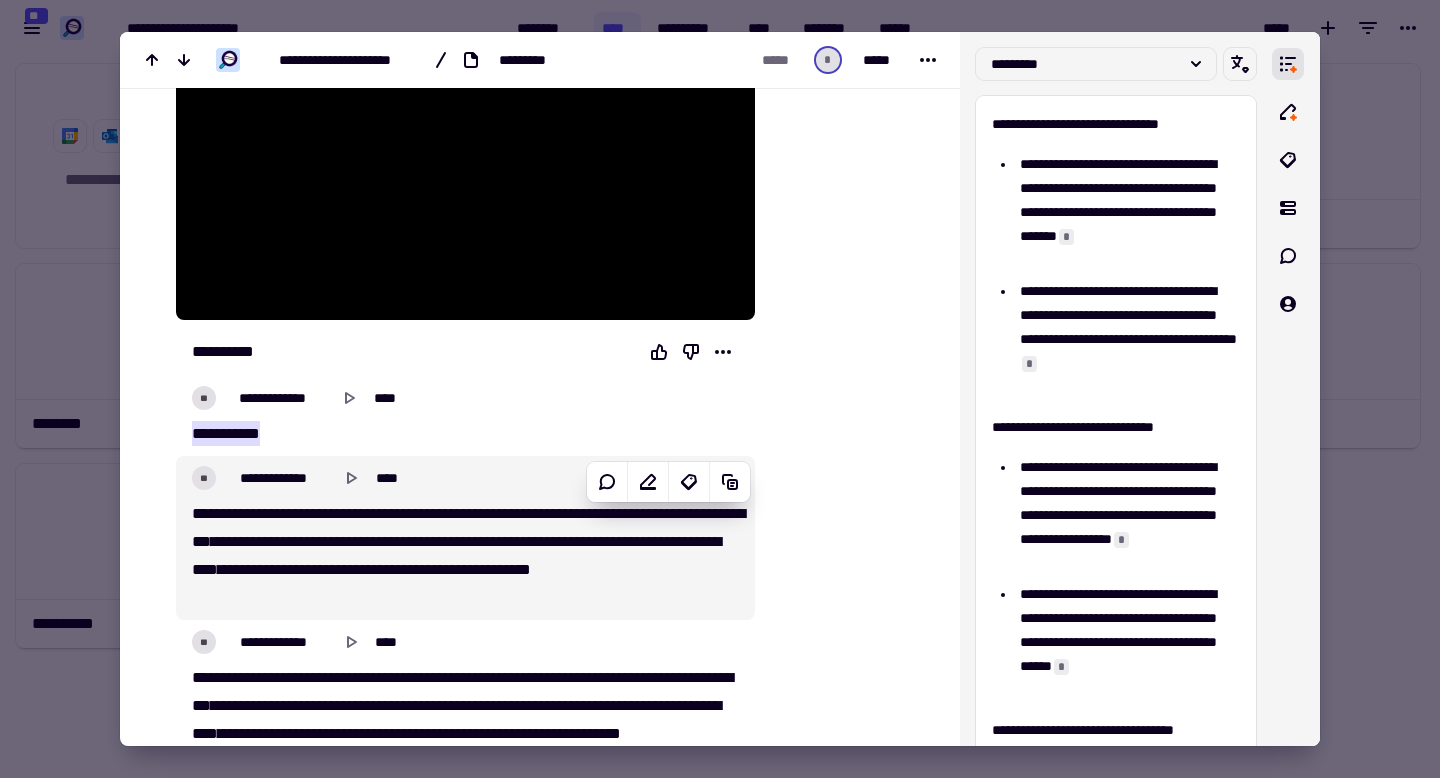 click on "****" at bounding box center (205, 569) 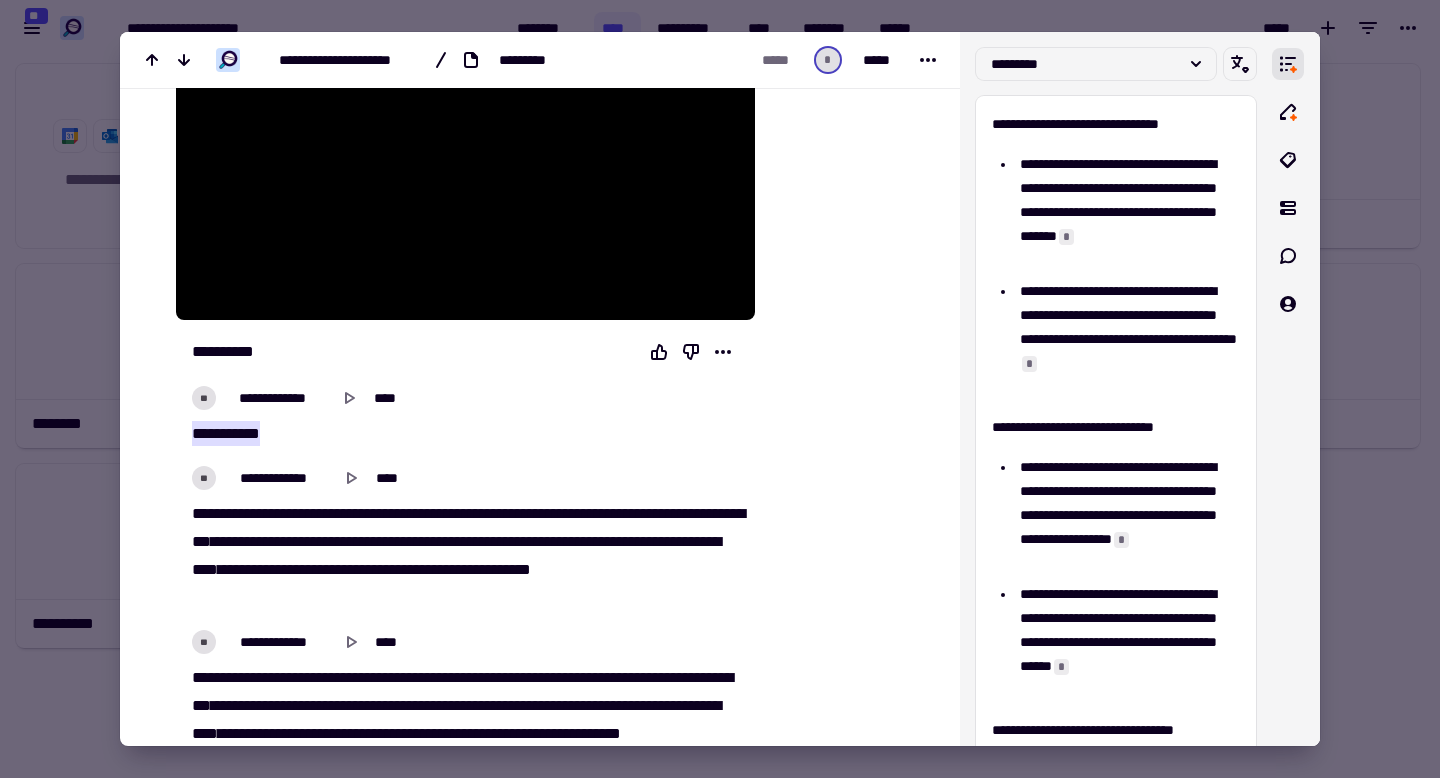click at bounding box center [843, 24037] 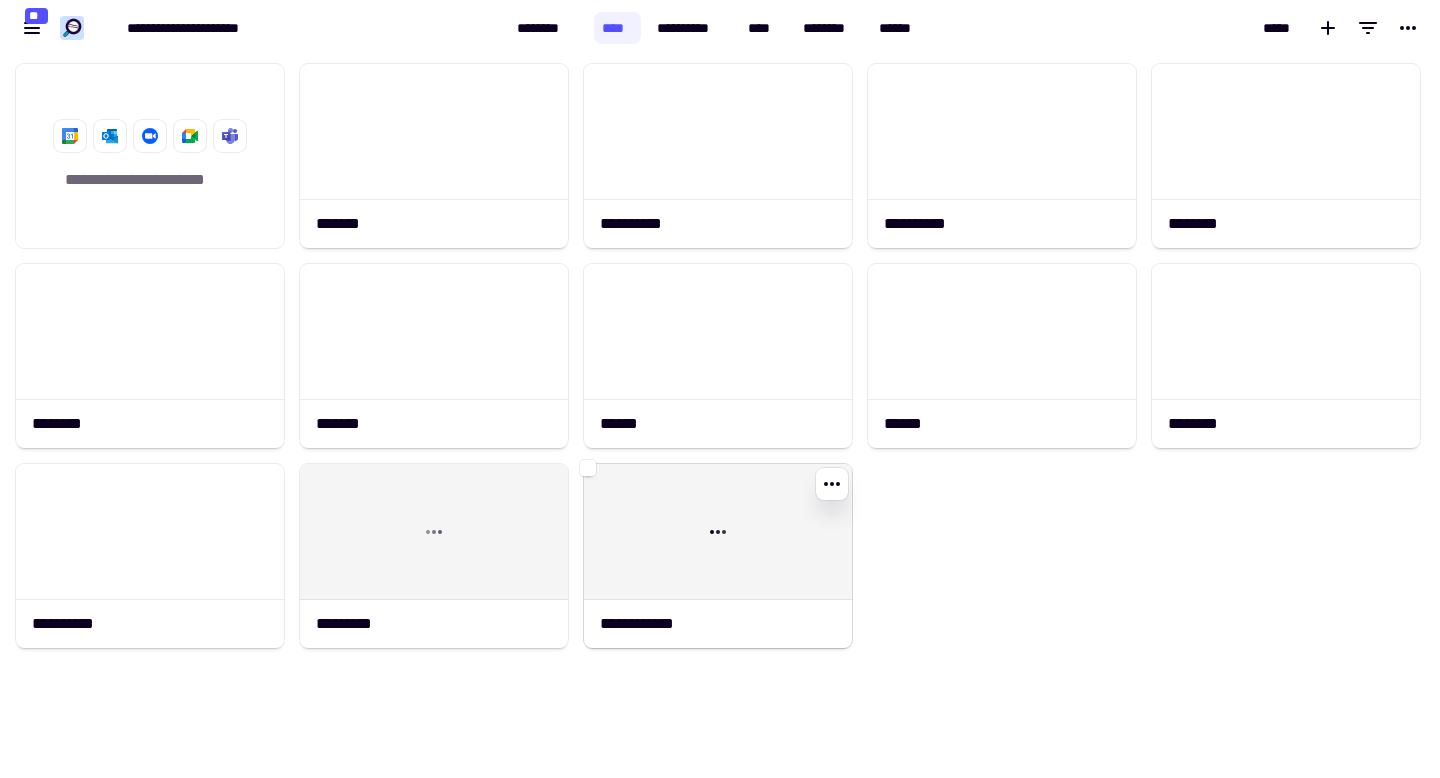 click 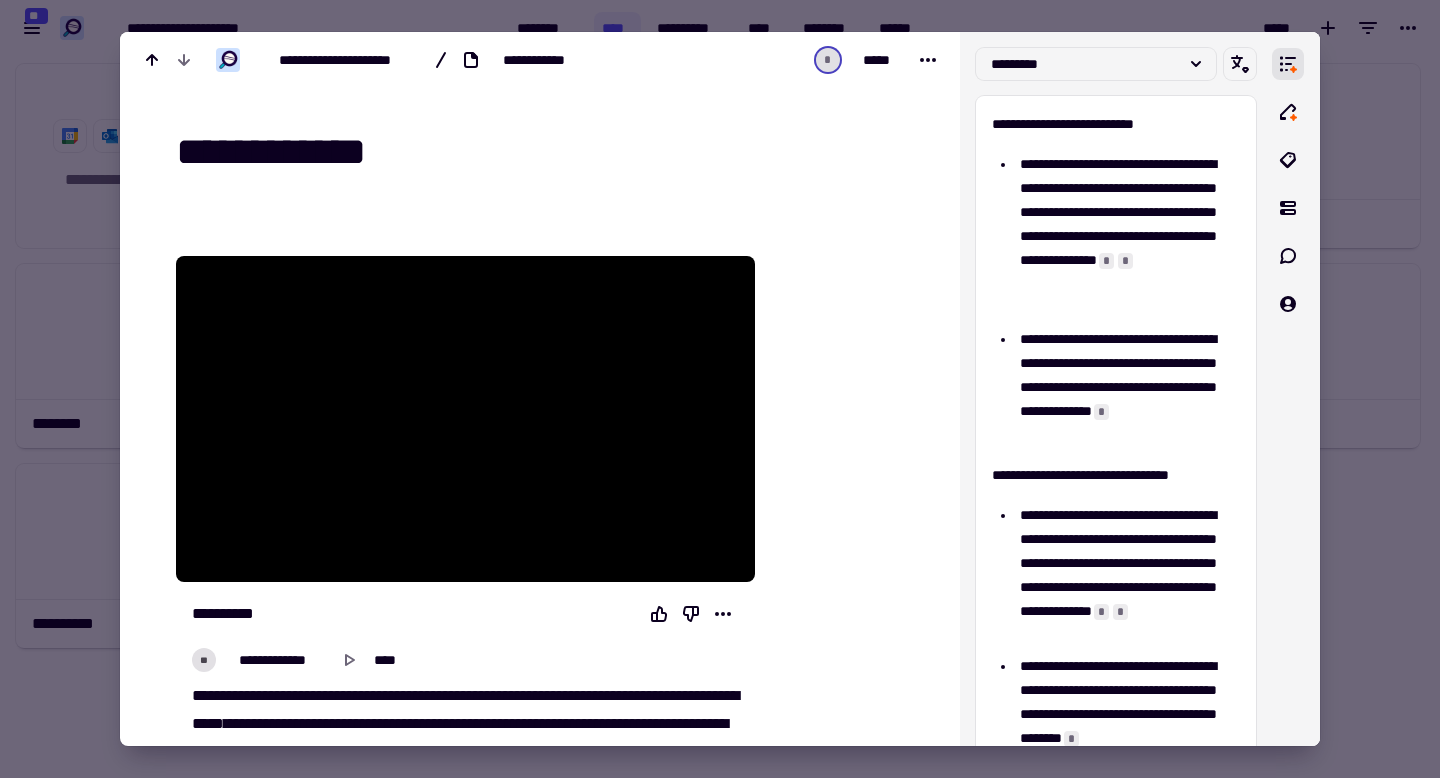 click at bounding box center [720, 389] 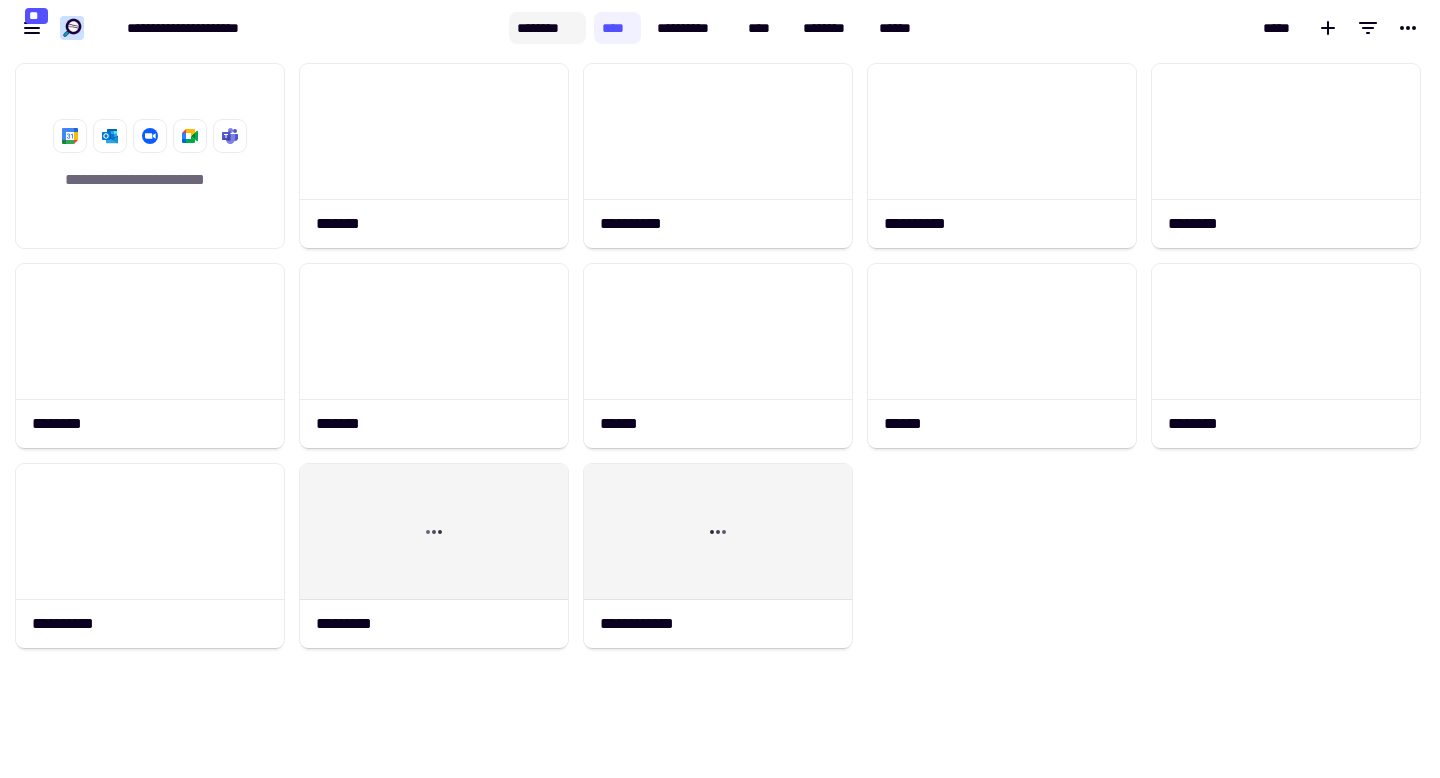 click on "********" 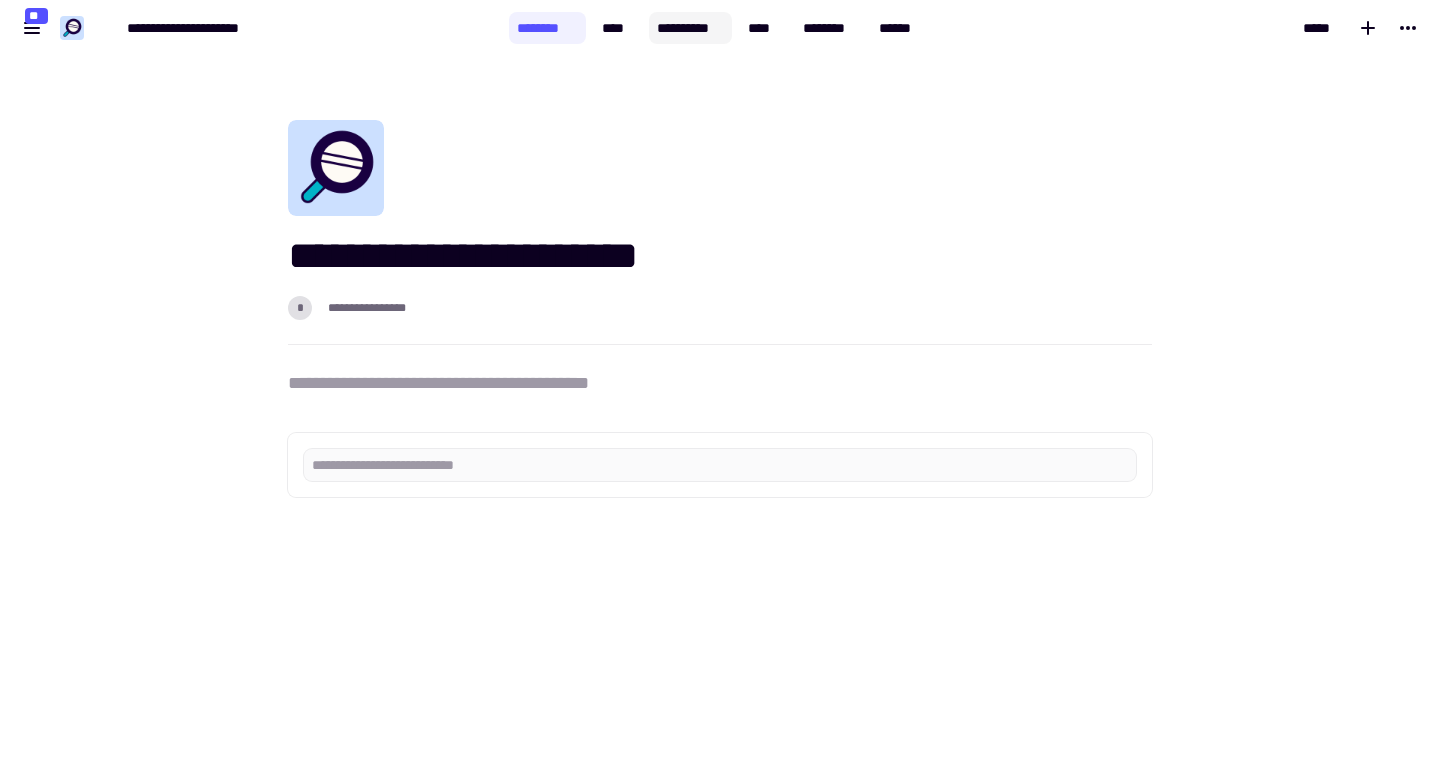 click on "**********" 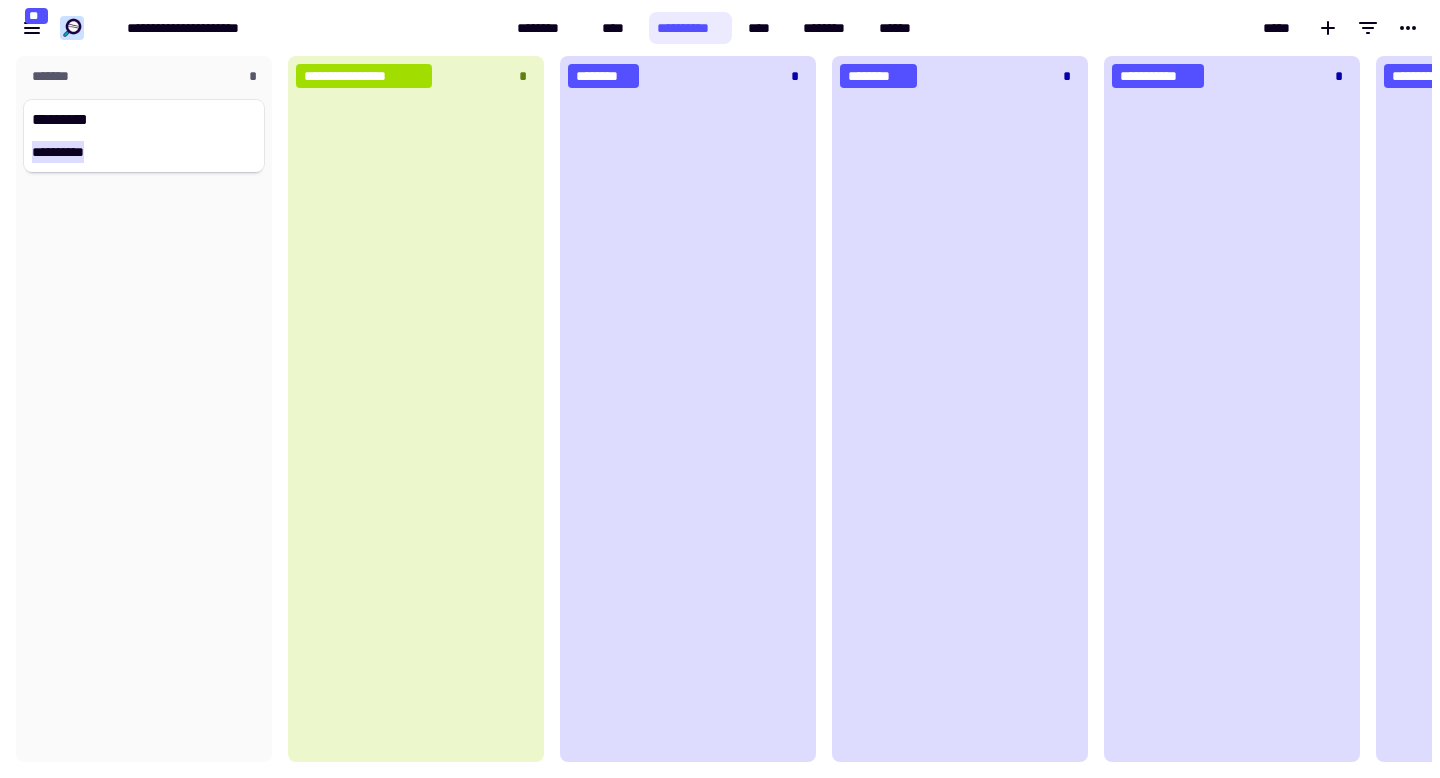 scroll, scrollTop: 1, scrollLeft: 1, axis: both 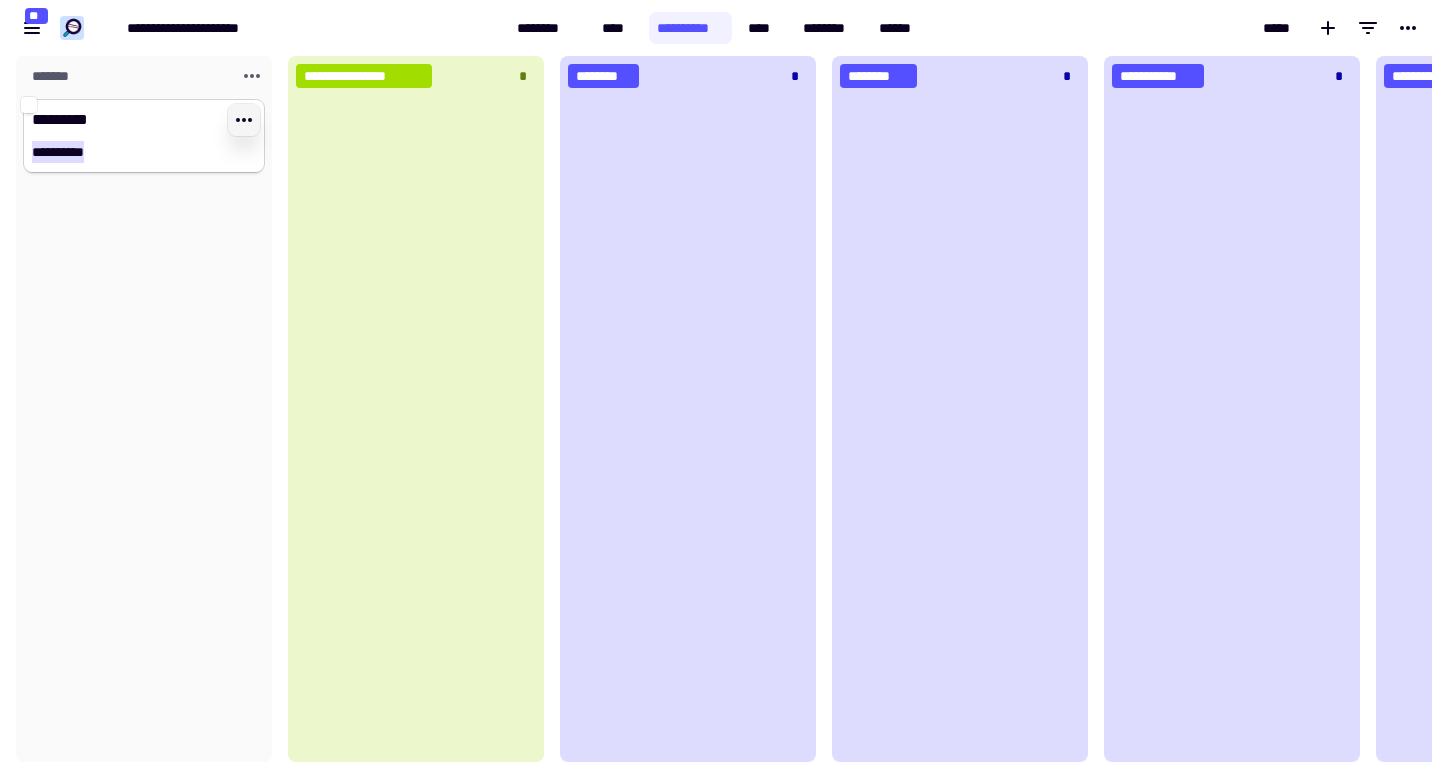 click 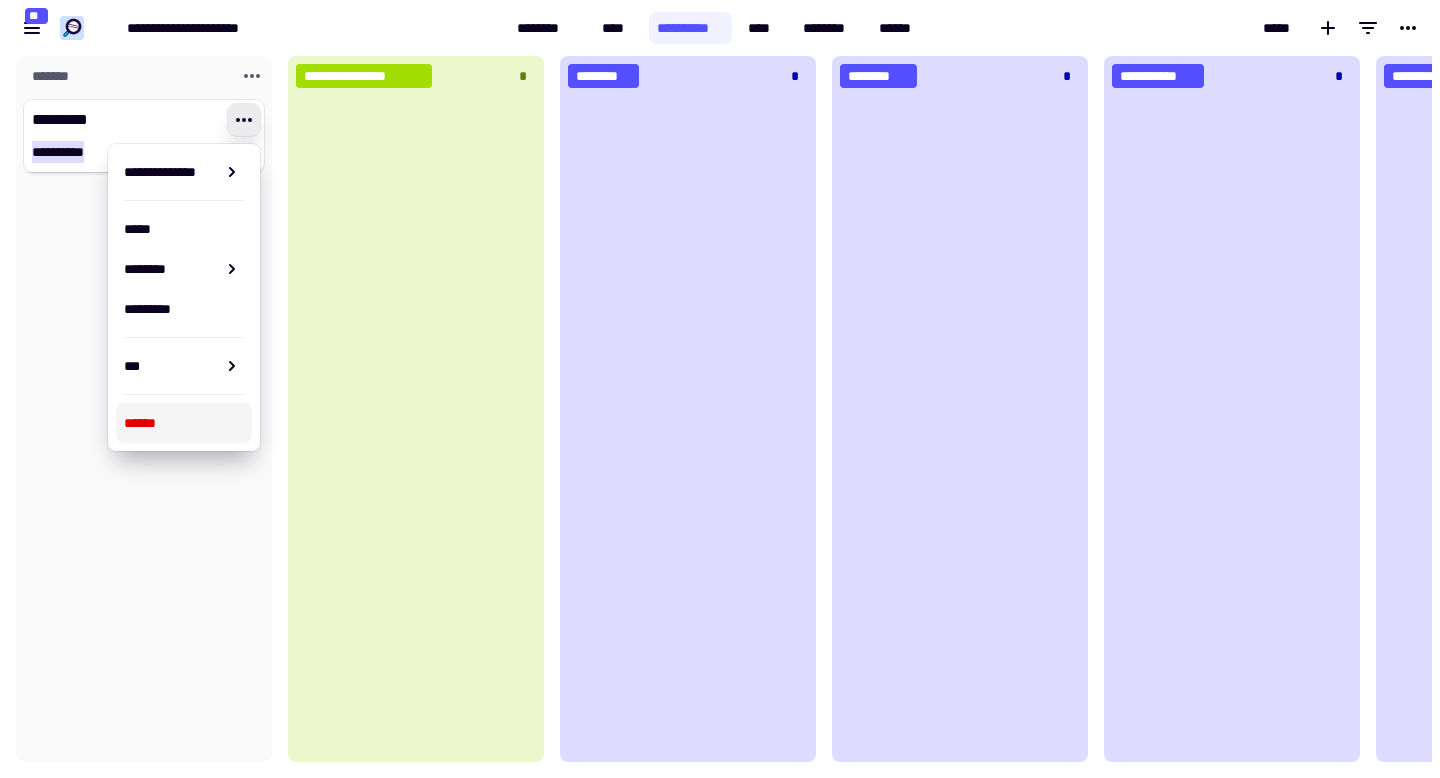 click on "******" at bounding box center [184, 423] 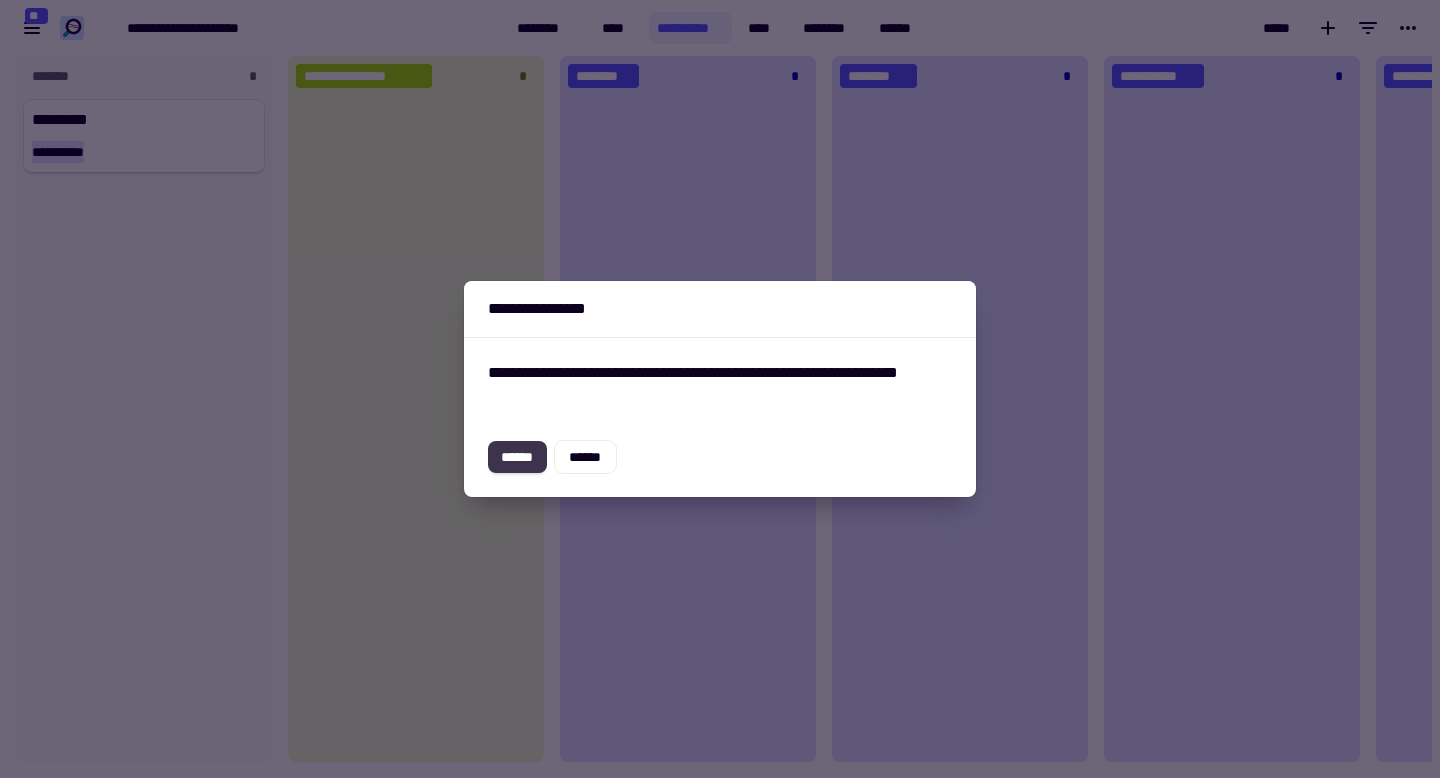 click on "******" 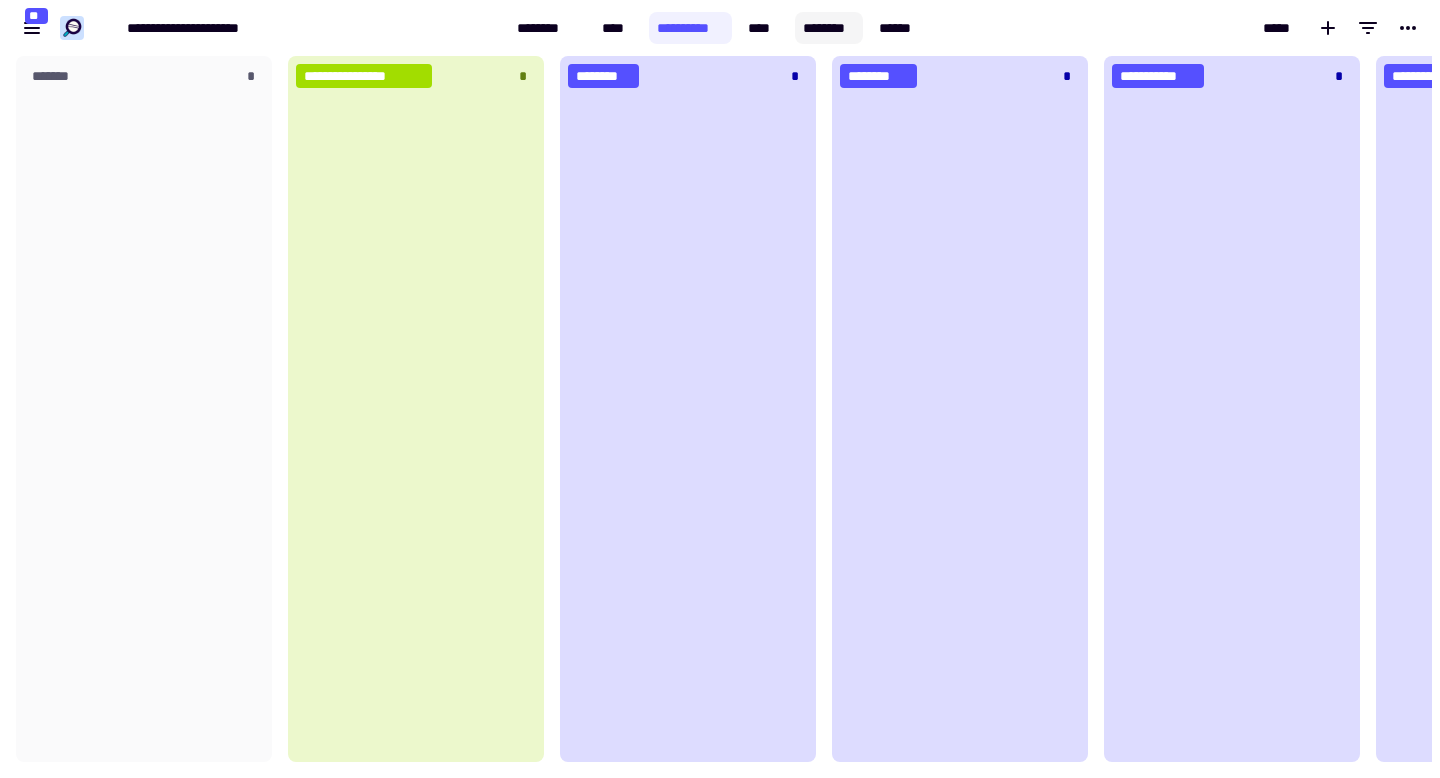 click on "********" 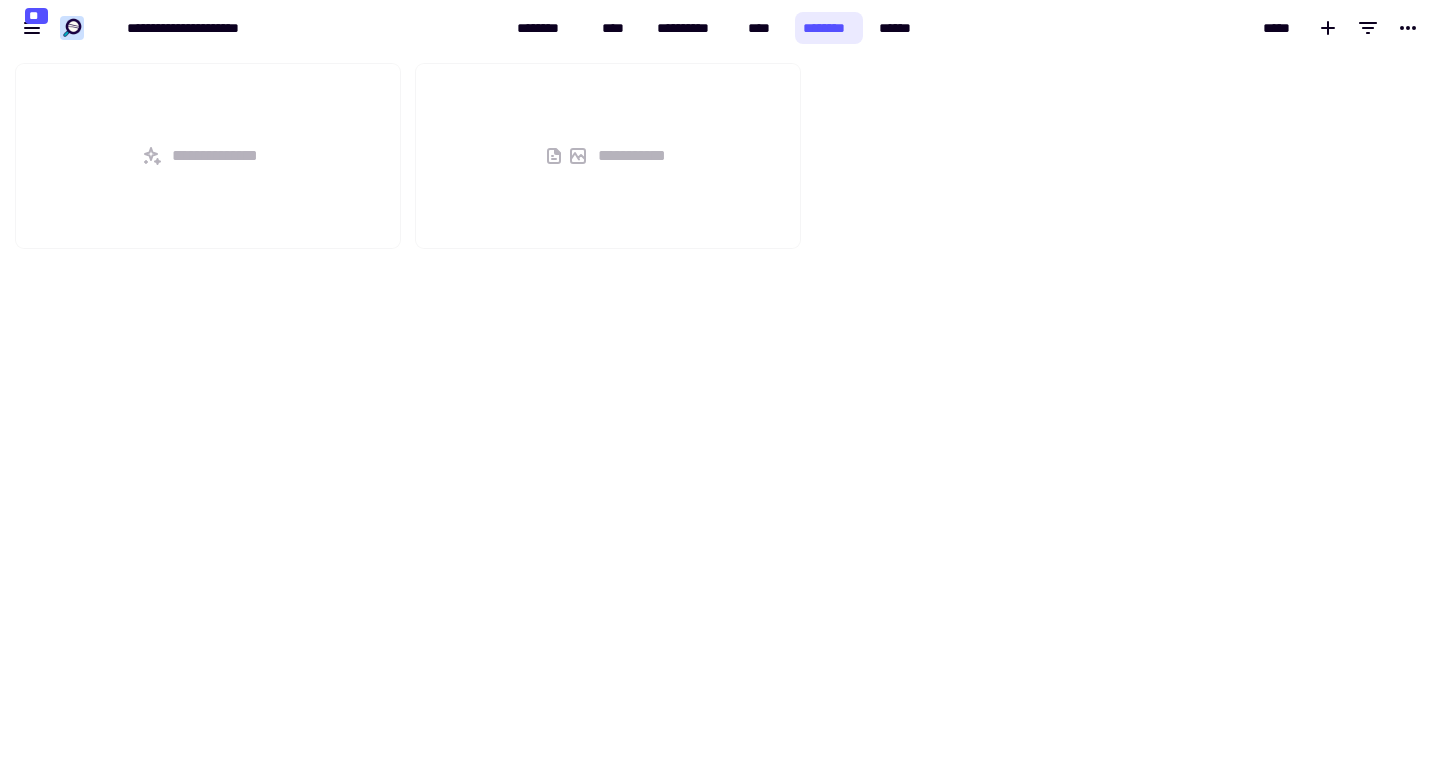 scroll, scrollTop: 1, scrollLeft: 1, axis: both 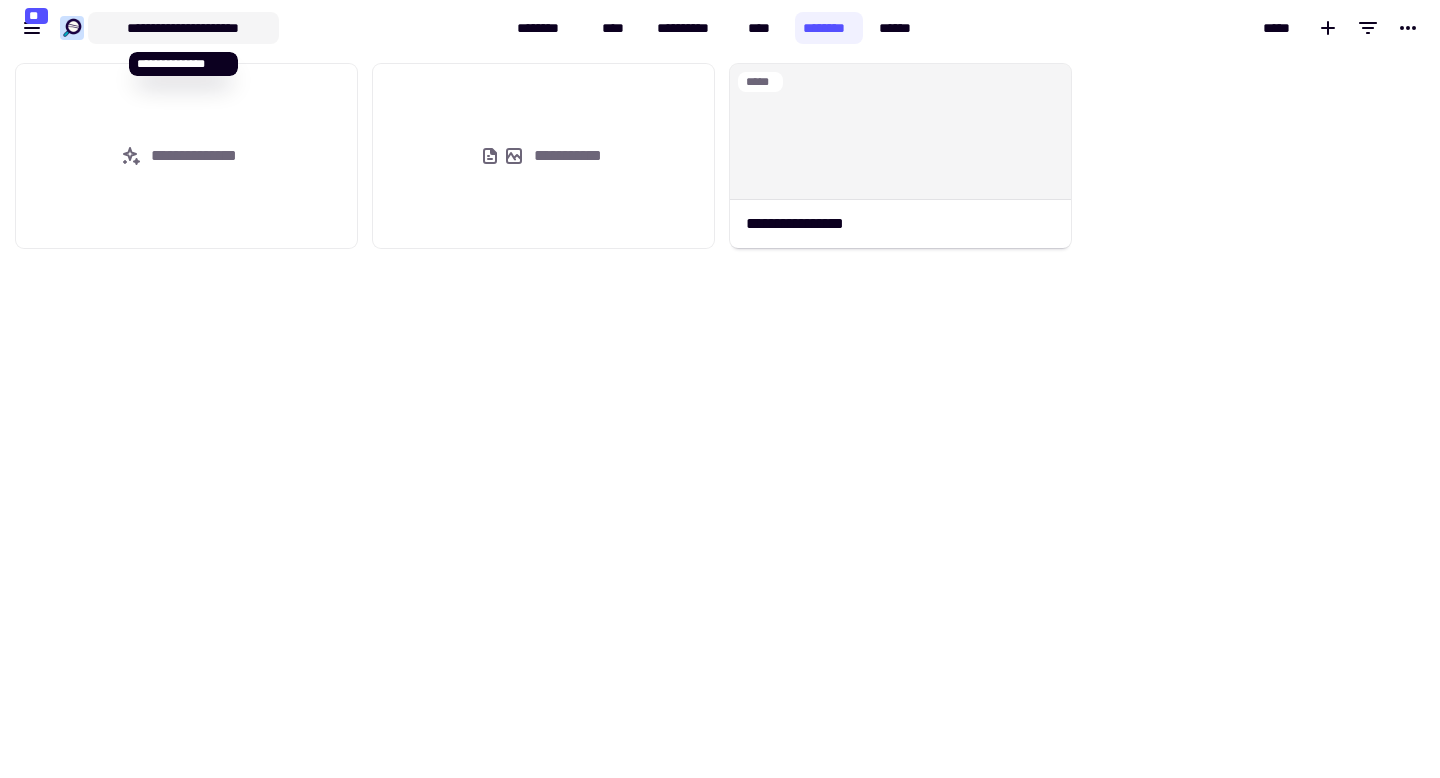 click on "**********" 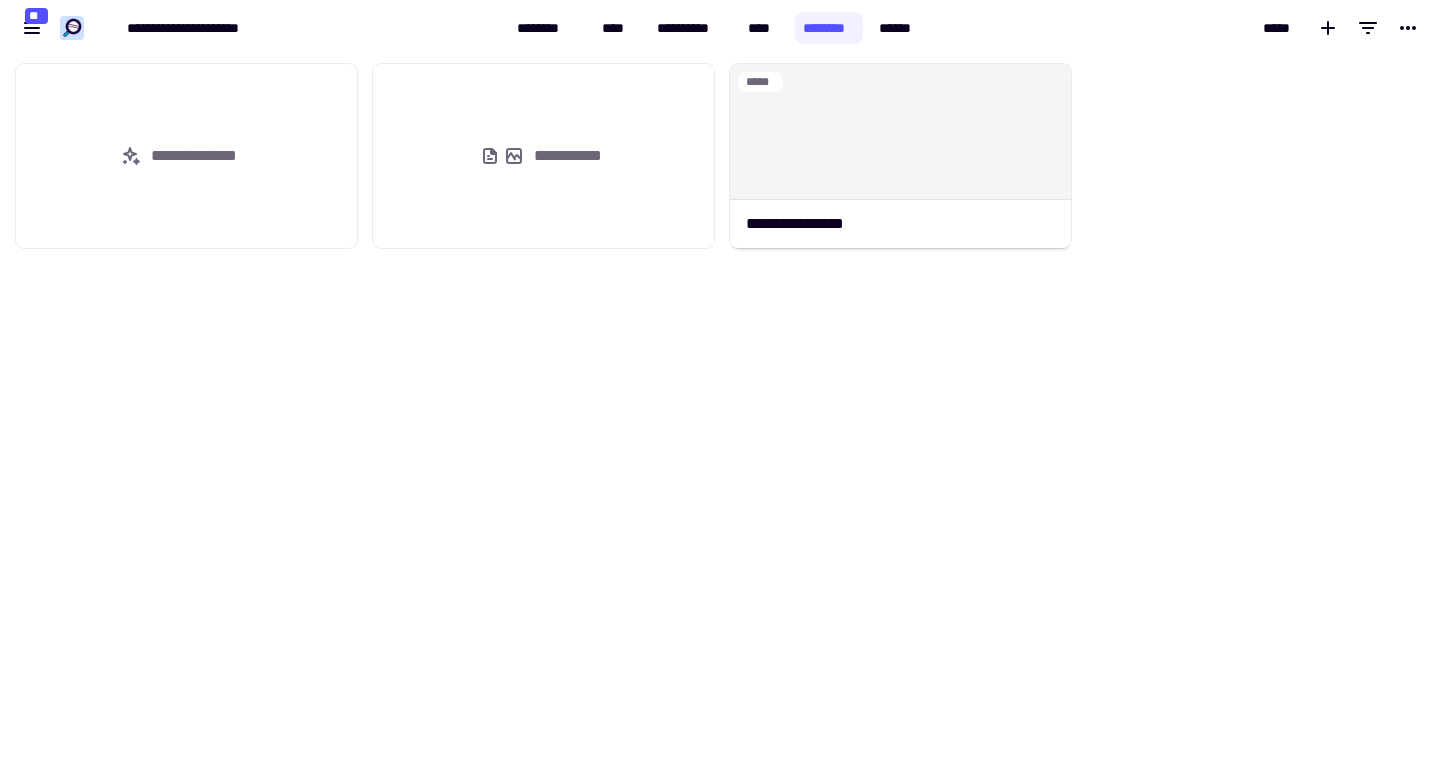 click on "**********" 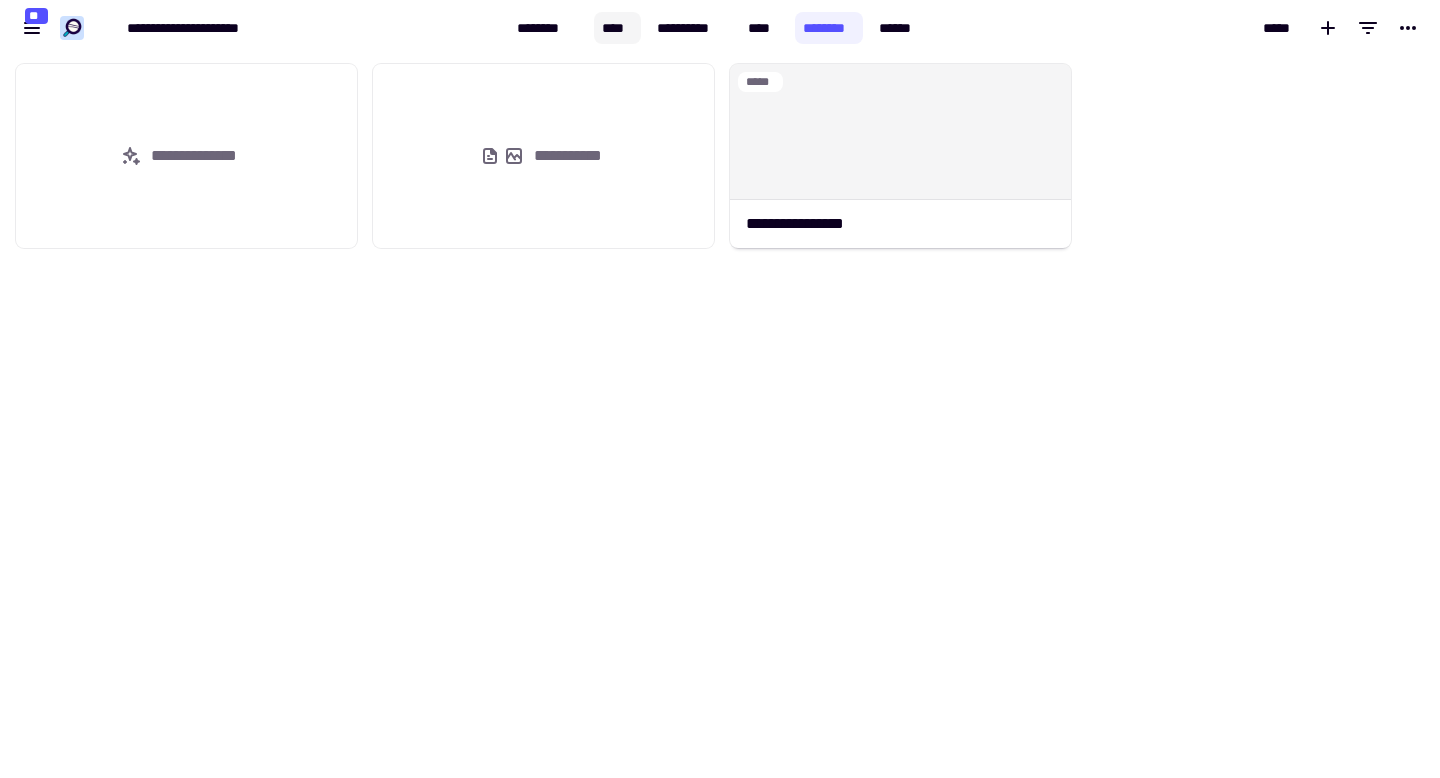click on "****" 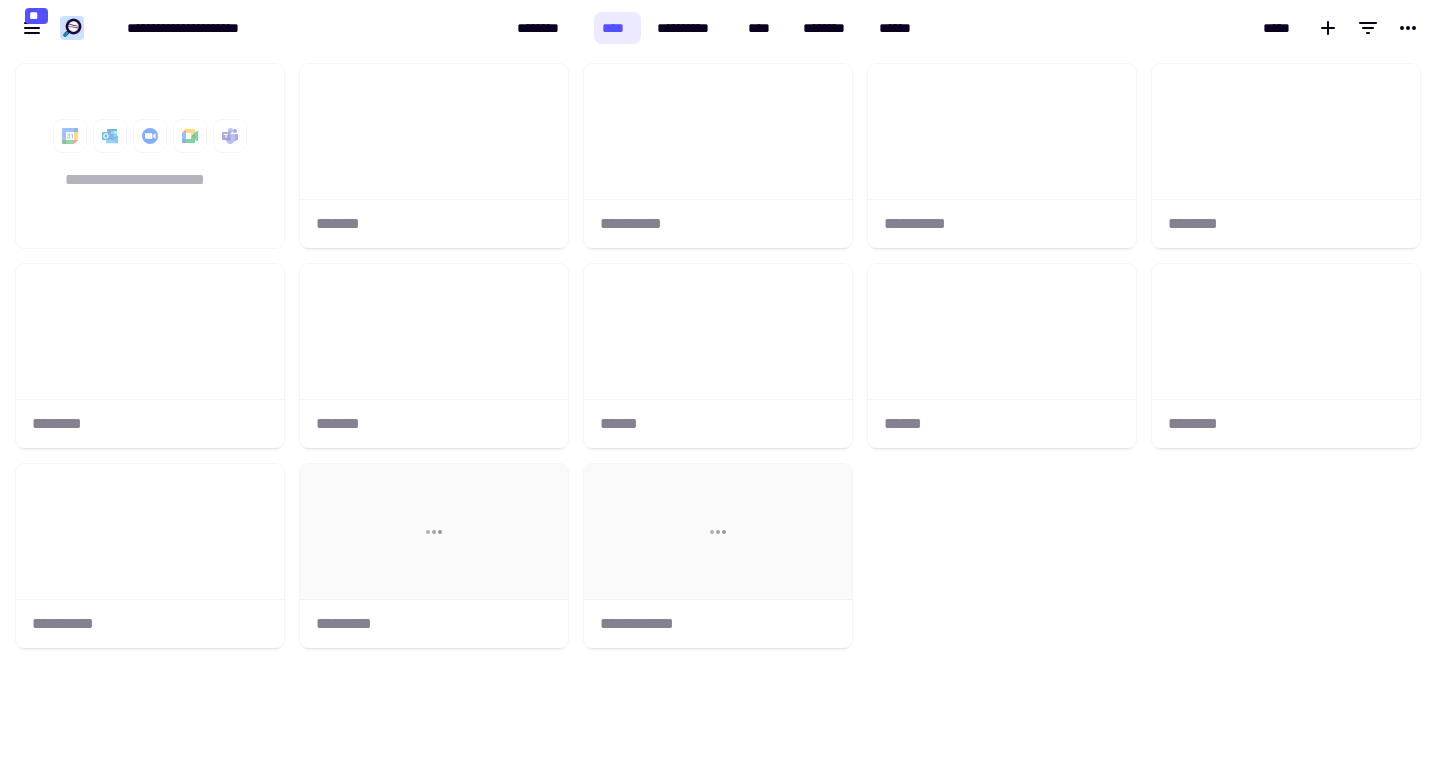 scroll, scrollTop: 1, scrollLeft: 1, axis: both 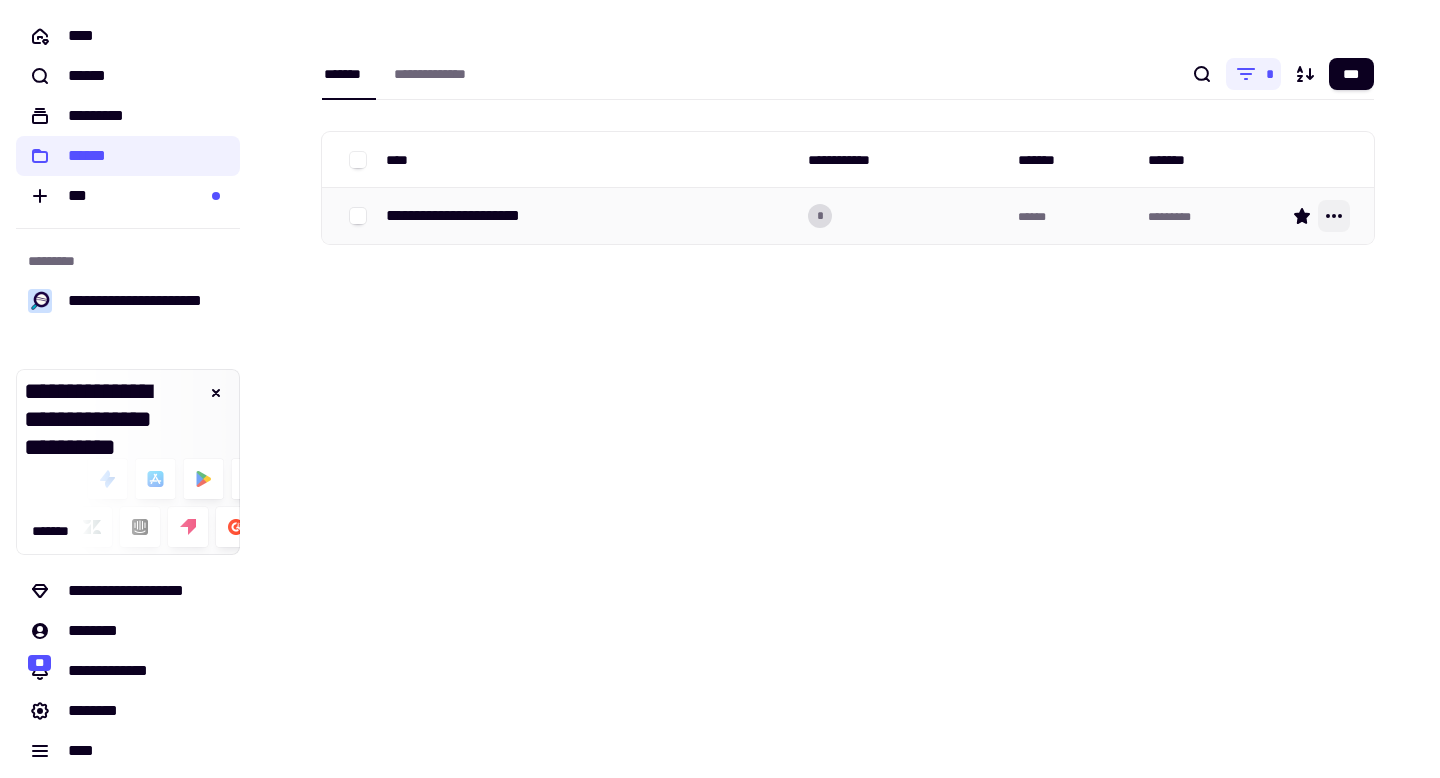 click 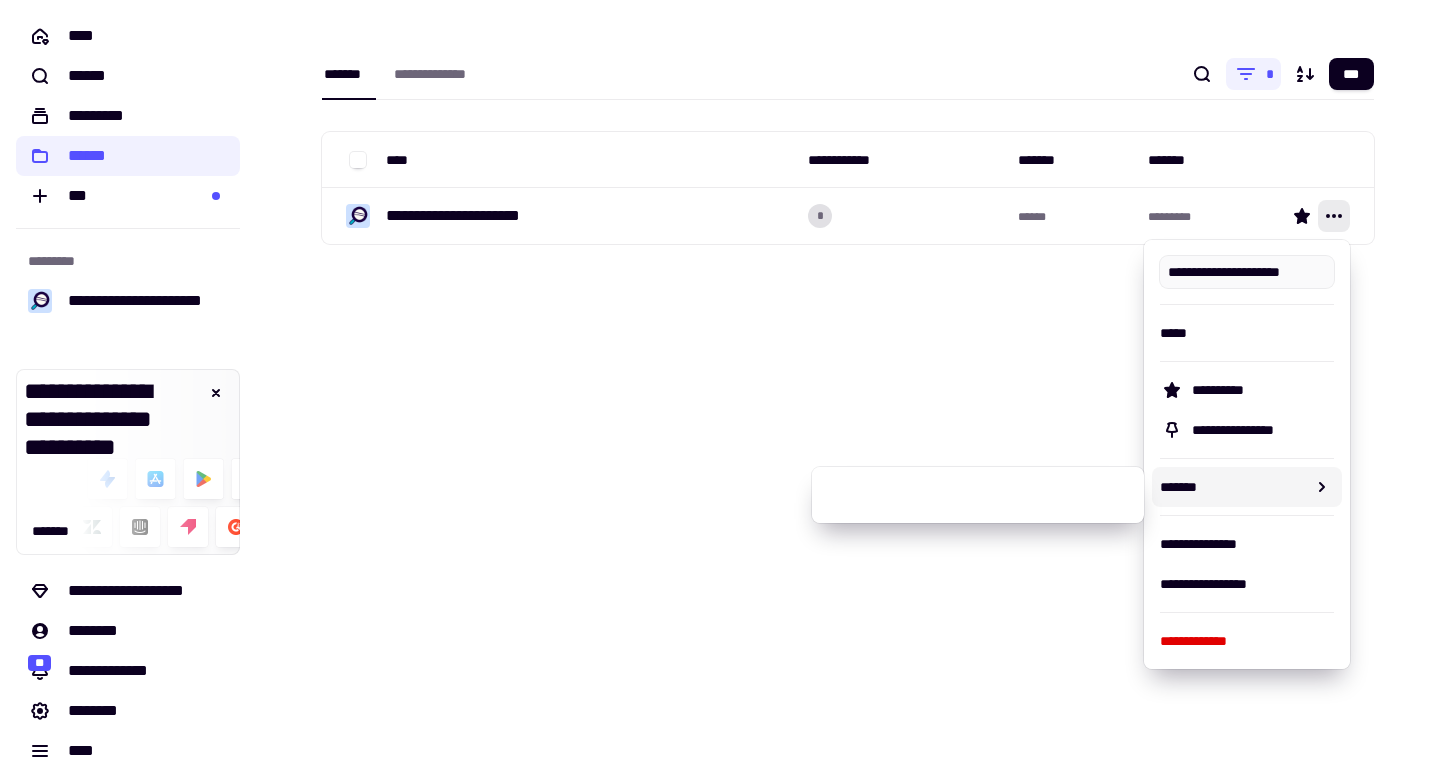 scroll, scrollTop: 0, scrollLeft: 0, axis: both 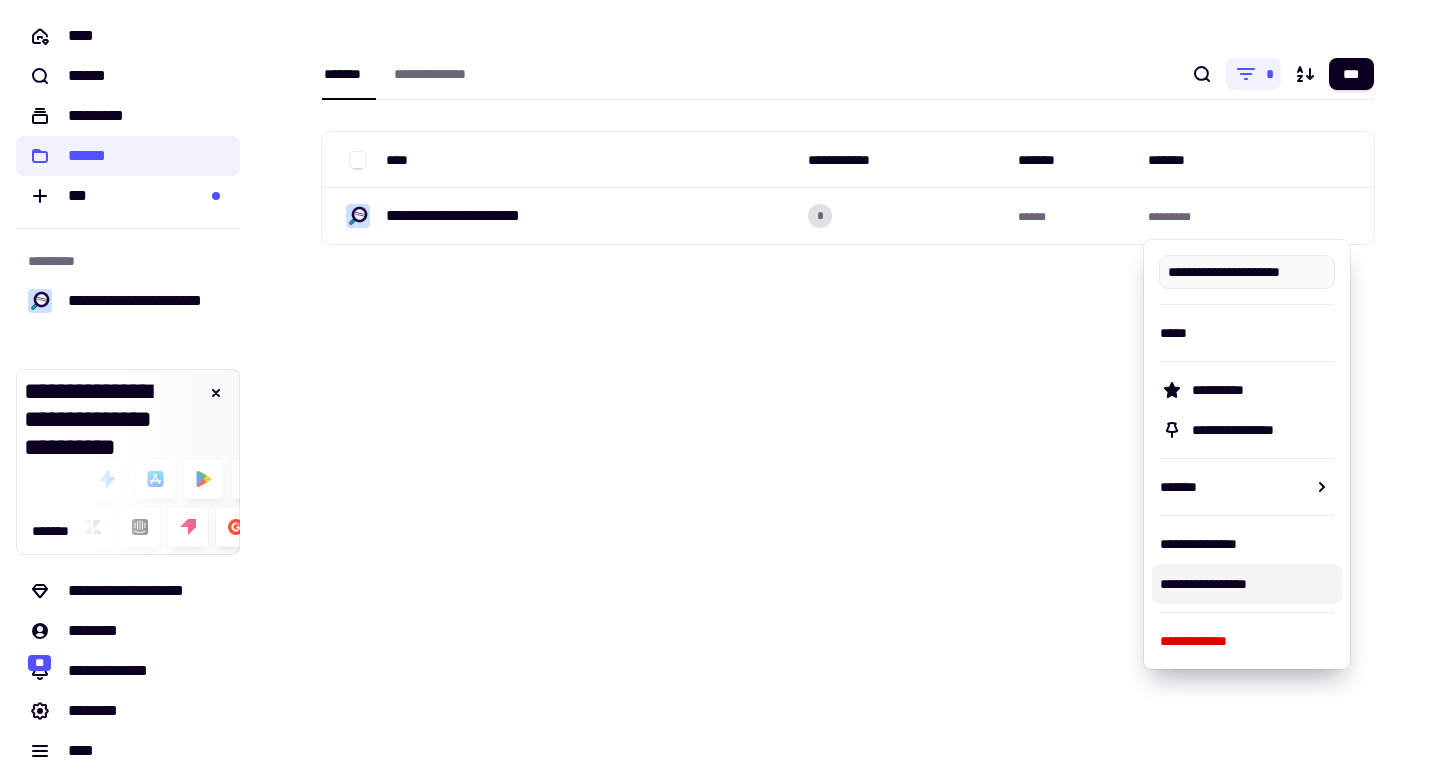 click on "**********" at bounding box center (848, 389) 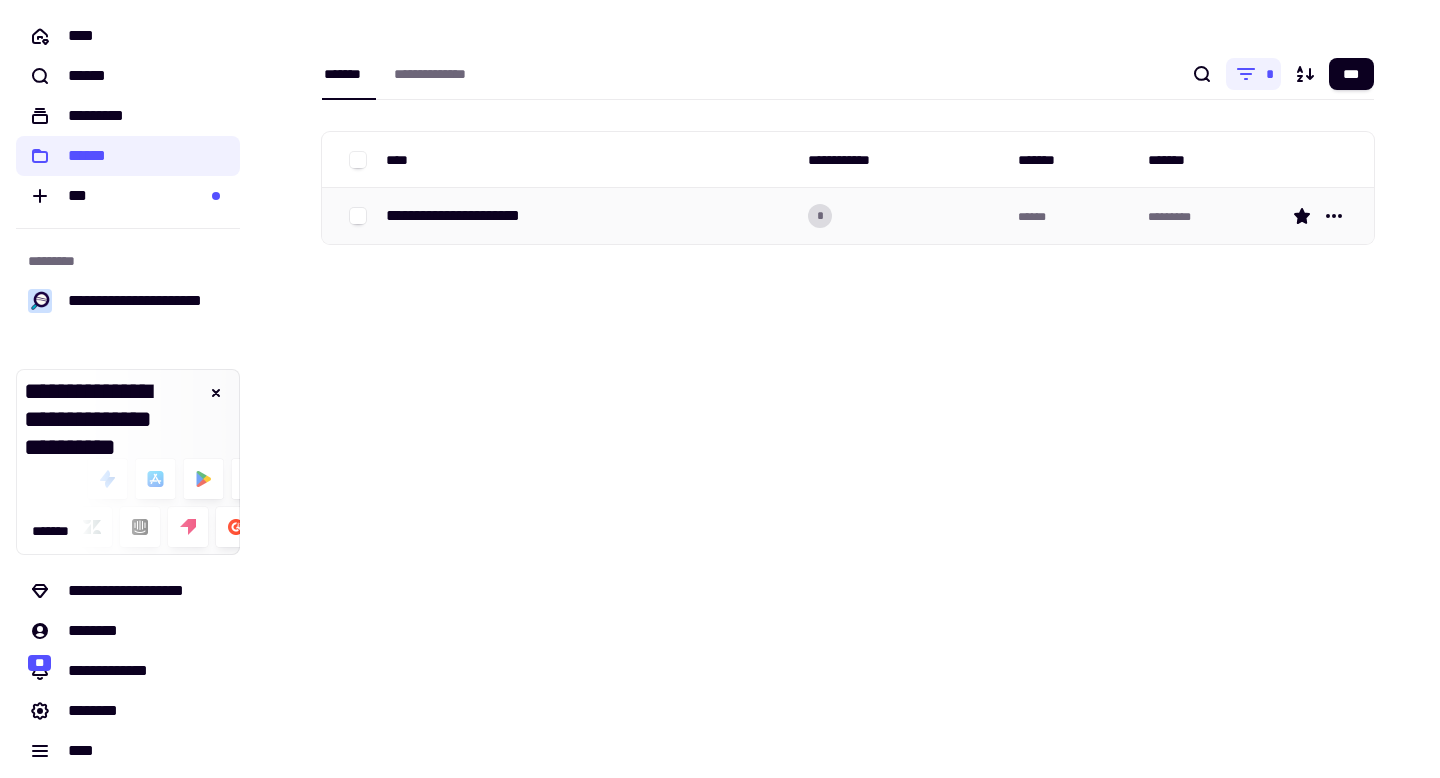 click on "**********" at bounding box center (484, 216) 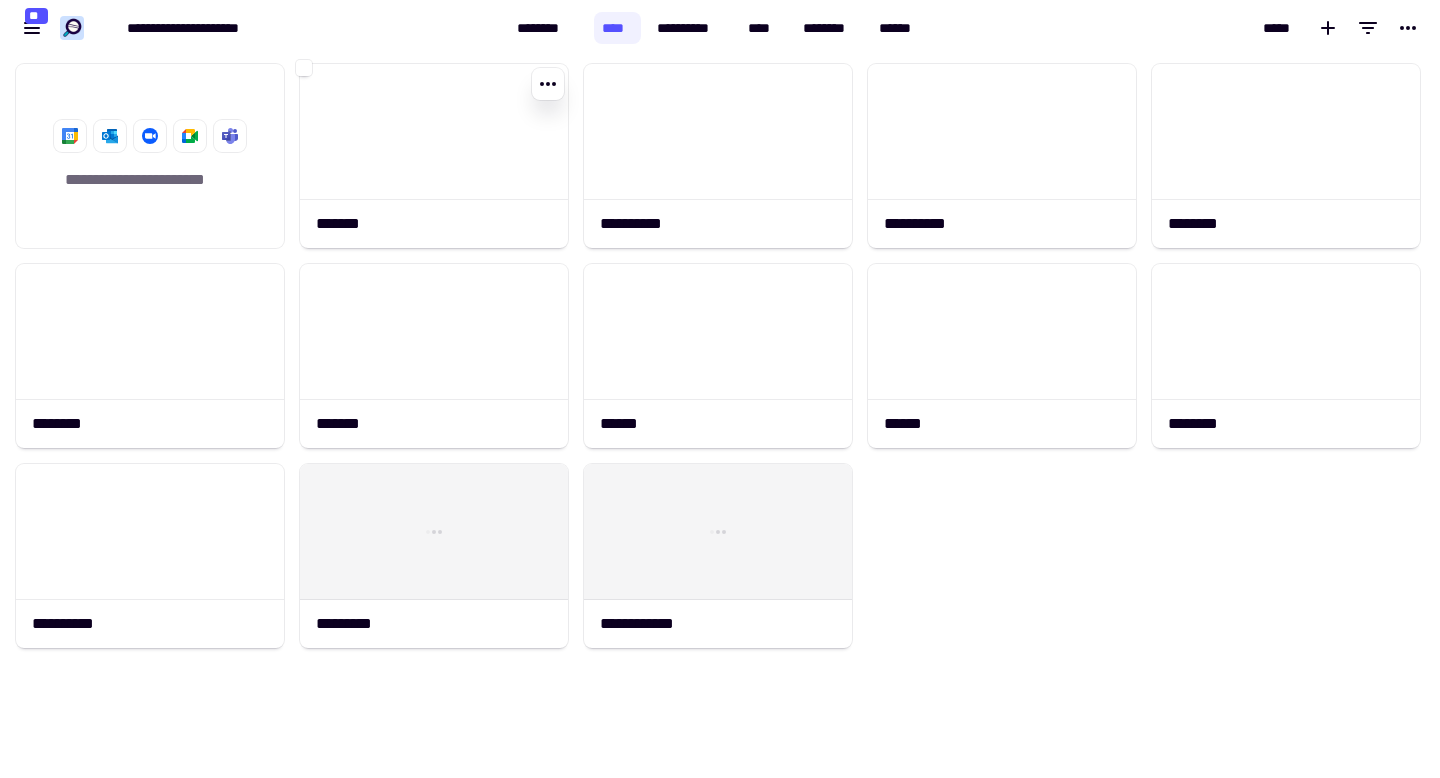 scroll, scrollTop: 1, scrollLeft: 1, axis: both 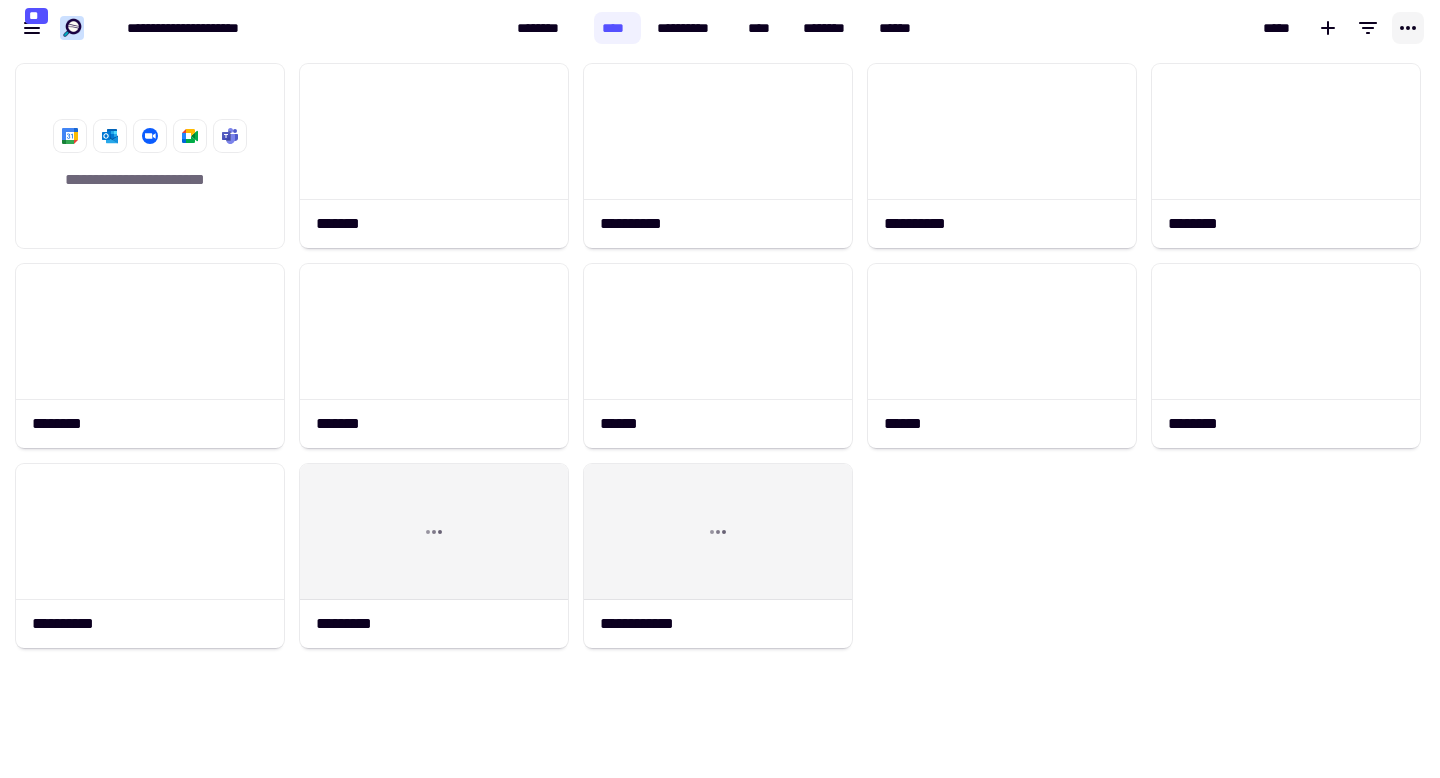 click 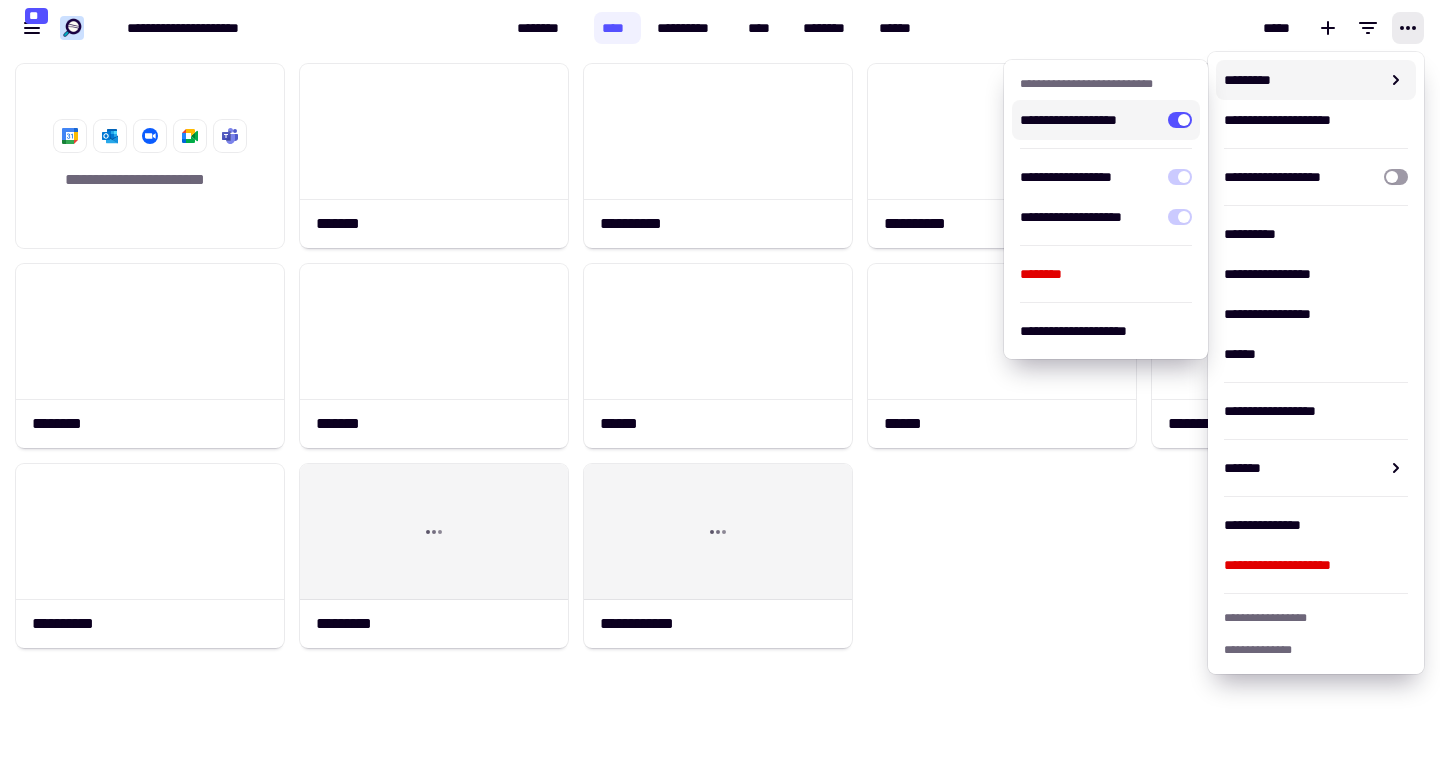 click on "*****" at bounding box center (1185, 28) 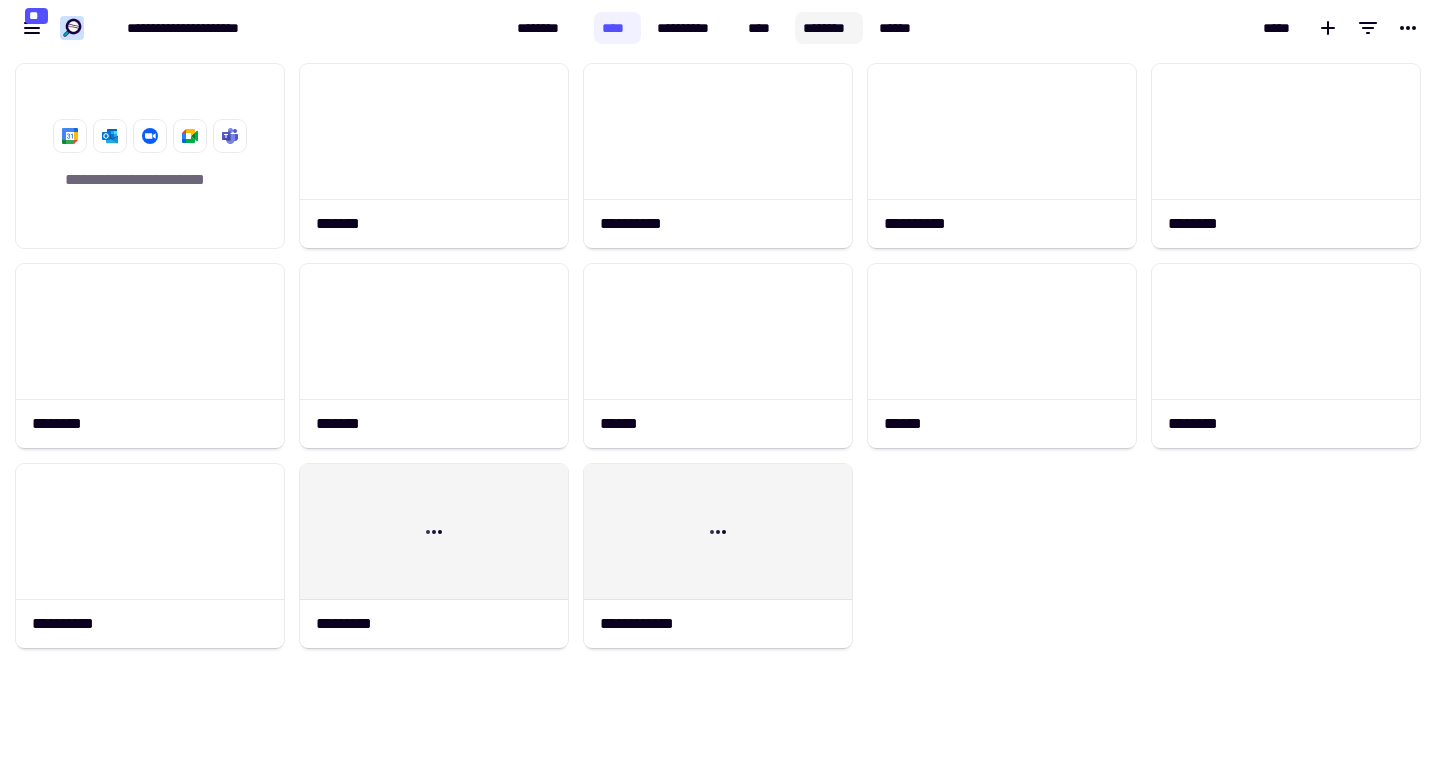 click on "********" 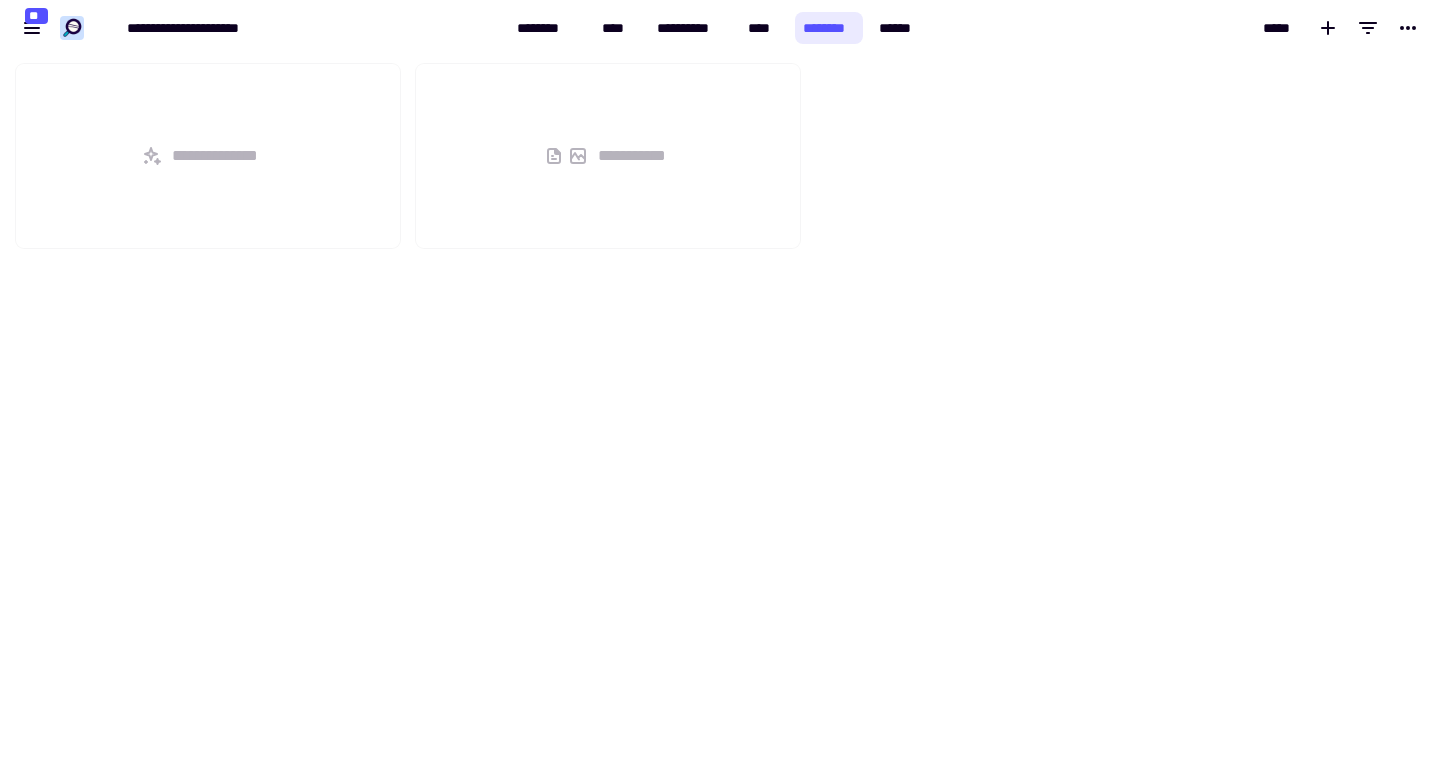 scroll, scrollTop: 1, scrollLeft: 1, axis: both 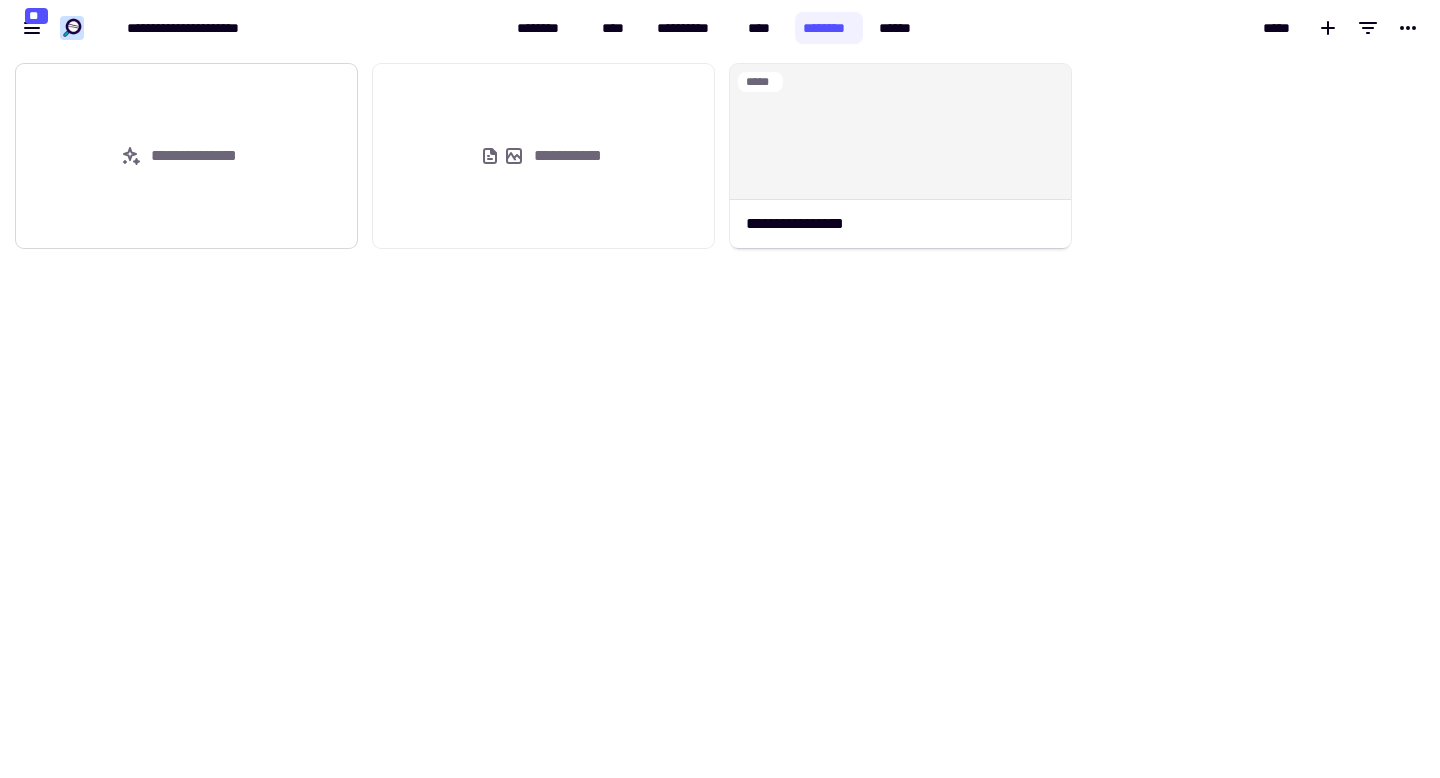 click on "**********" 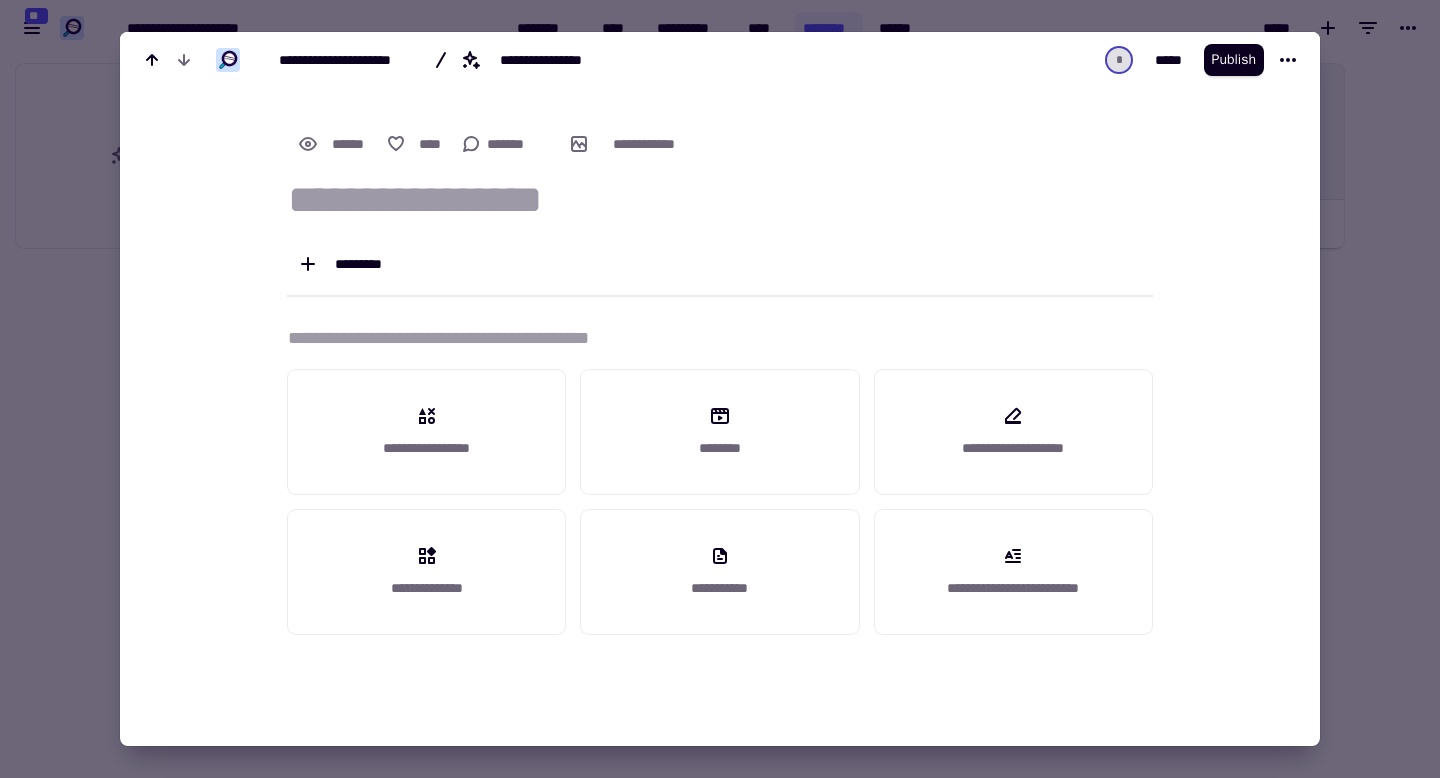 click at bounding box center (720, 389) 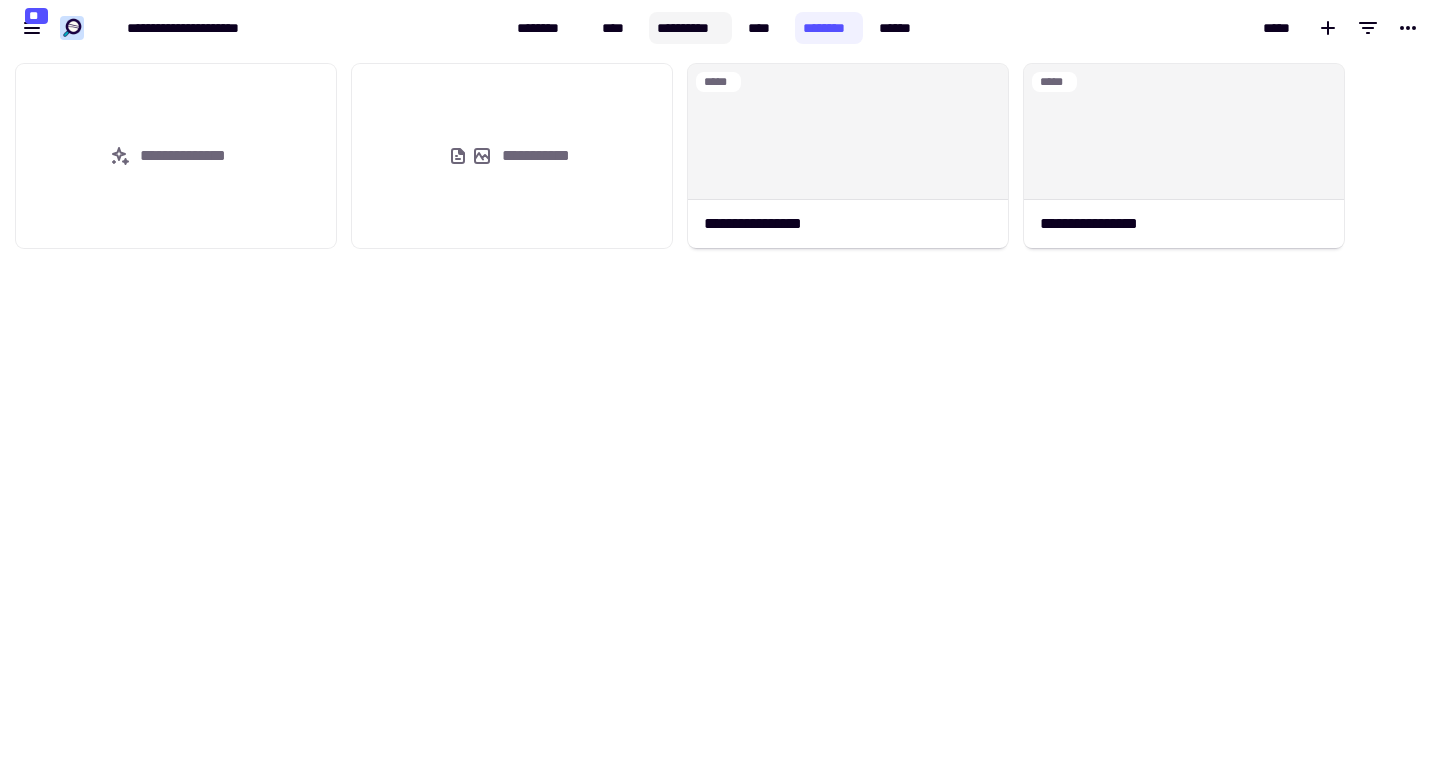 click on "**********" 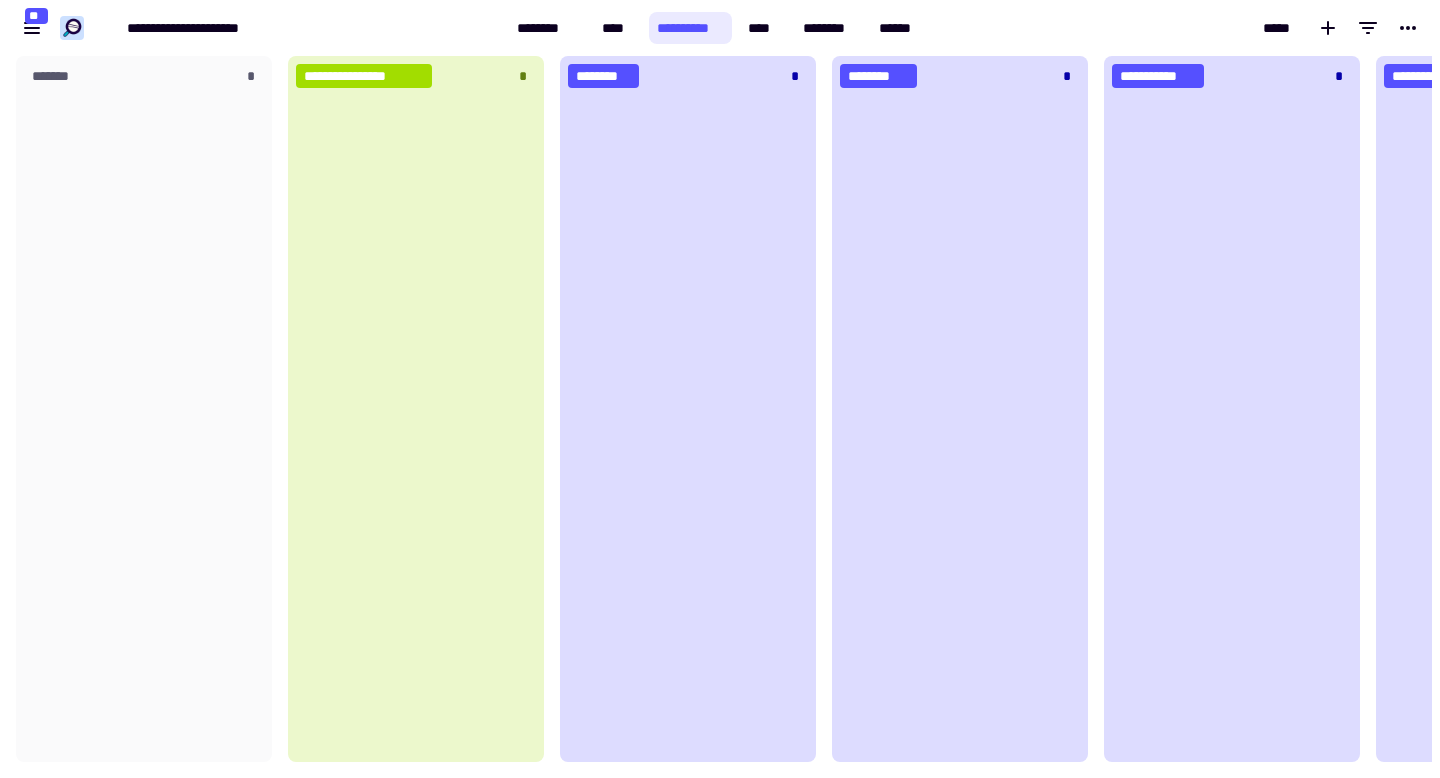 scroll, scrollTop: 1, scrollLeft: 1, axis: both 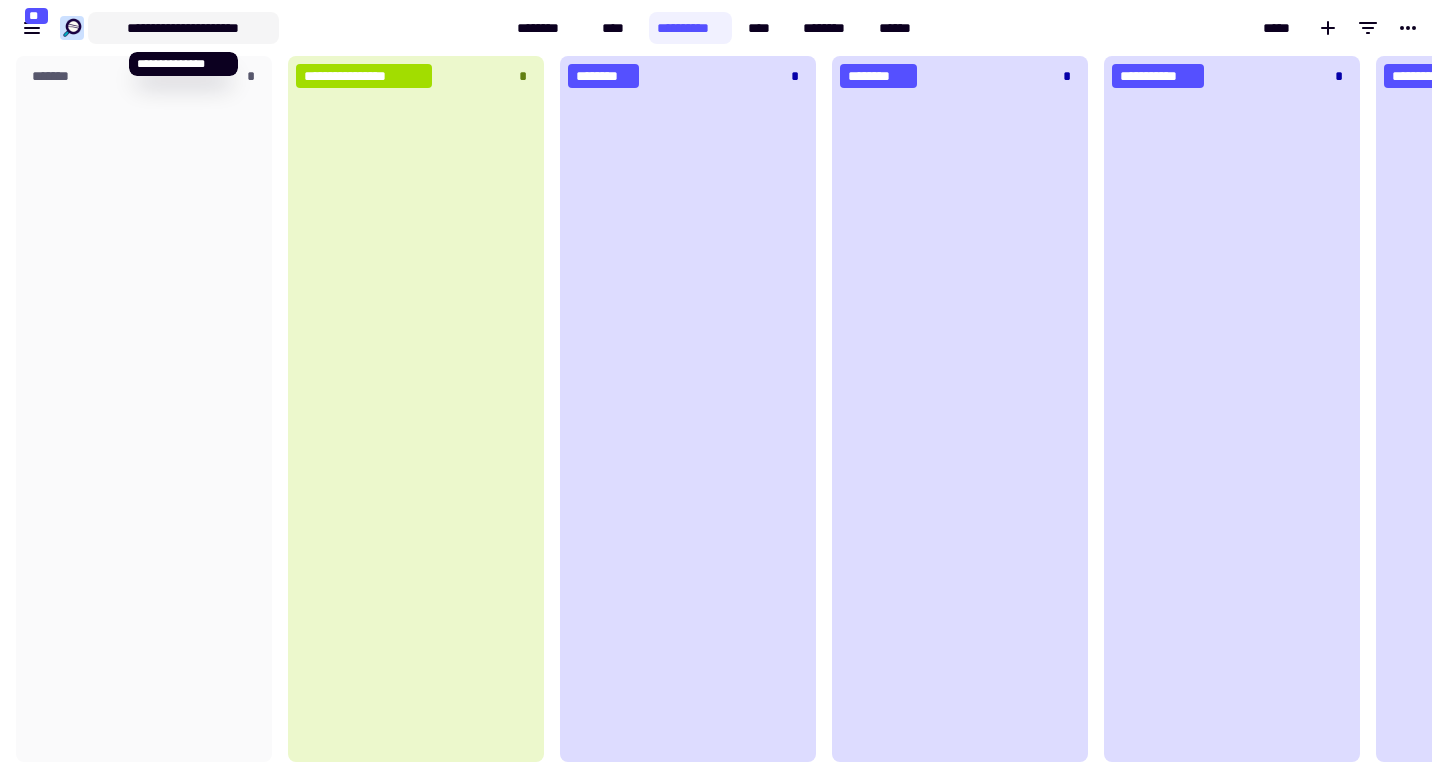 click on "**********" 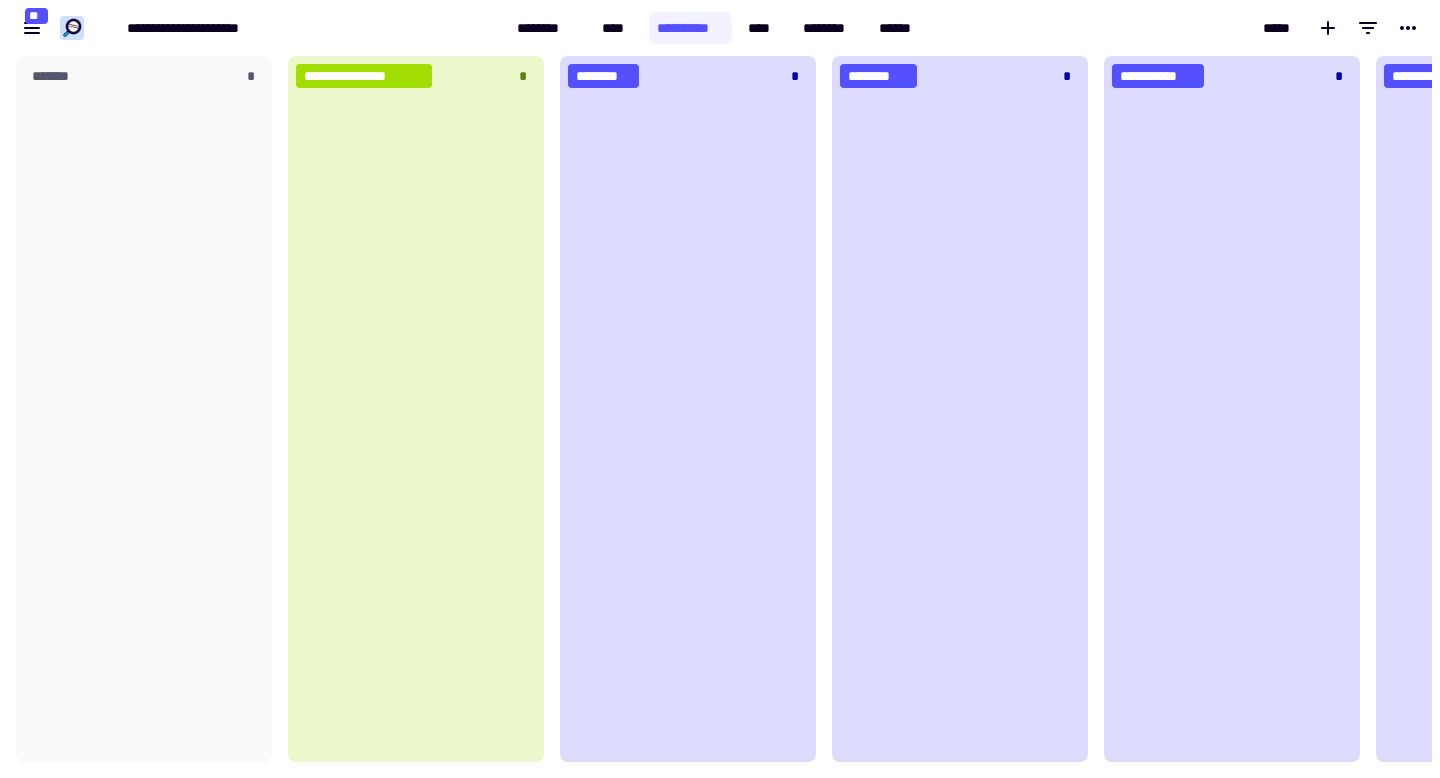 click on "**********" at bounding box center [254, 28] 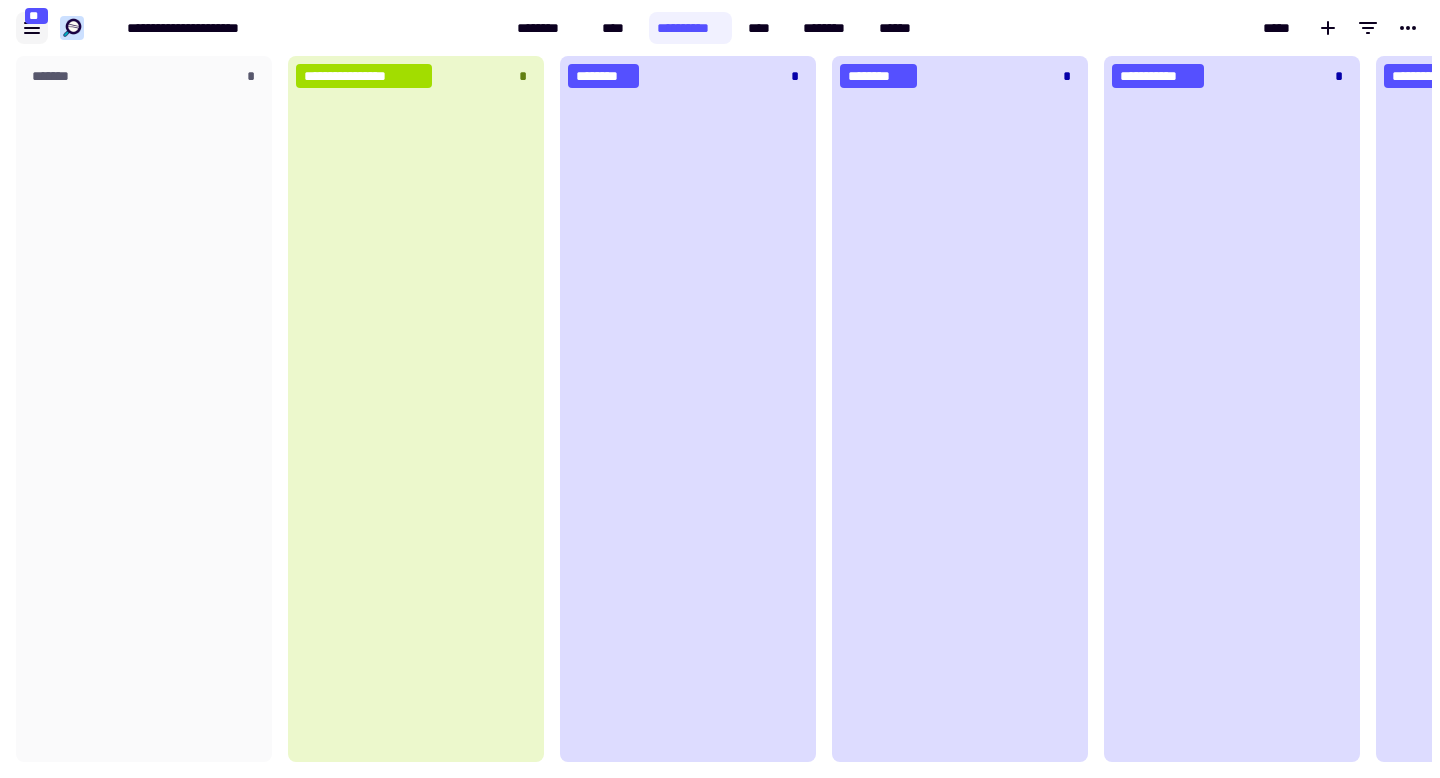 click 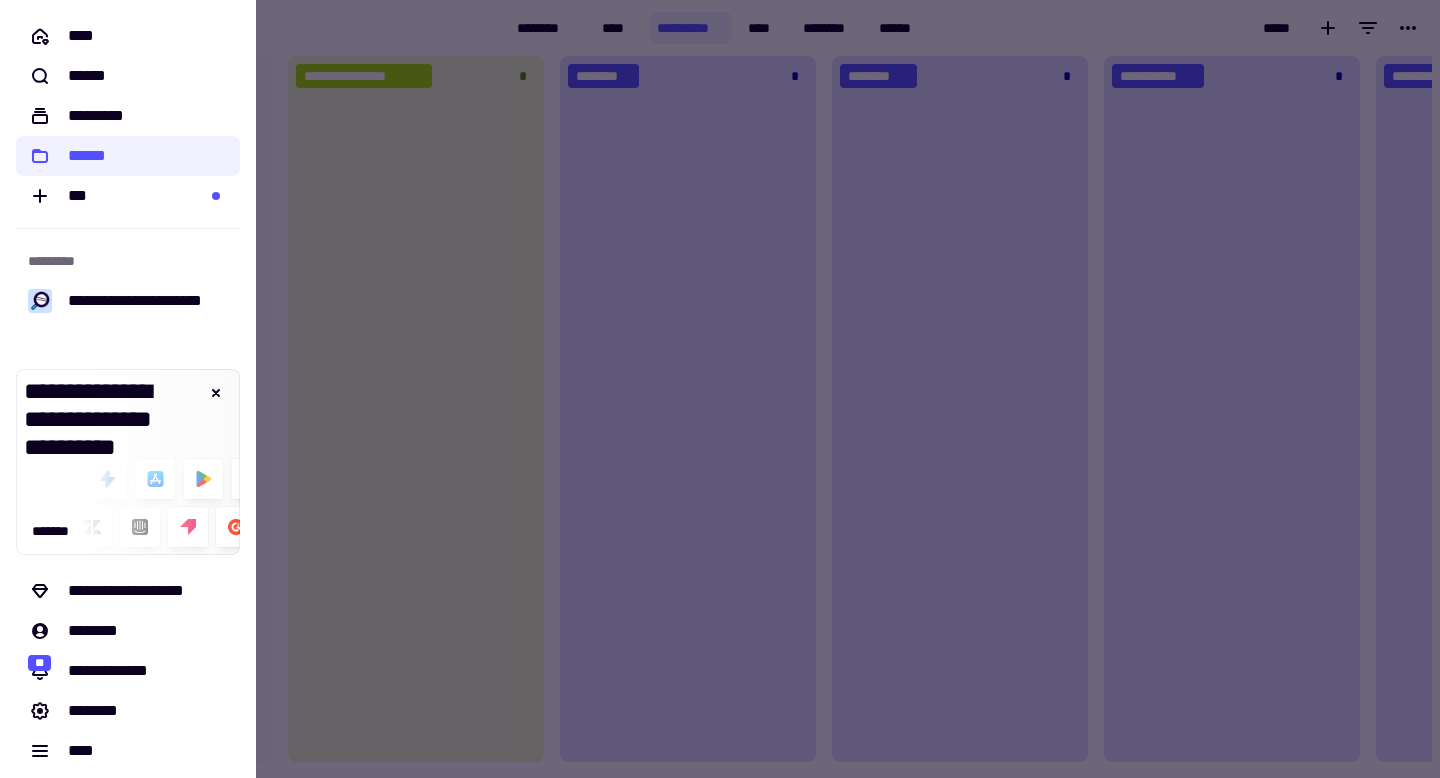 click at bounding box center (720, 389) 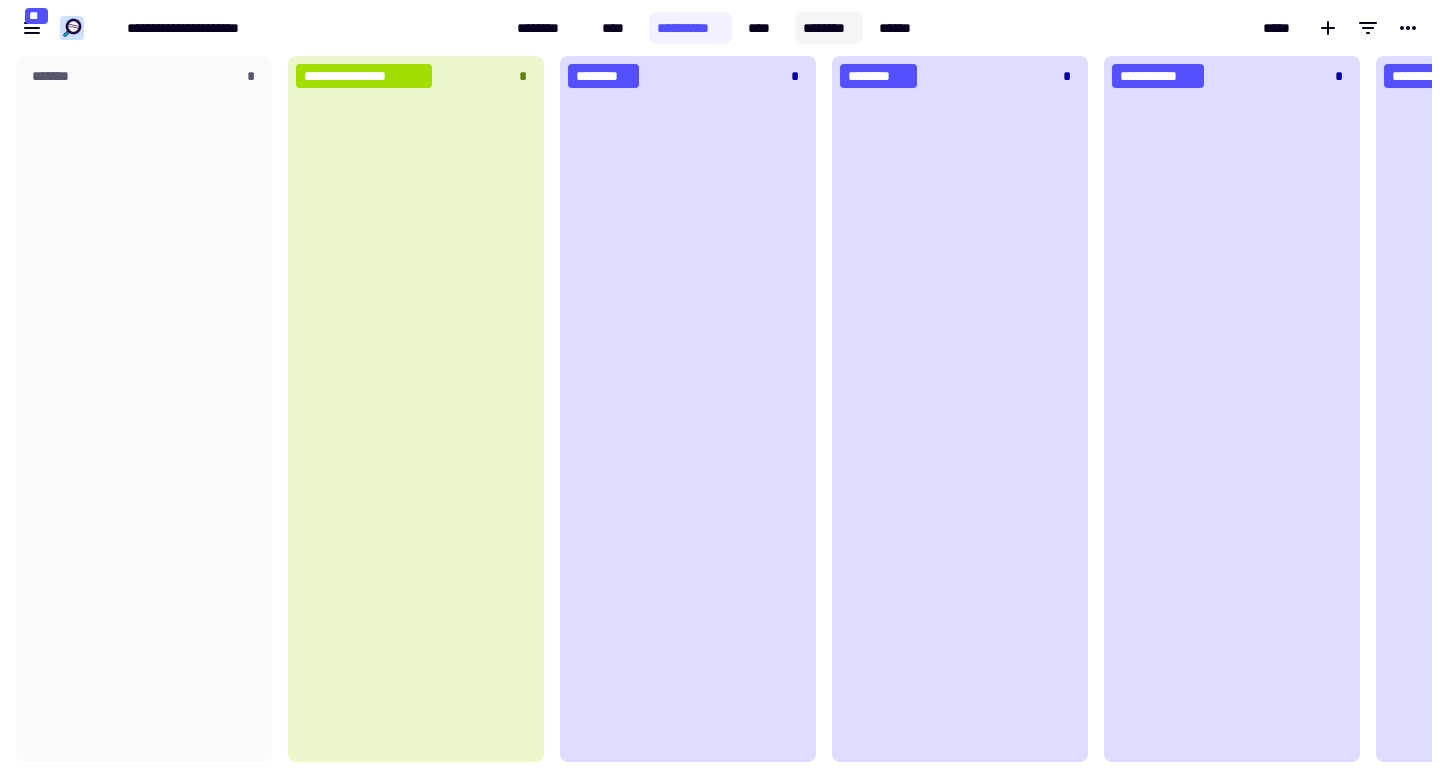 click on "********" 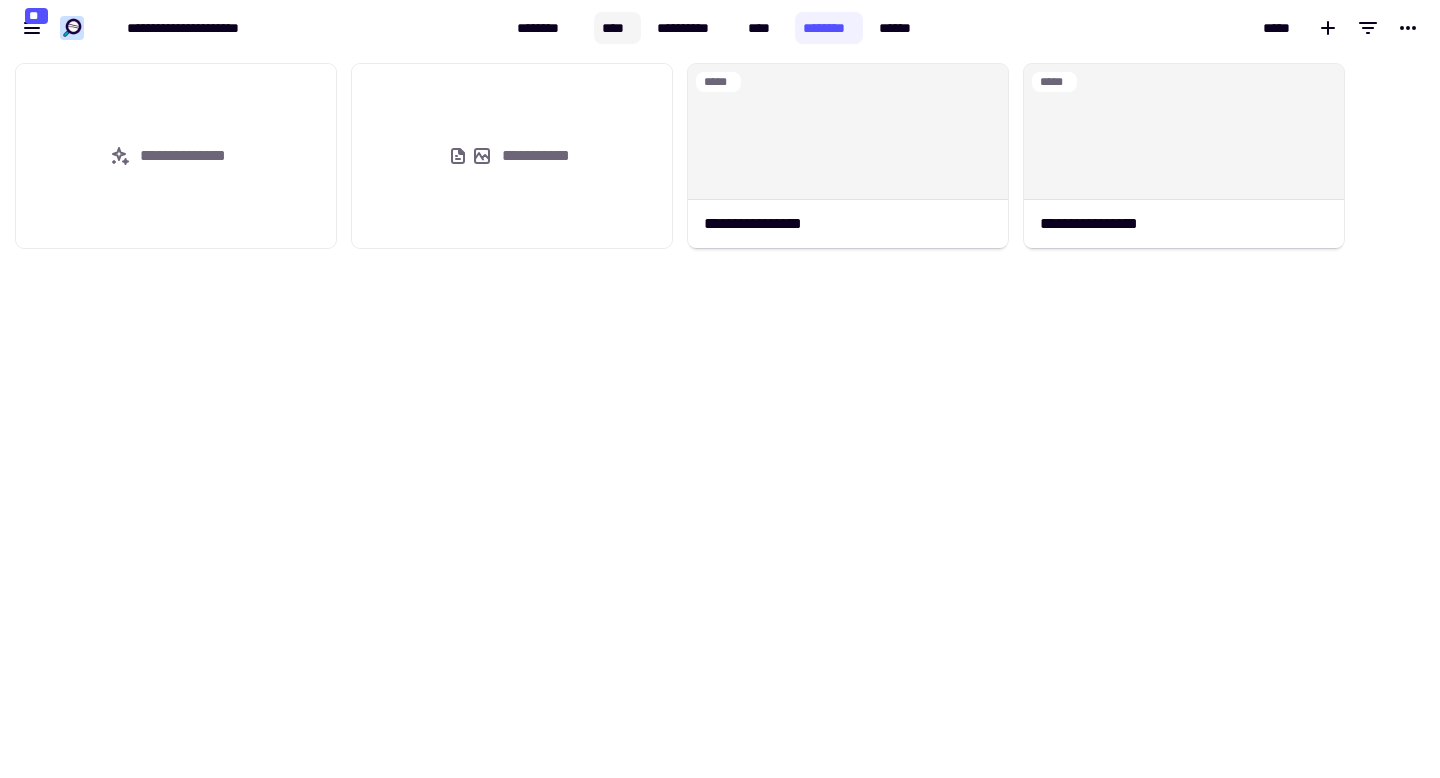 click on "****" 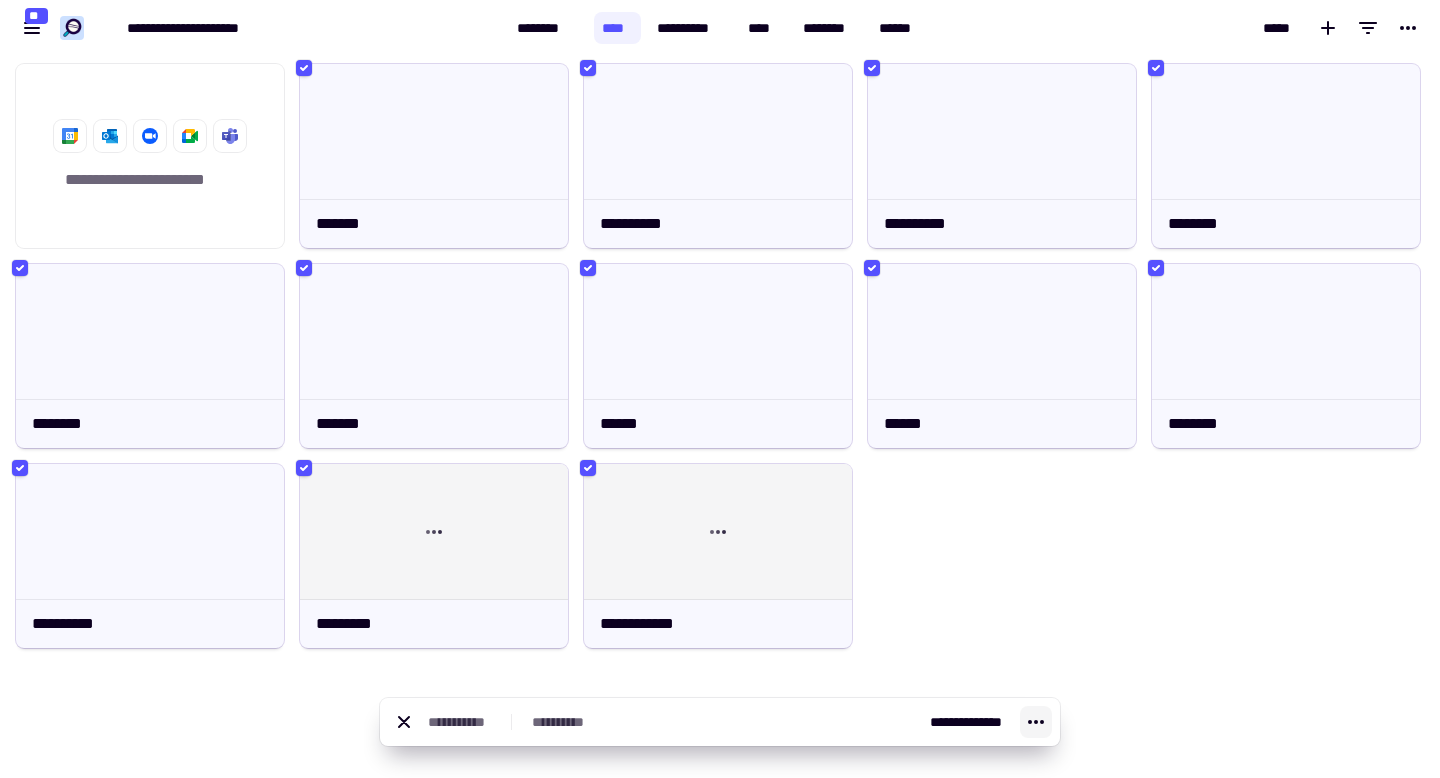 click 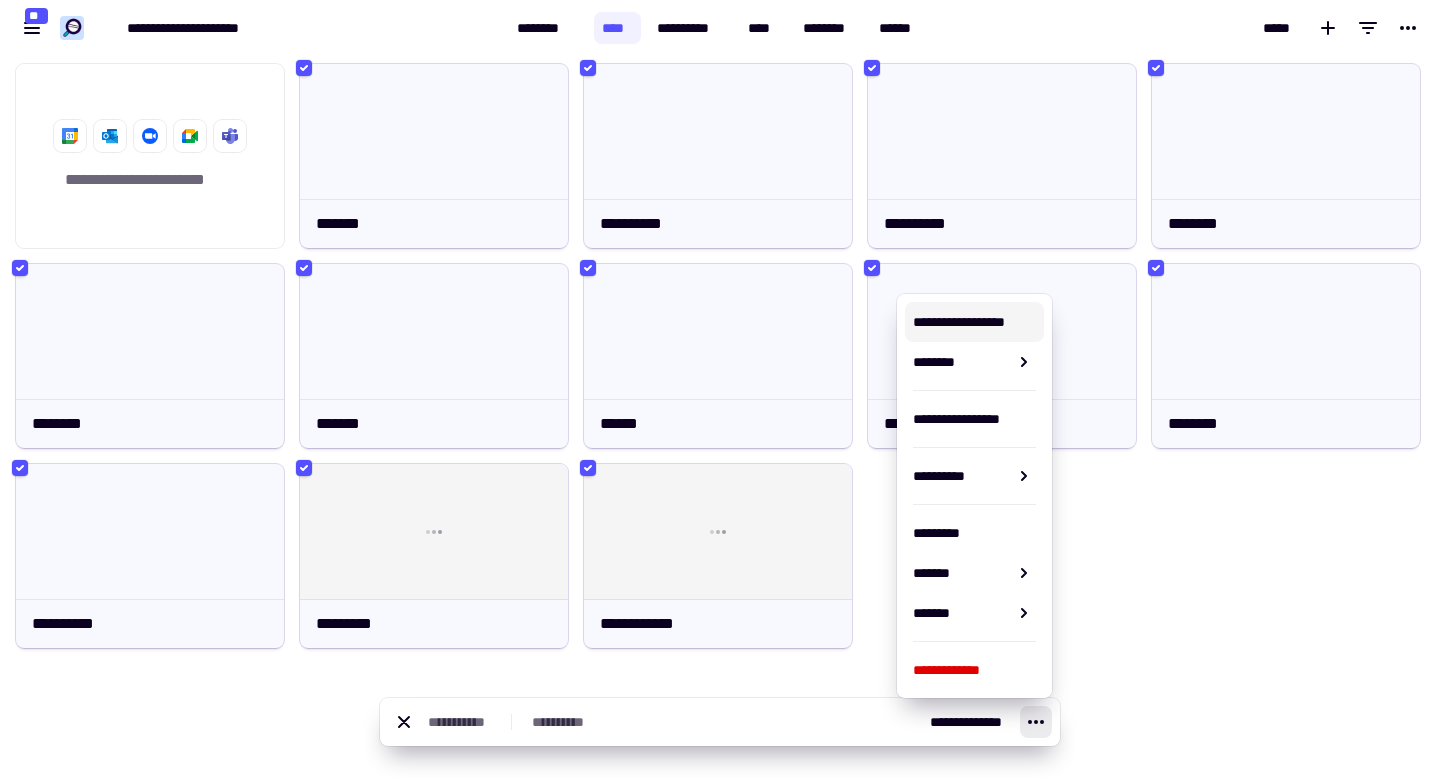 click on "**********" at bounding box center [974, 322] 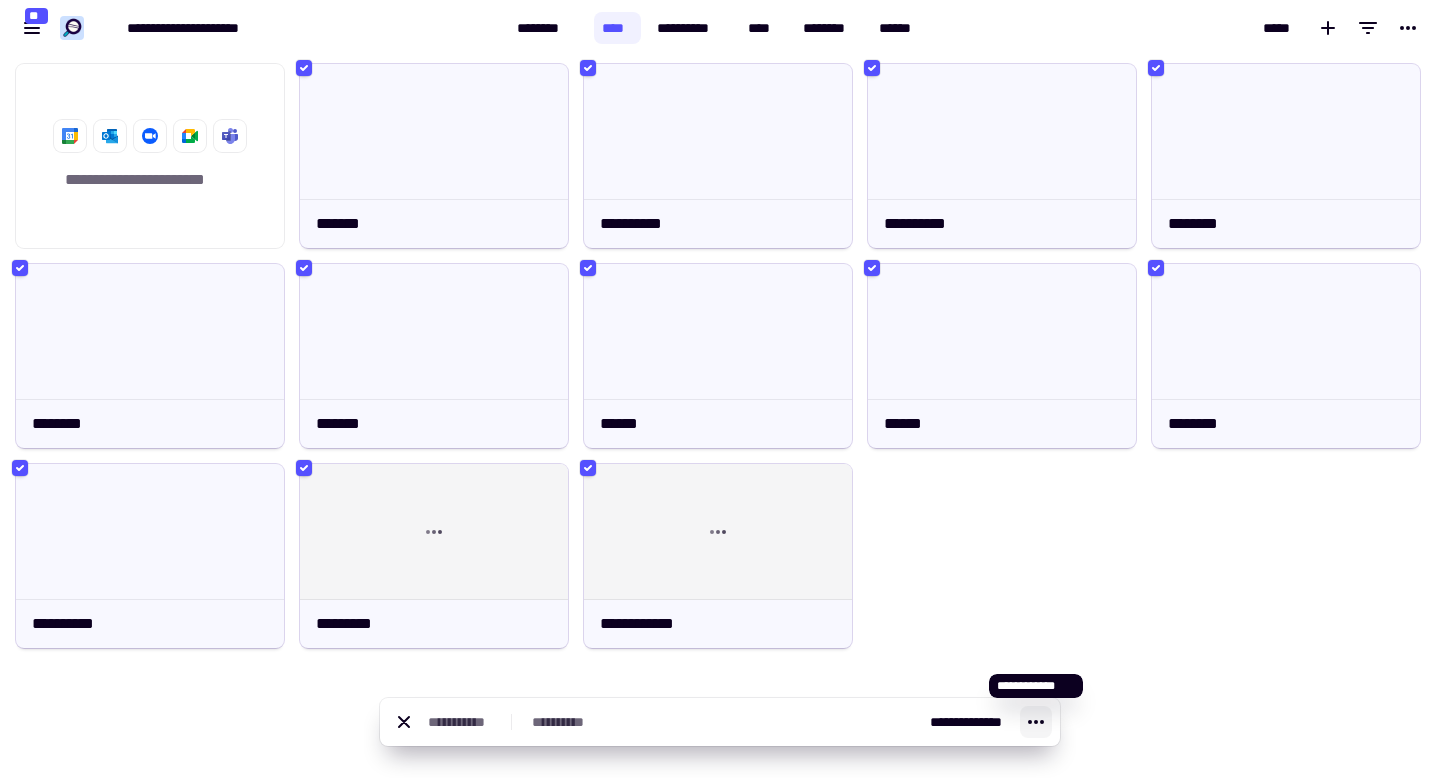 click 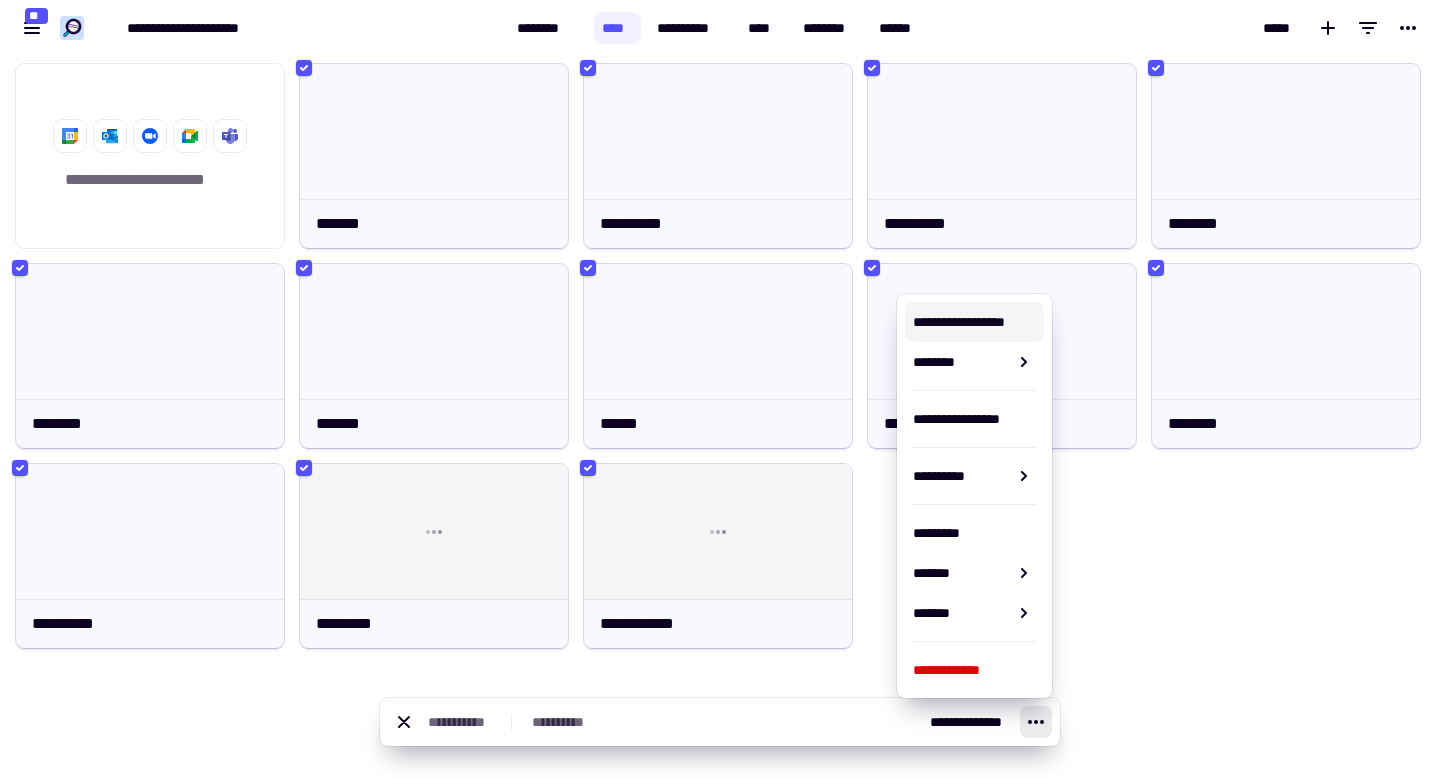 click on "**********" at bounding box center (974, 322) 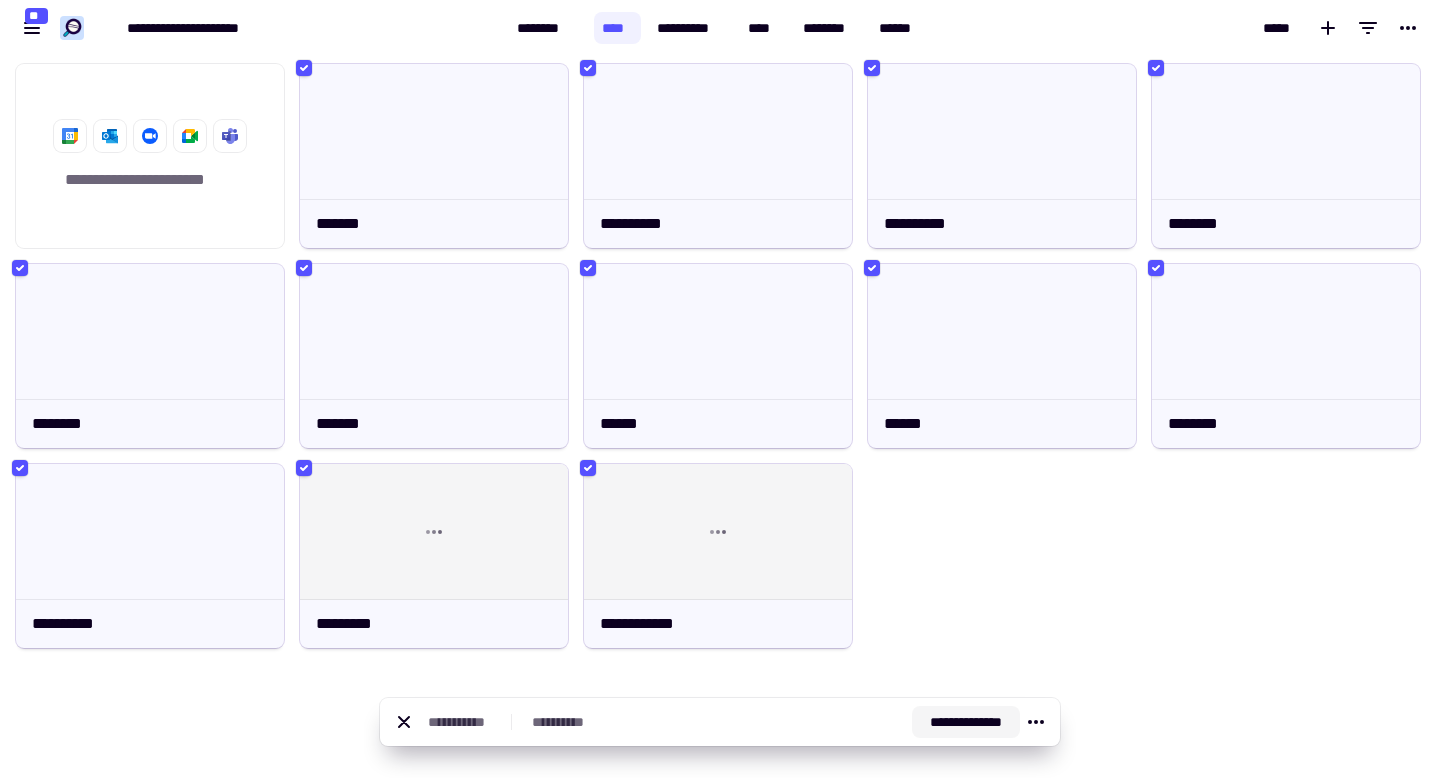 click on "**********" 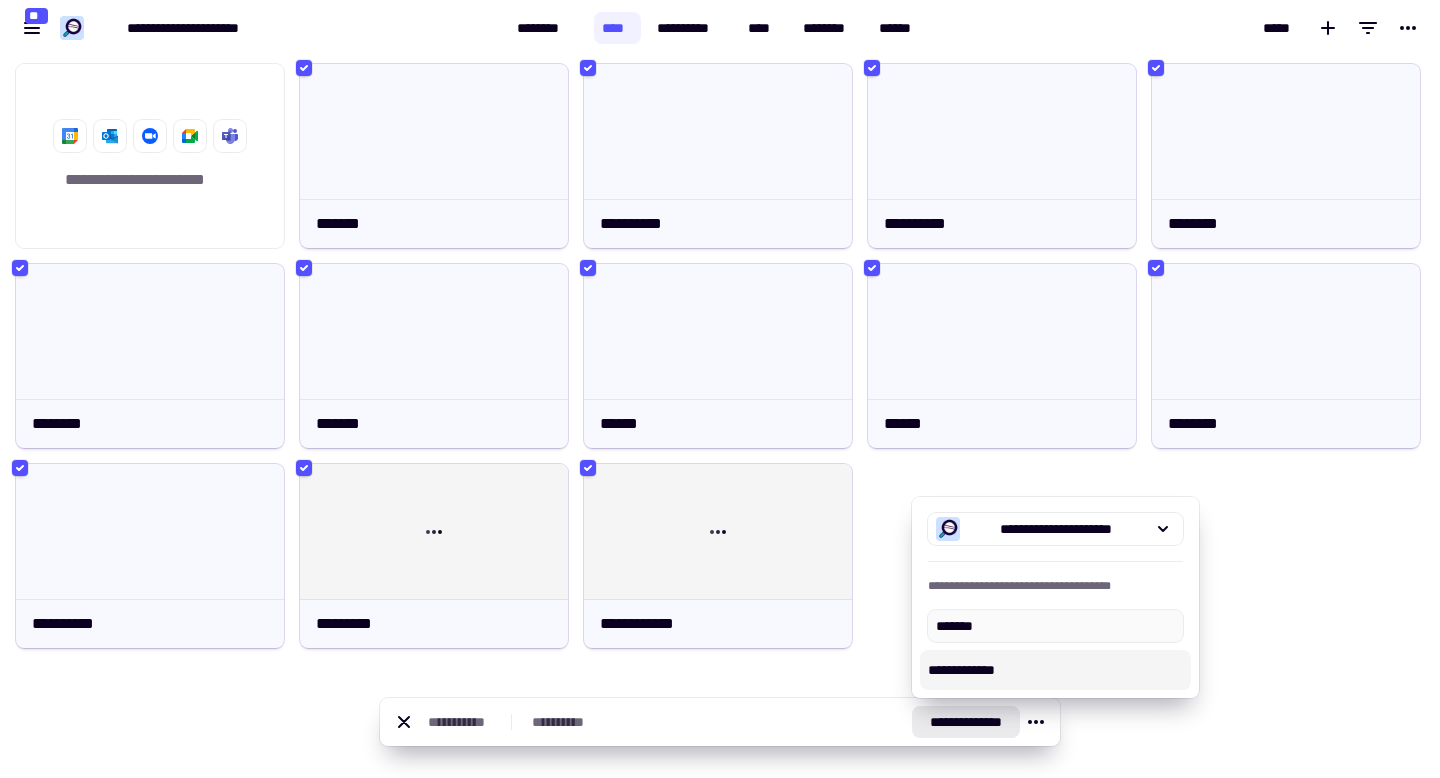 type on "******" 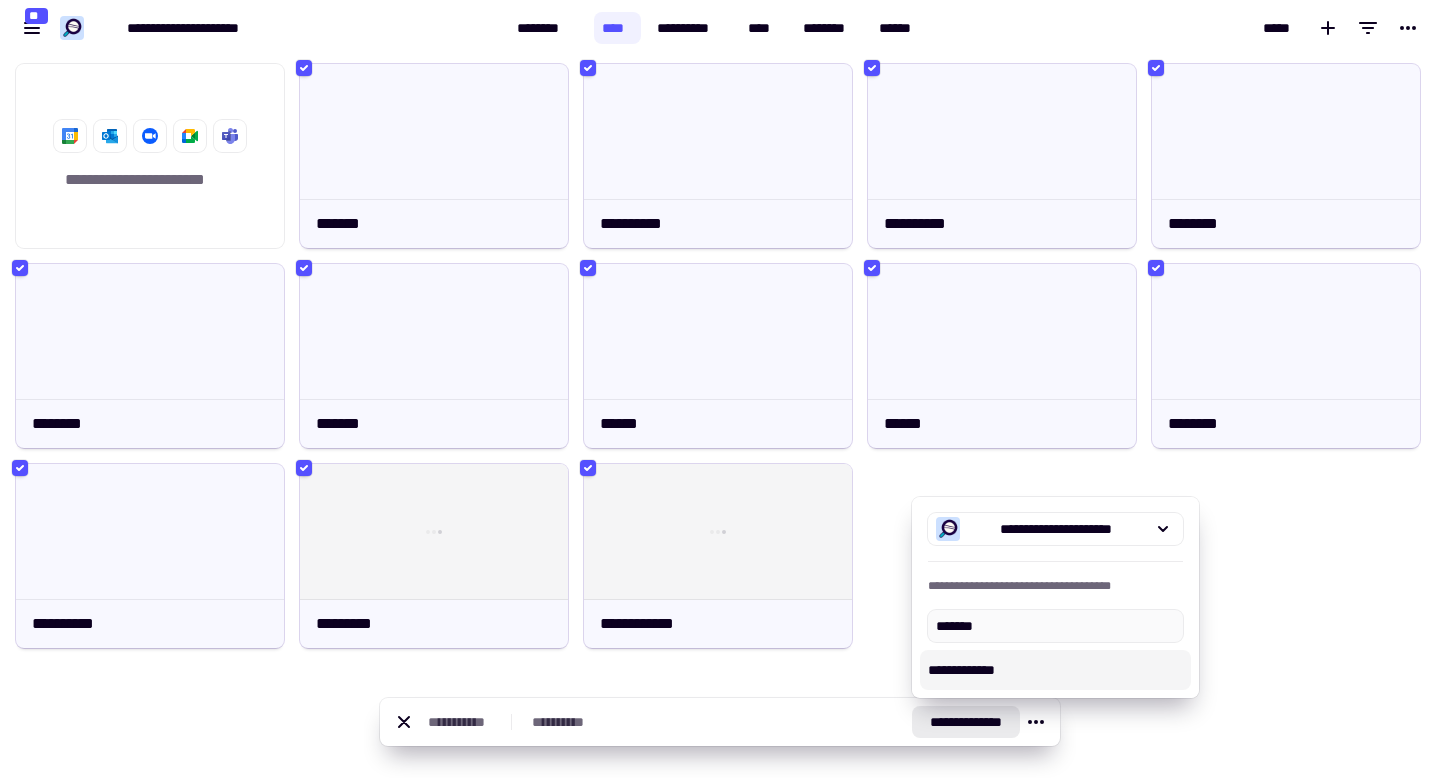 click on "**********" at bounding box center (1055, 670) 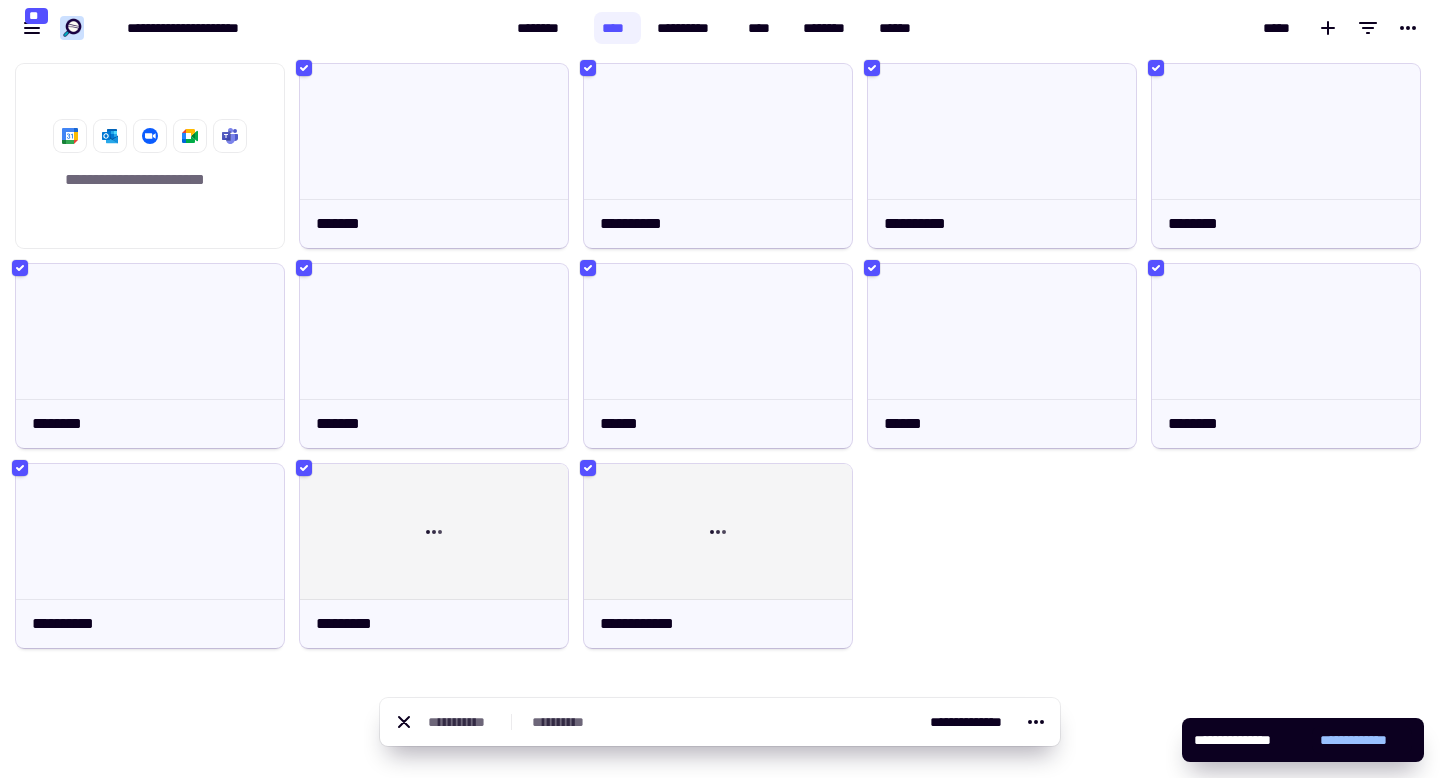 click on "**********" 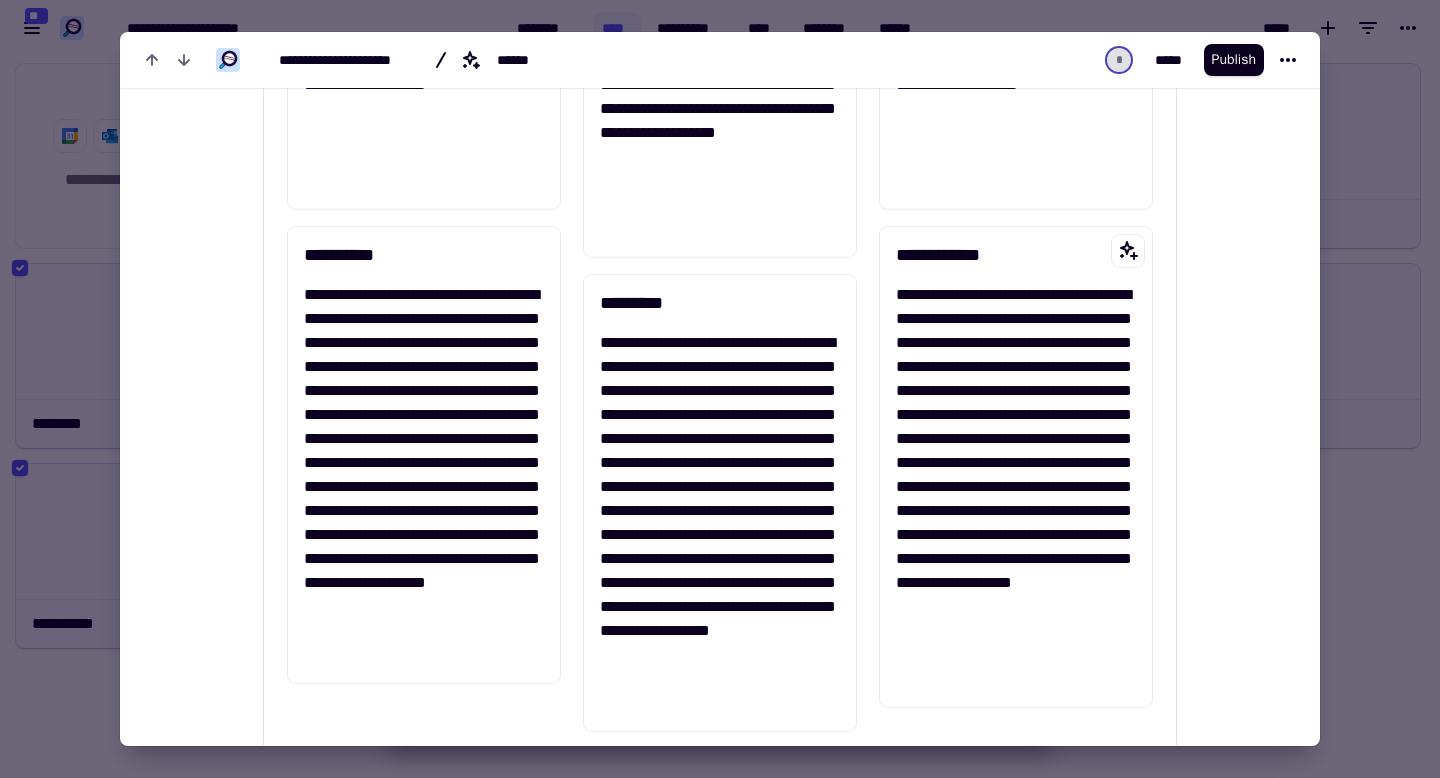 scroll, scrollTop: 1891, scrollLeft: 0, axis: vertical 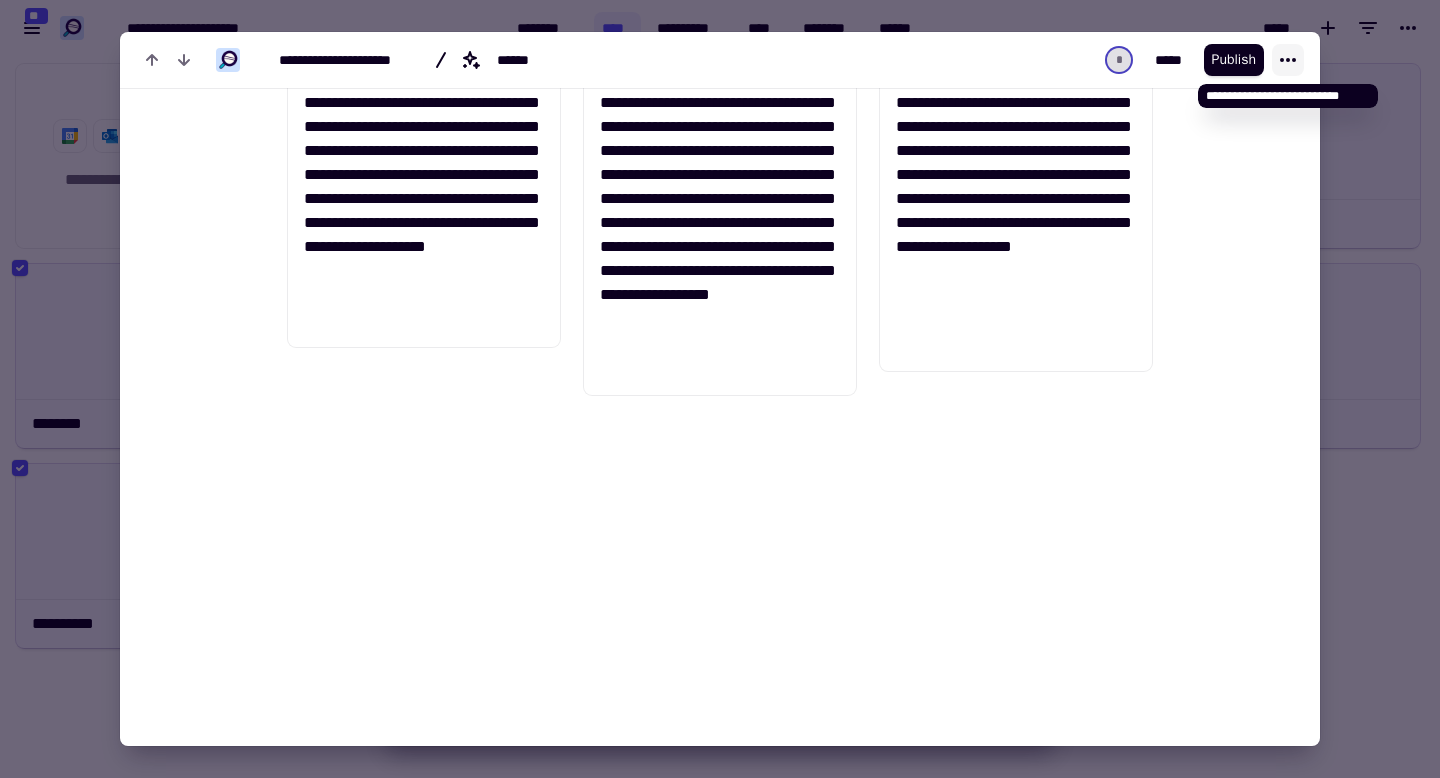 click 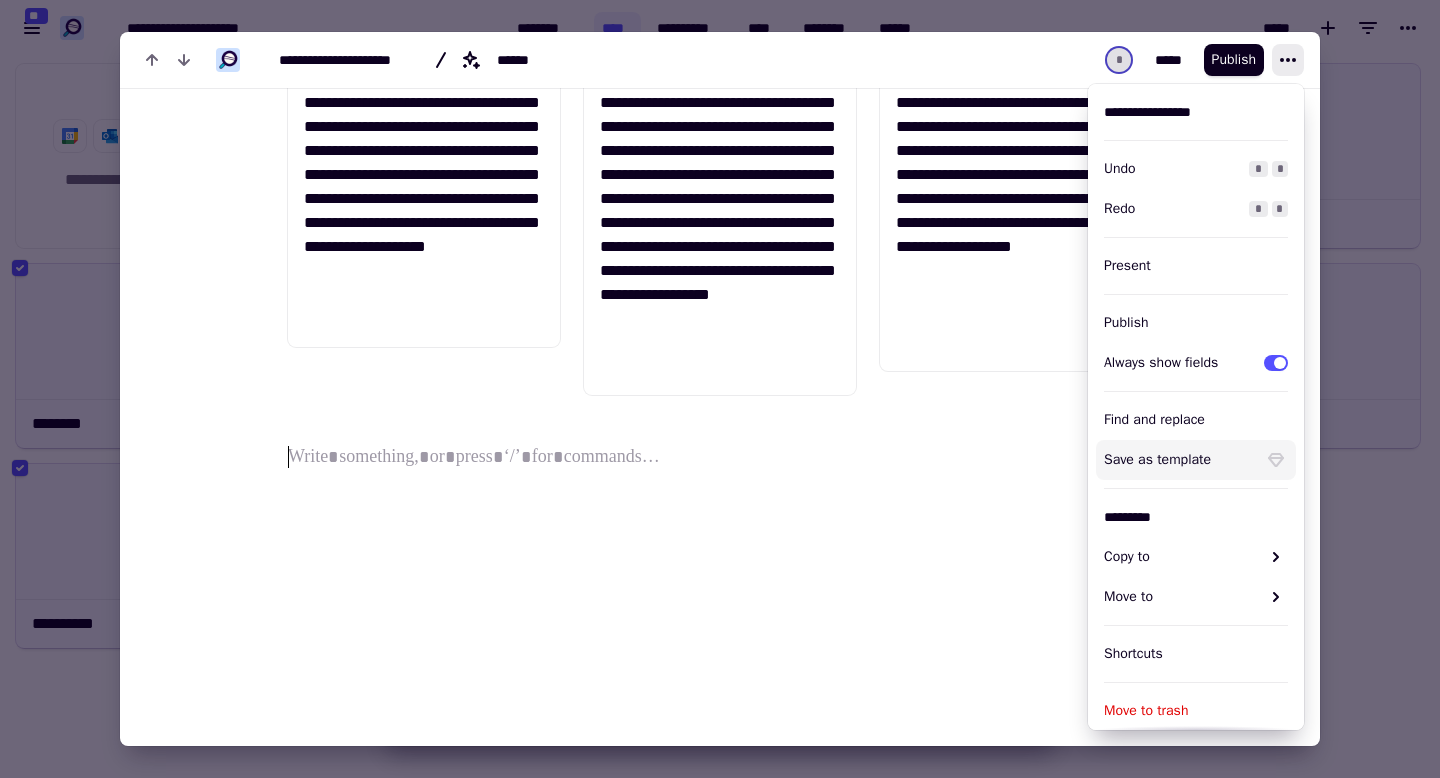 click at bounding box center (720, 389) 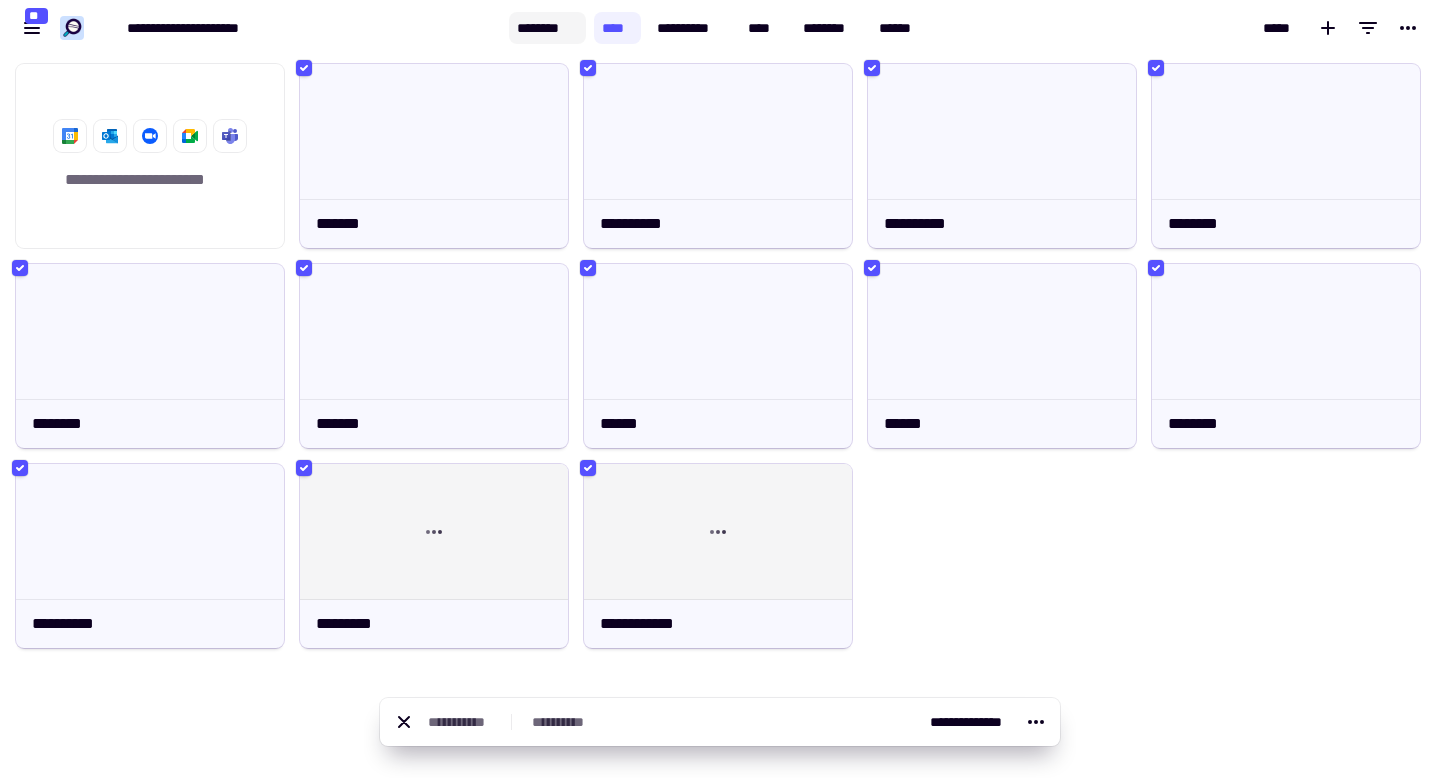 click on "********" 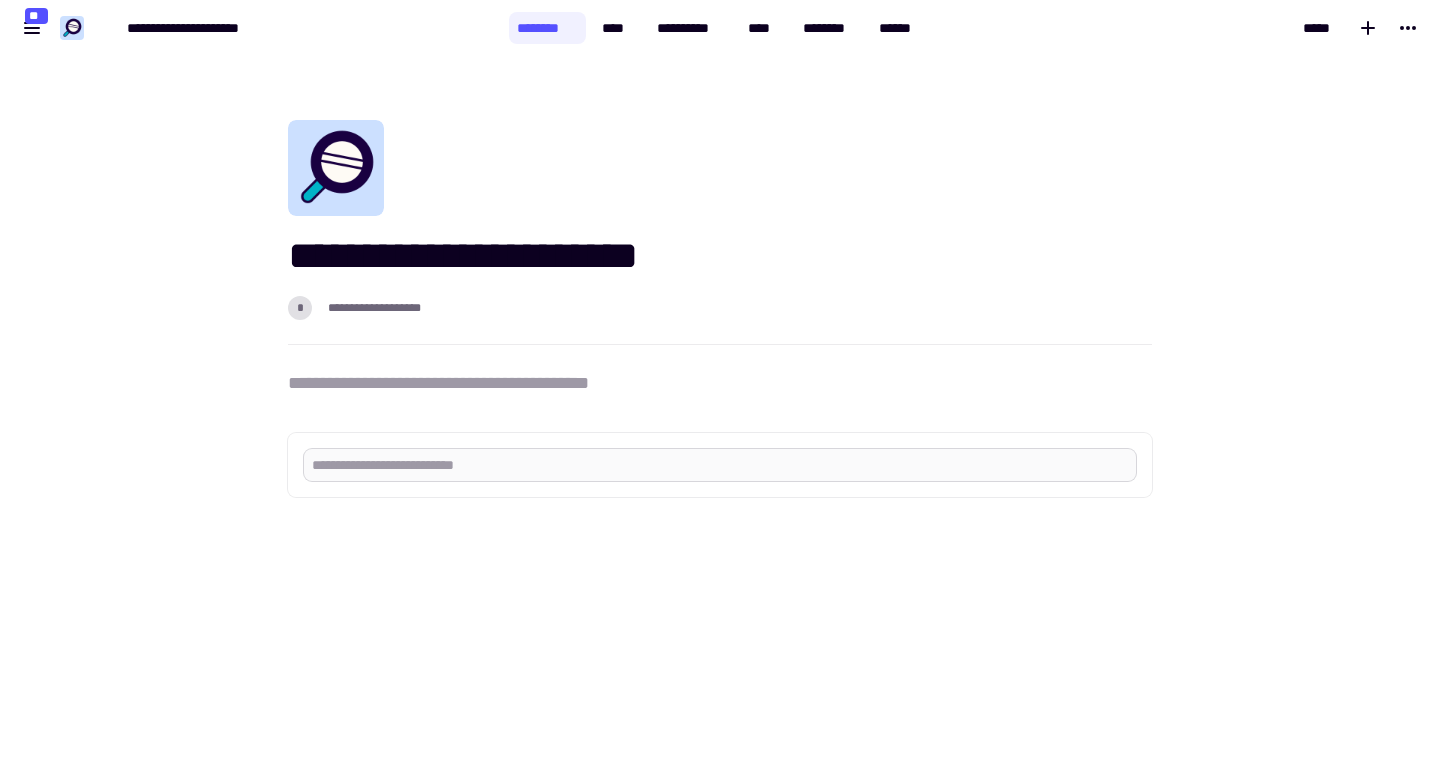 click at bounding box center [720, 465] 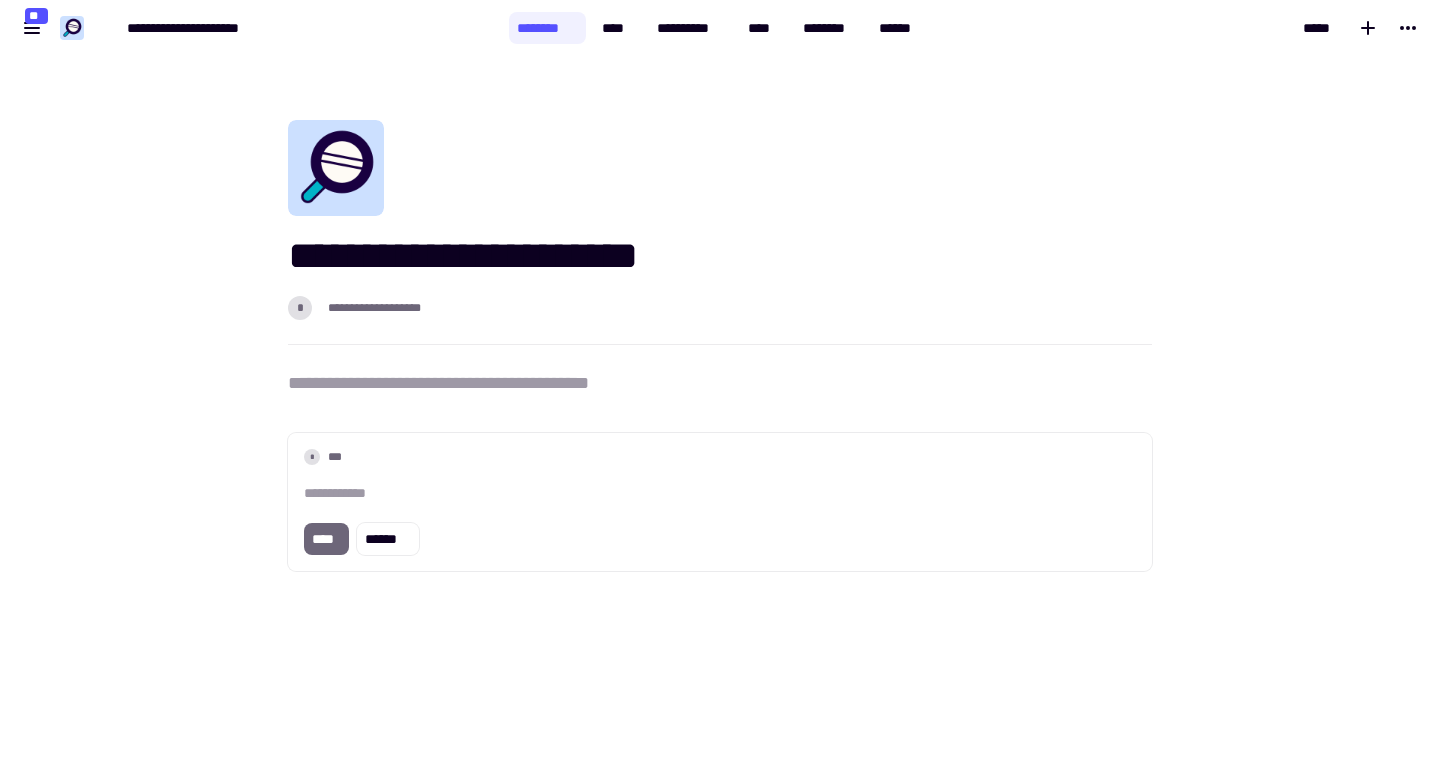 click on "**********" at bounding box center (720, 493) 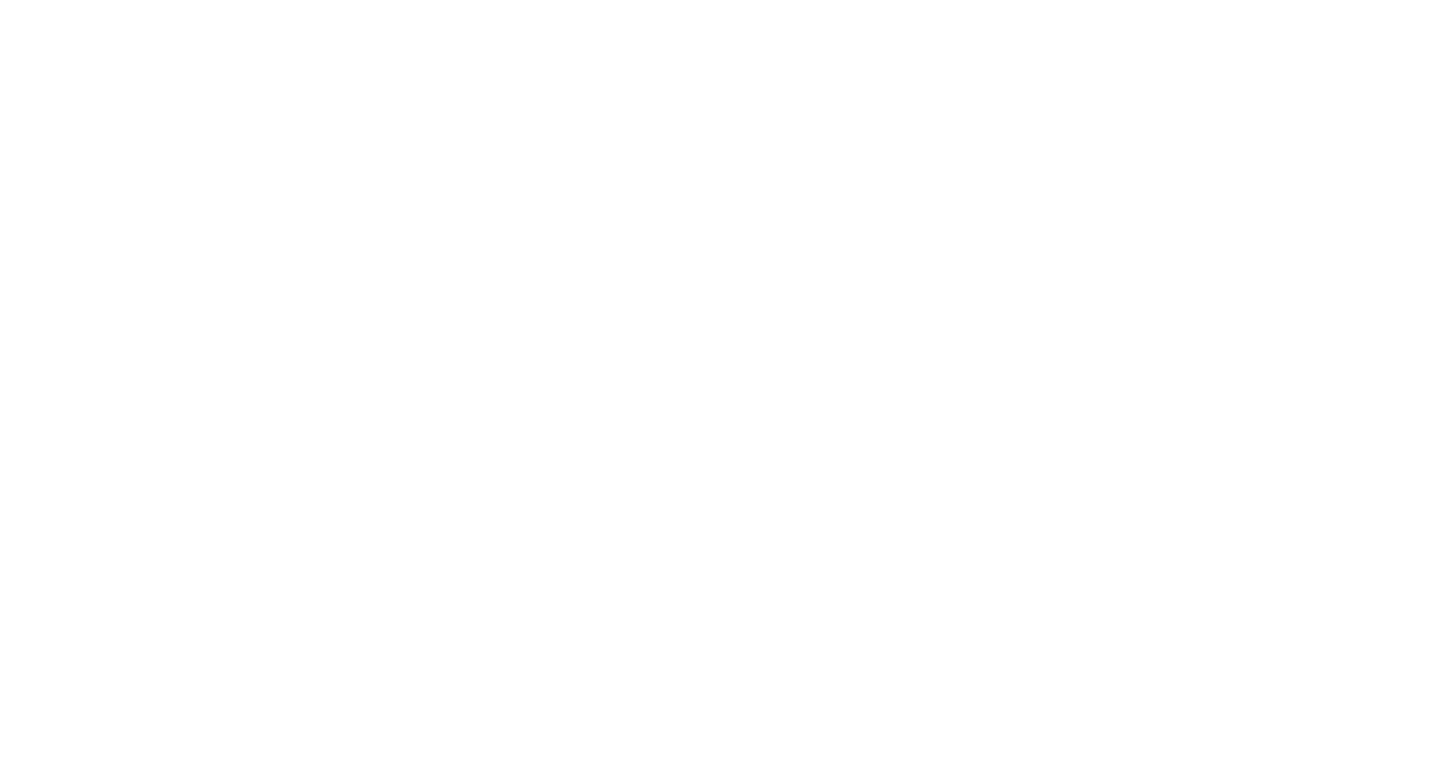scroll, scrollTop: 0, scrollLeft: 0, axis: both 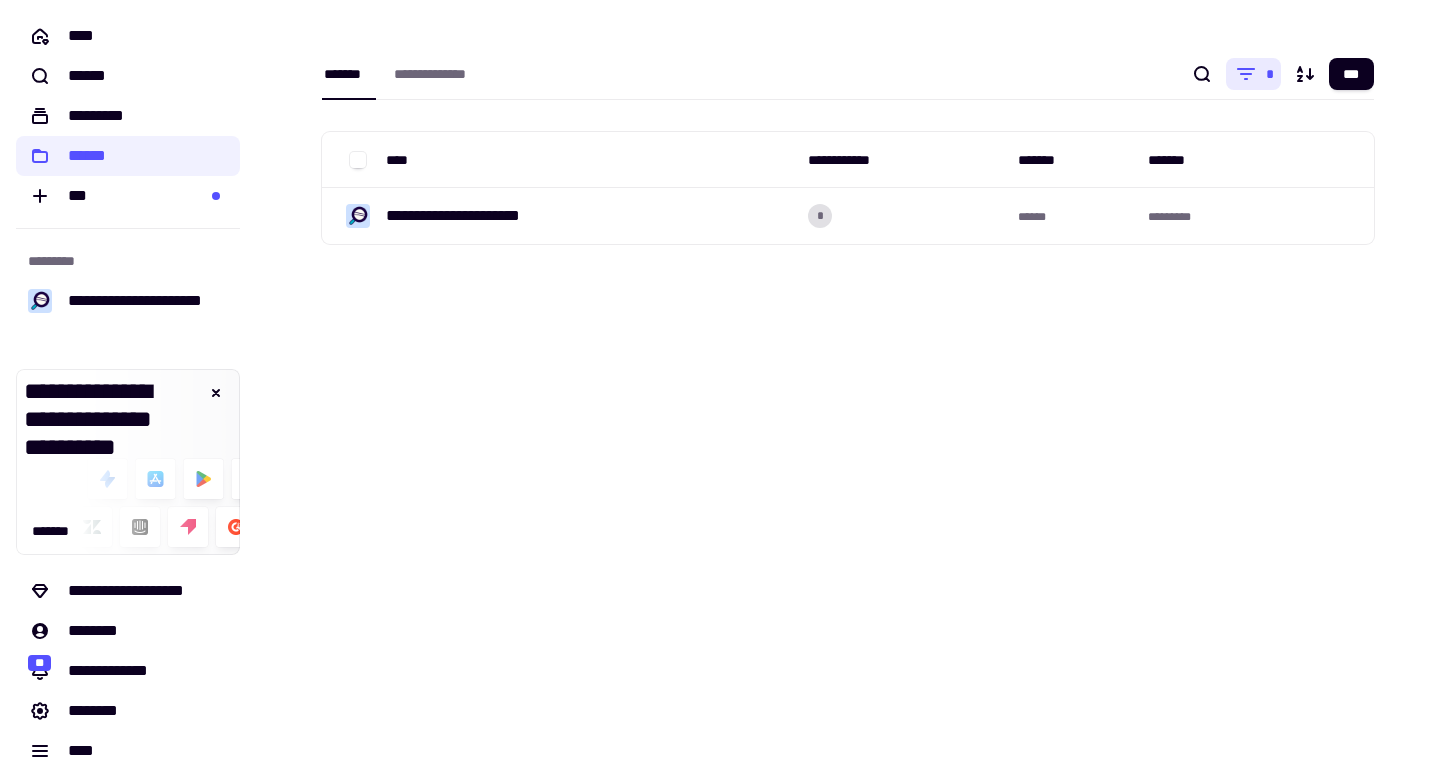 click 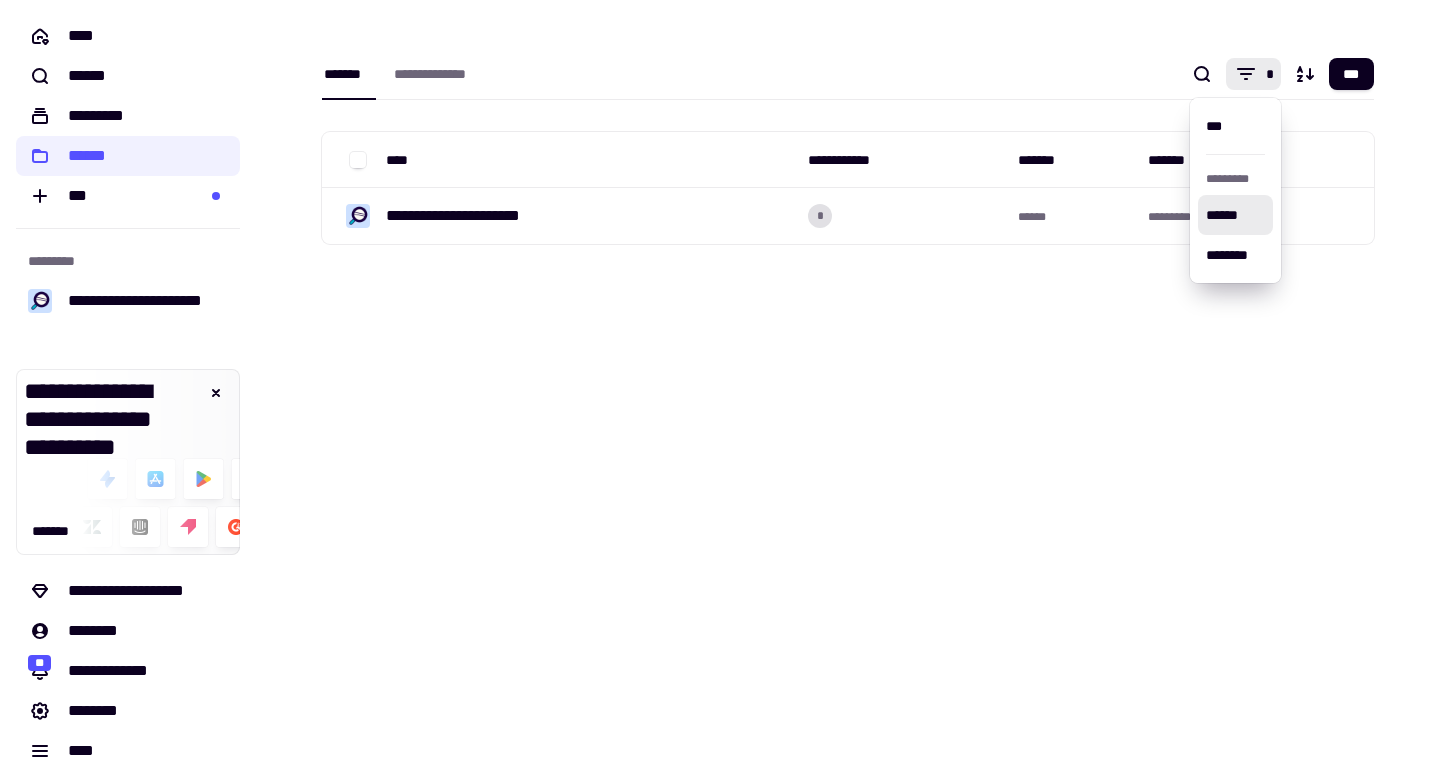 click on "**********" at bounding box center (848, 74) 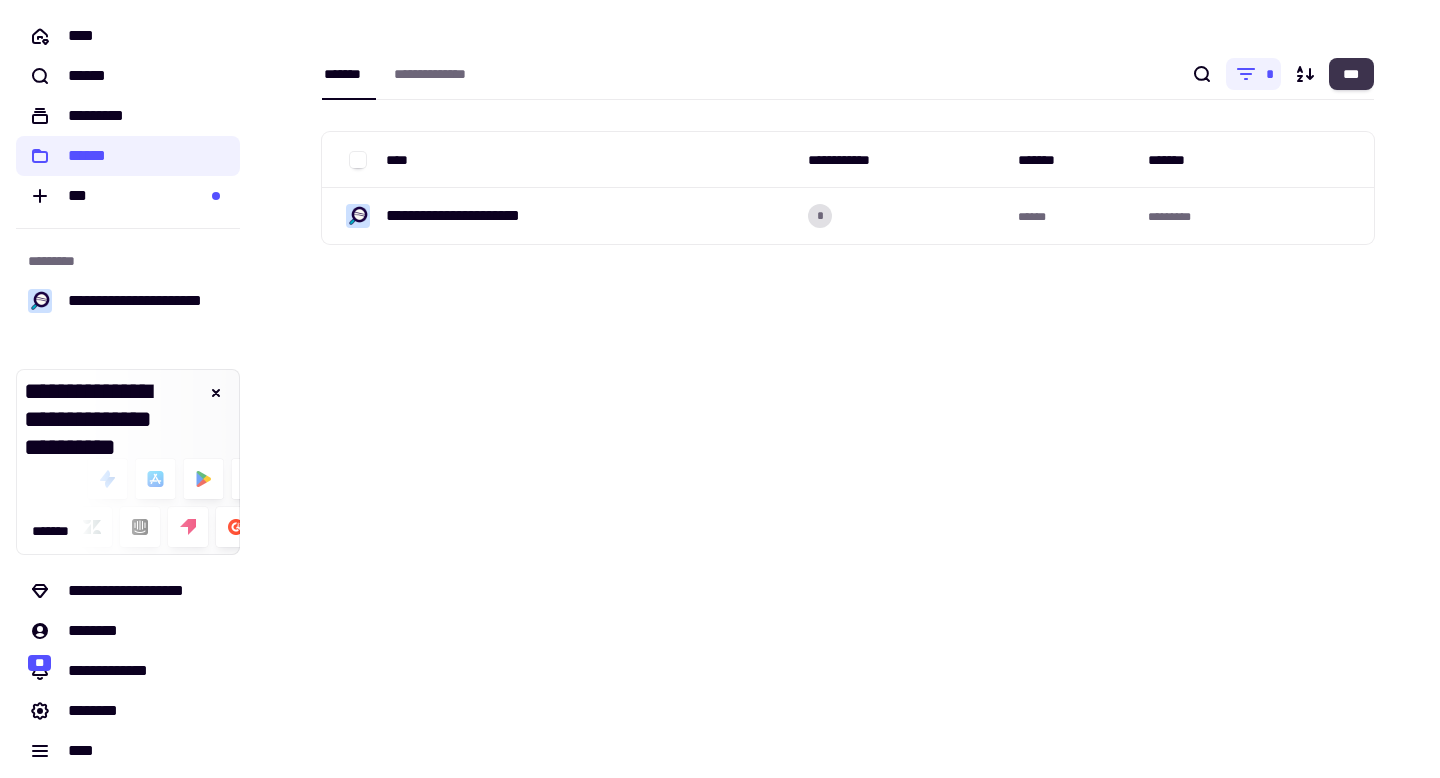 click on "***" 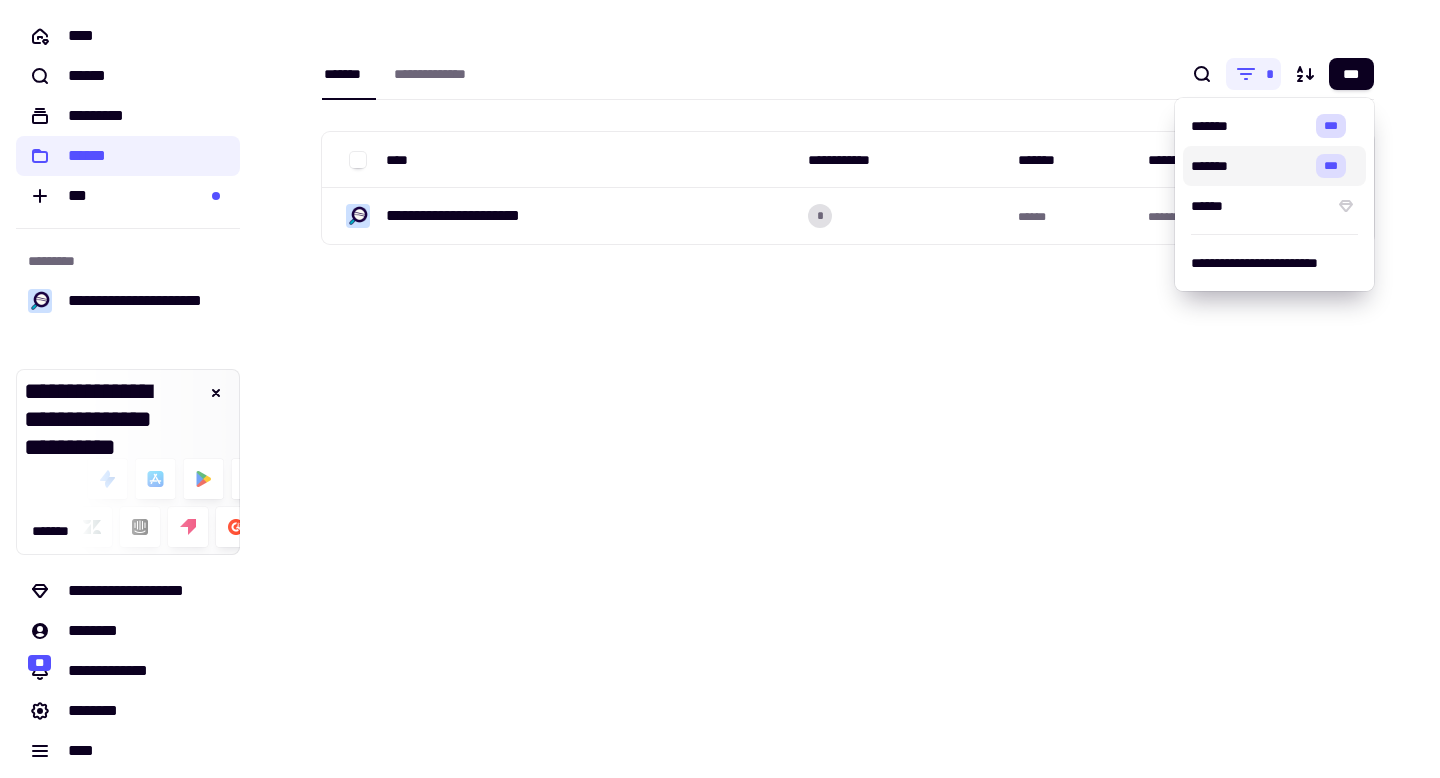 click on "**********" at bounding box center (848, 389) 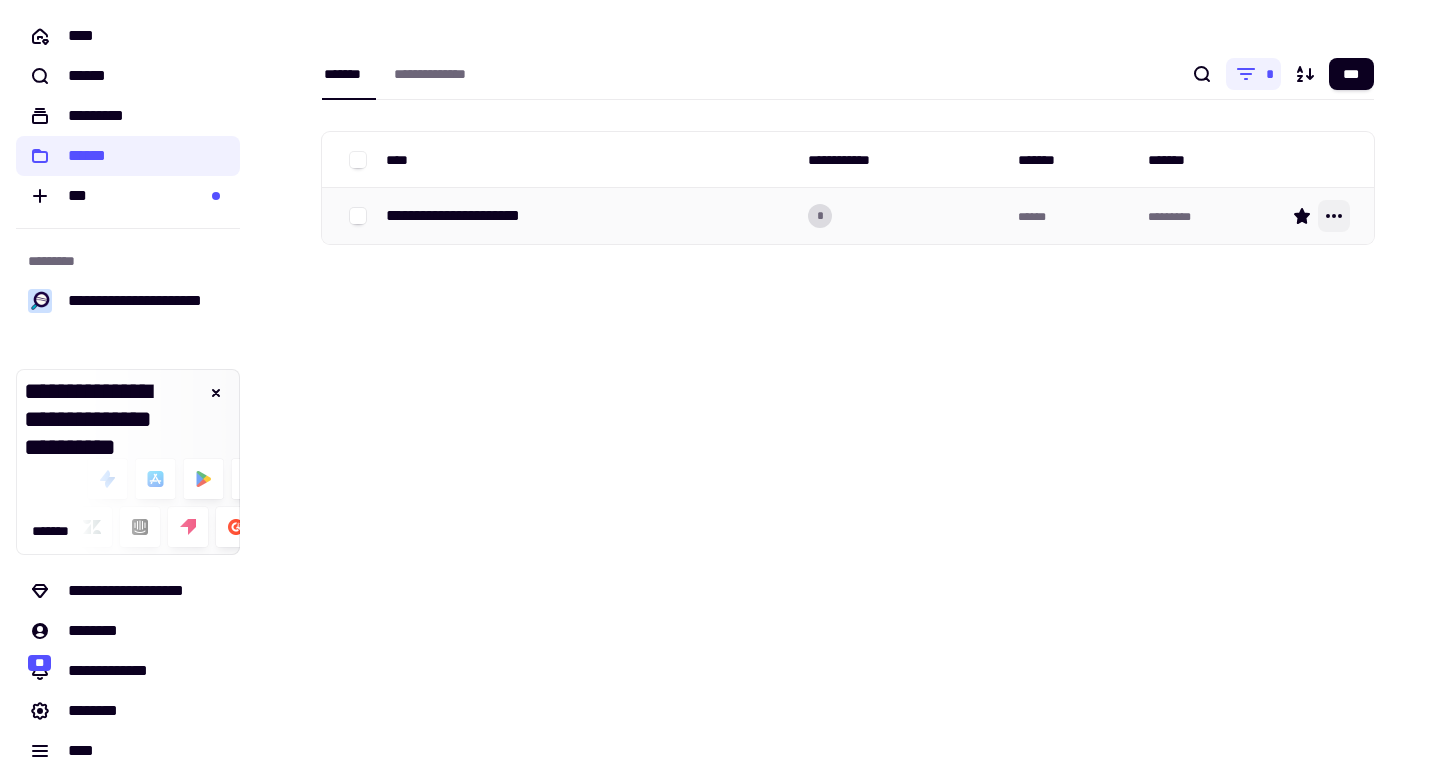 click 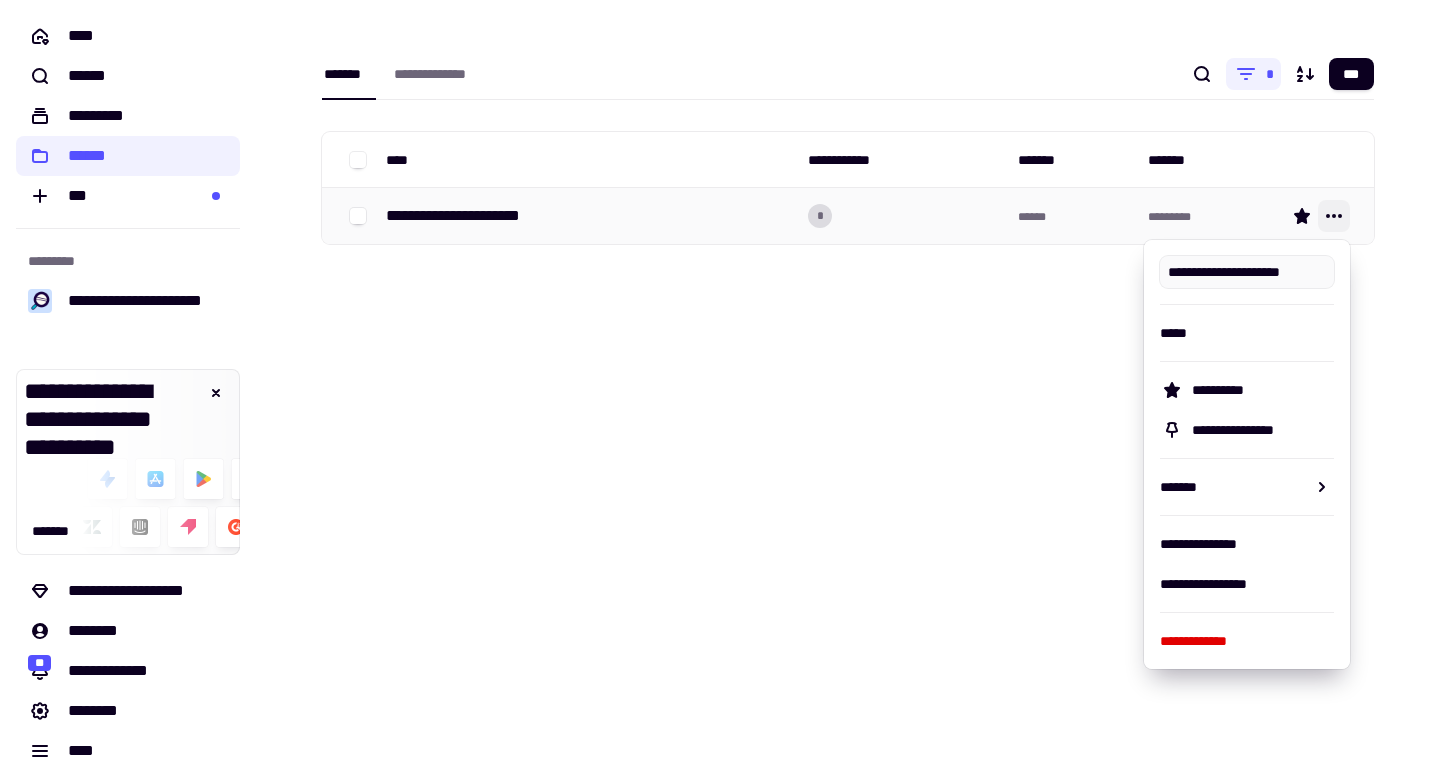 scroll, scrollTop: 0, scrollLeft: 17, axis: horizontal 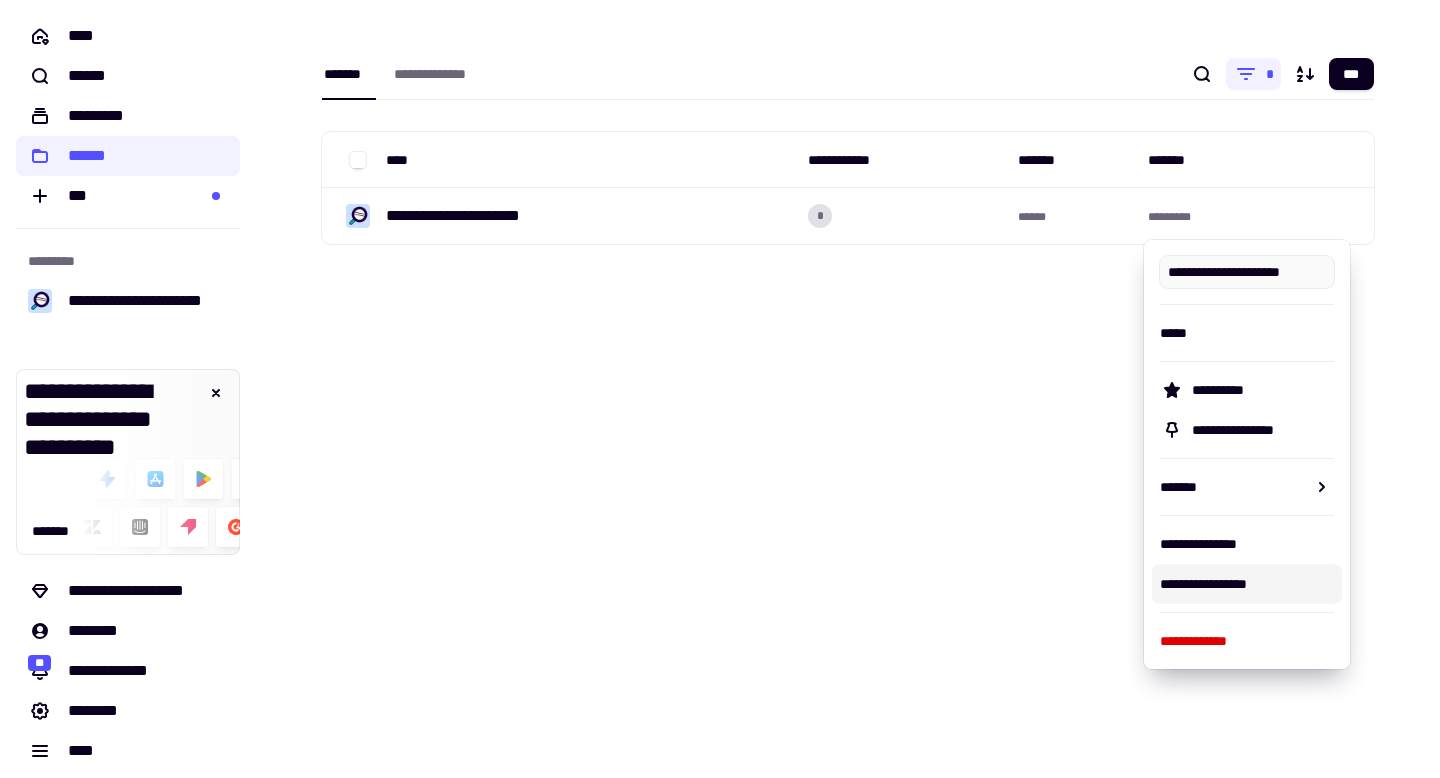click on "**********" at bounding box center [848, 389] 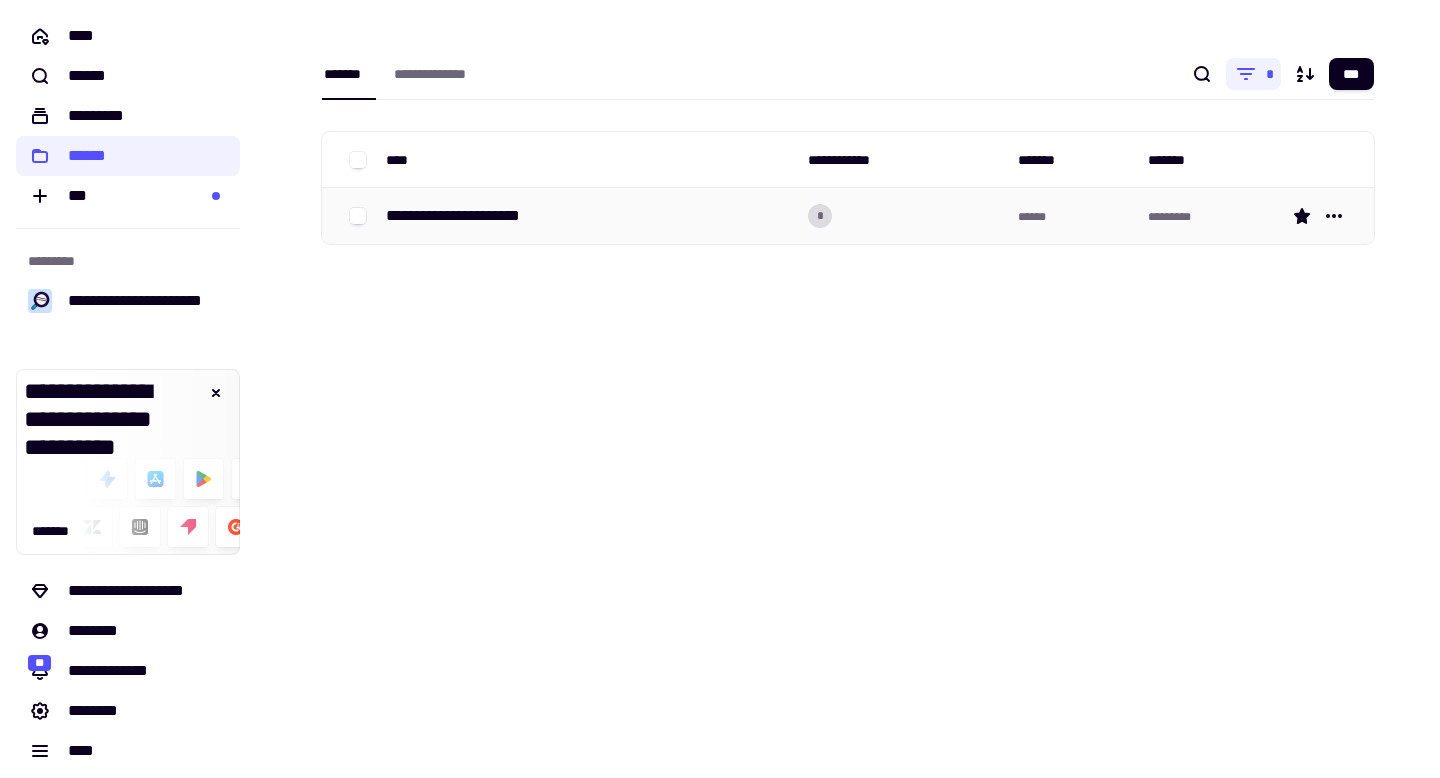 click on "**********" at bounding box center [484, 216] 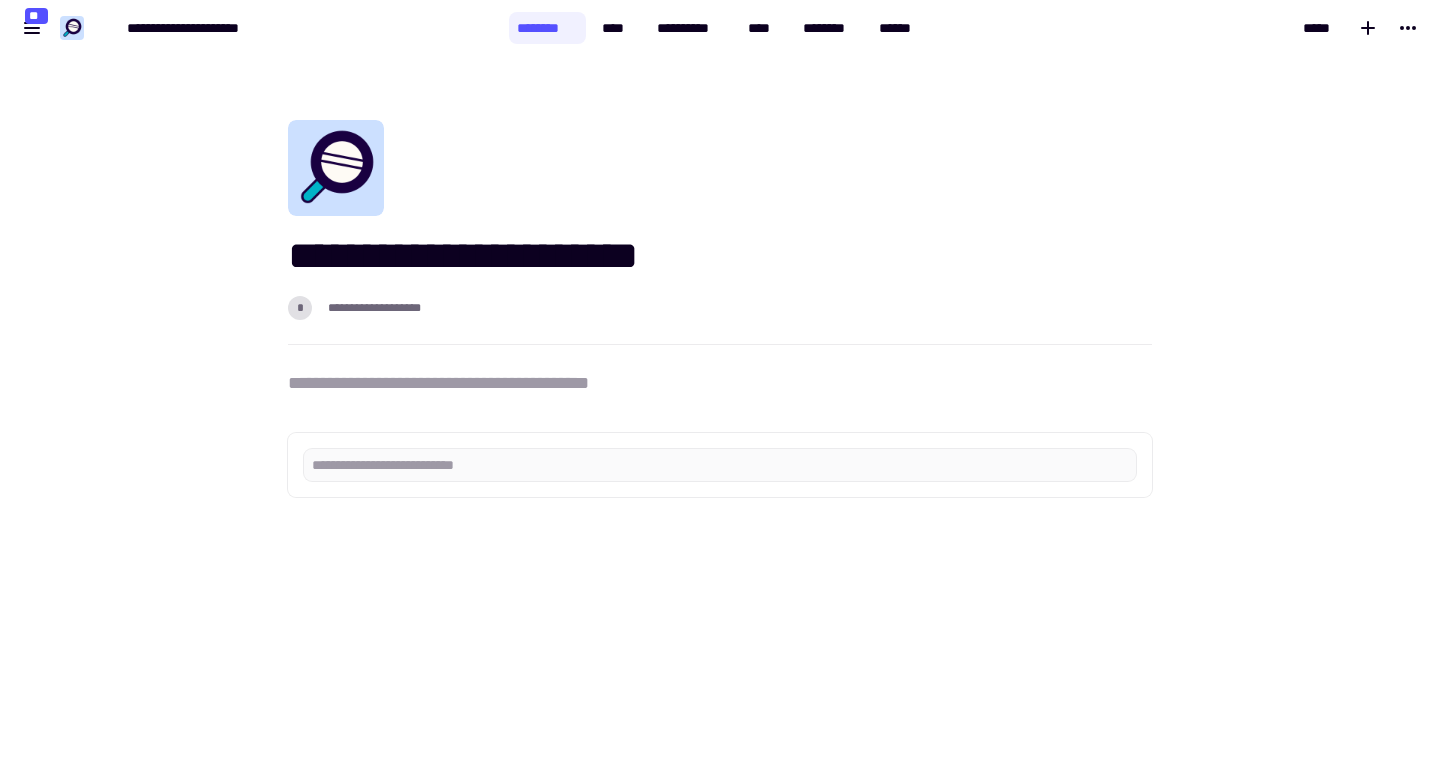 click on "**********" at bounding box center (720, 383) 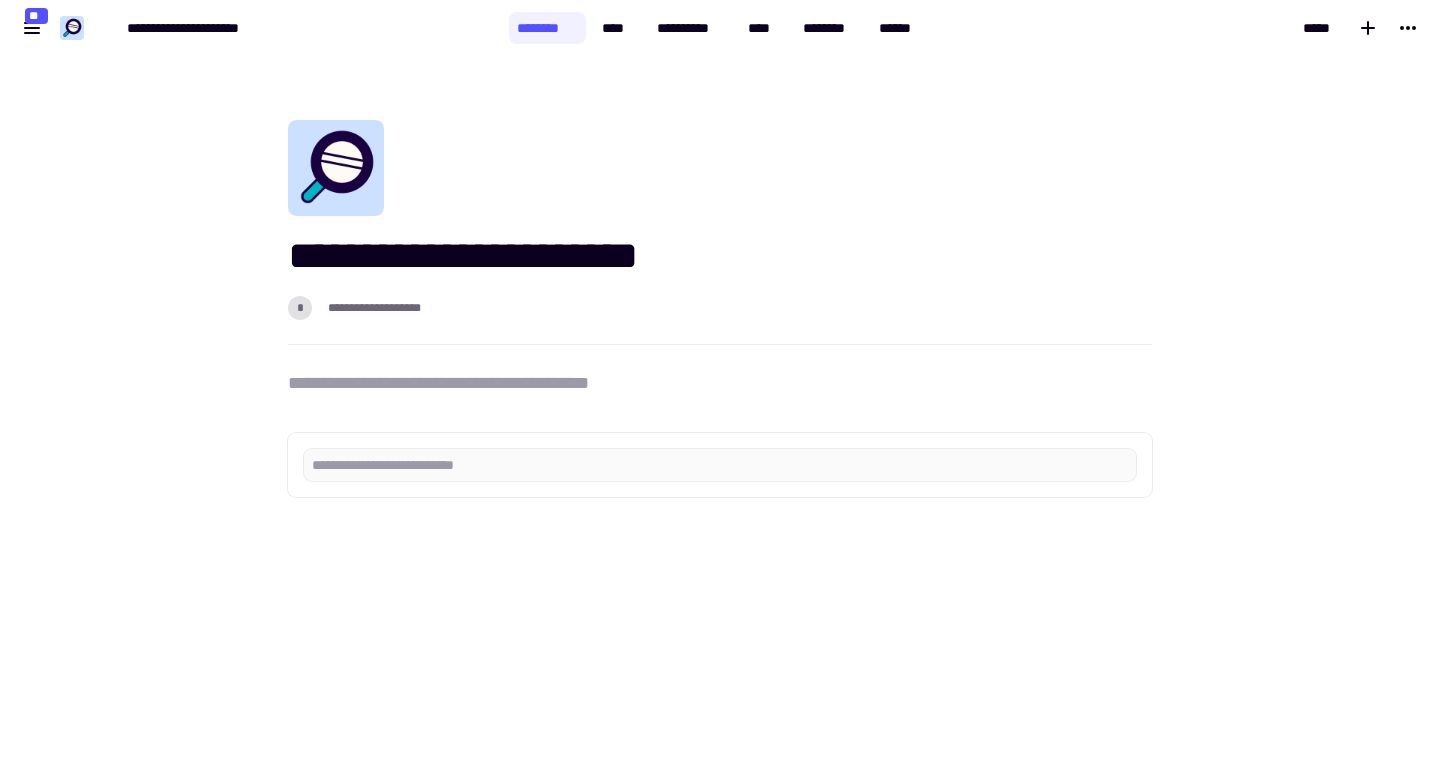 type 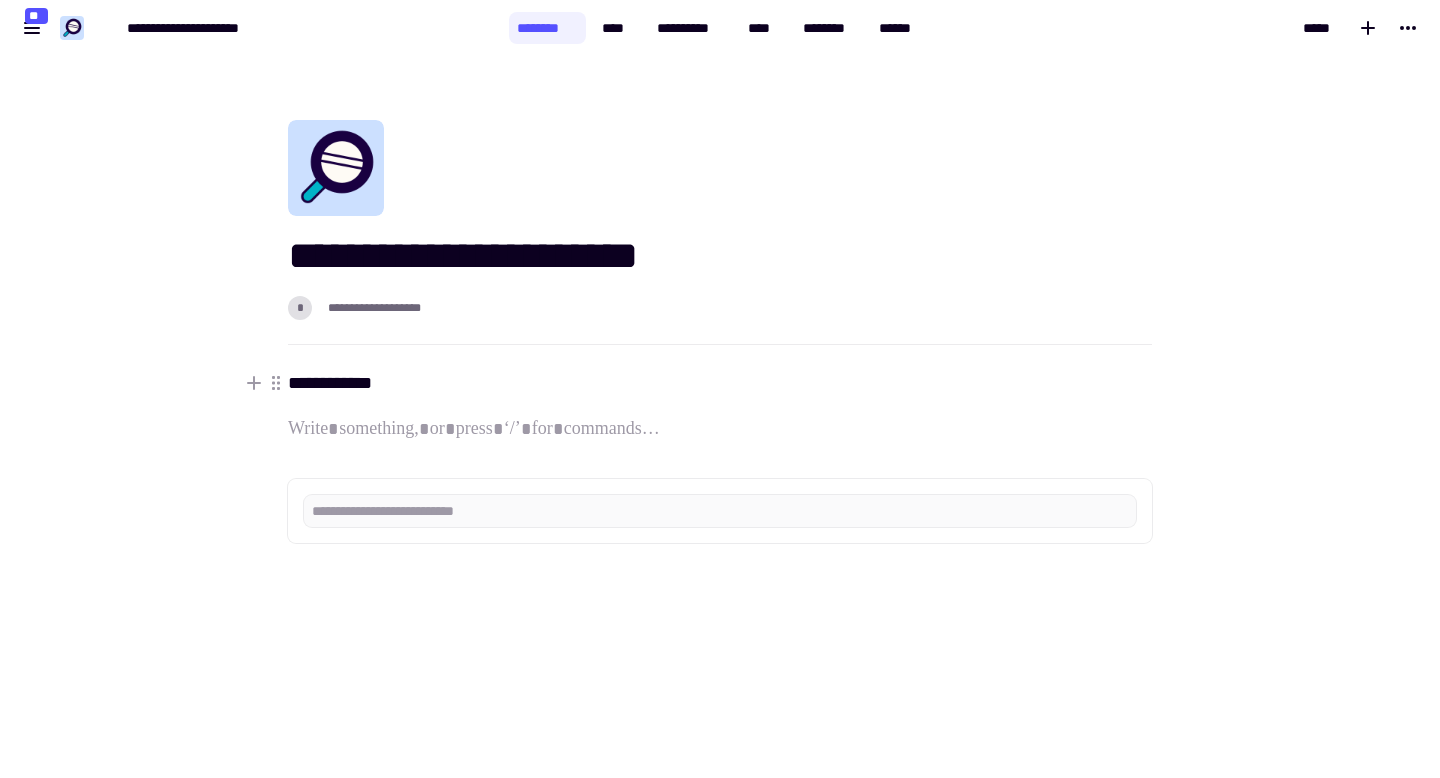 click on "**********" at bounding box center [720, 383] 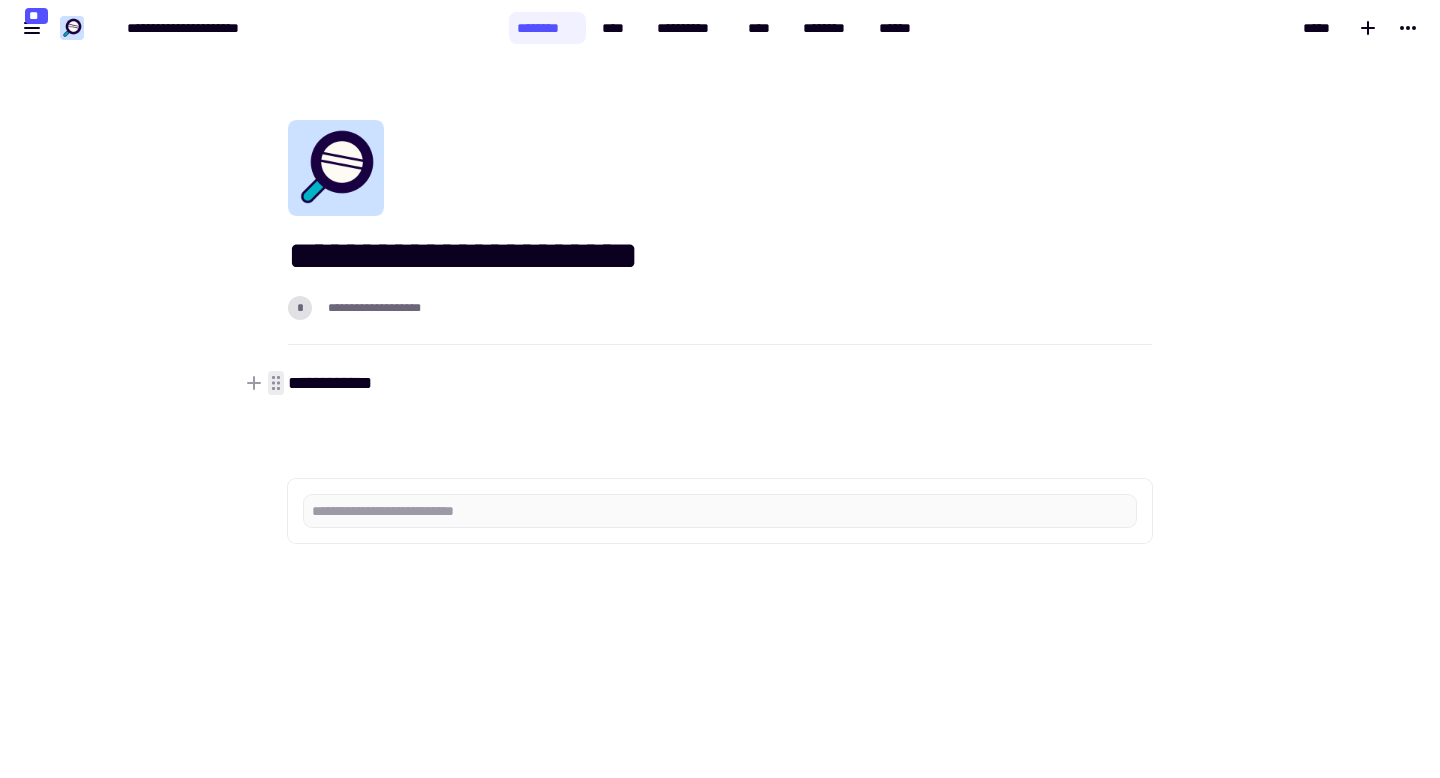 click 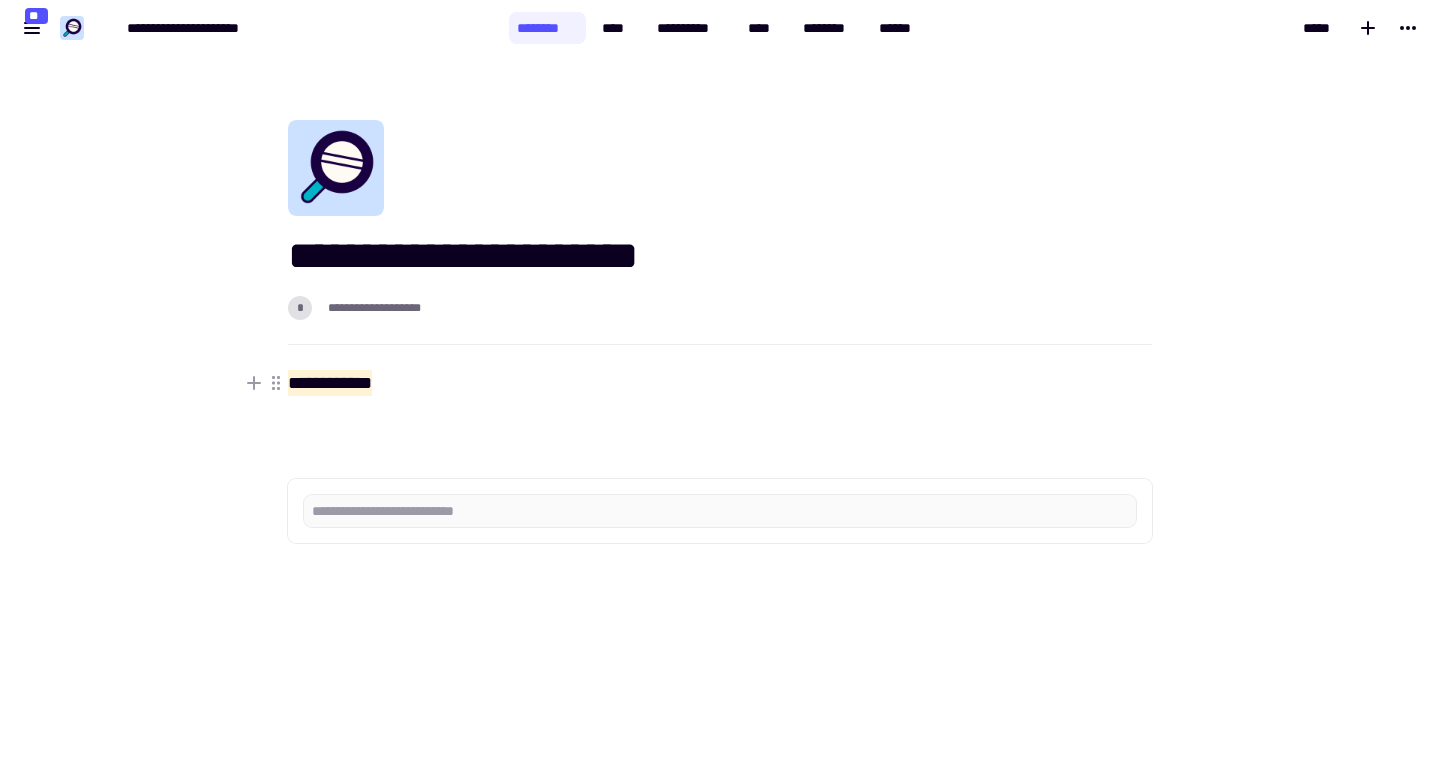 click on "**********" at bounding box center [720, 383] 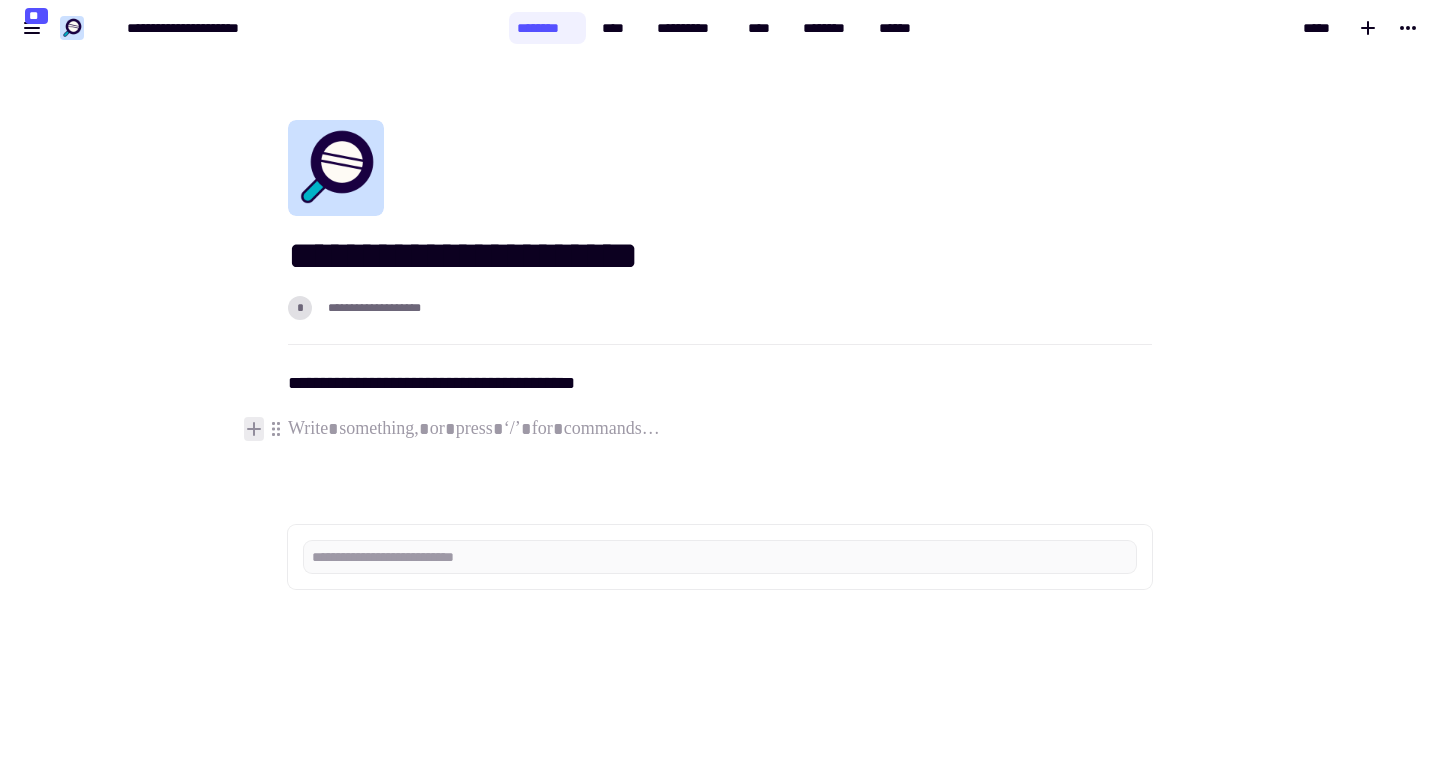 click 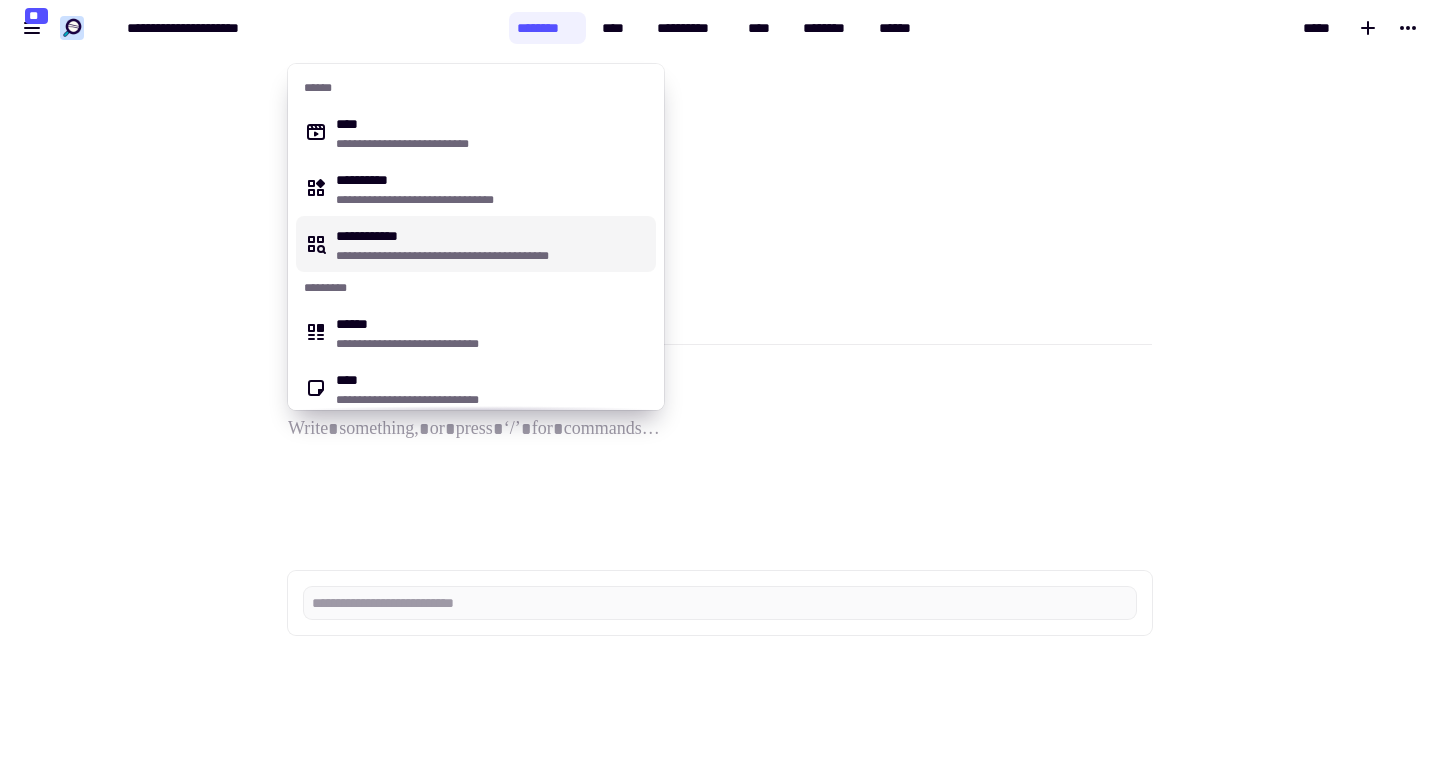 click on "**********" at bounding box center [492, 244] 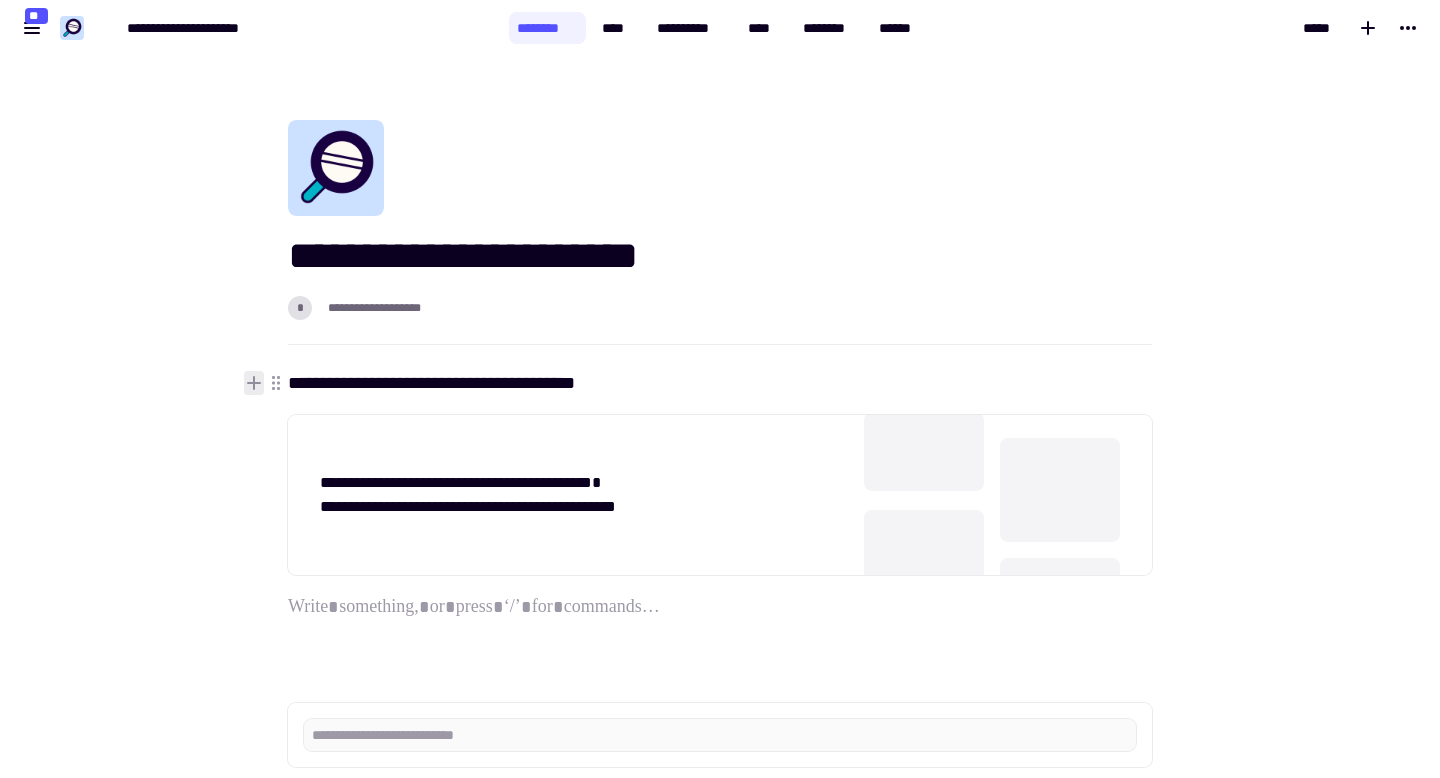 click 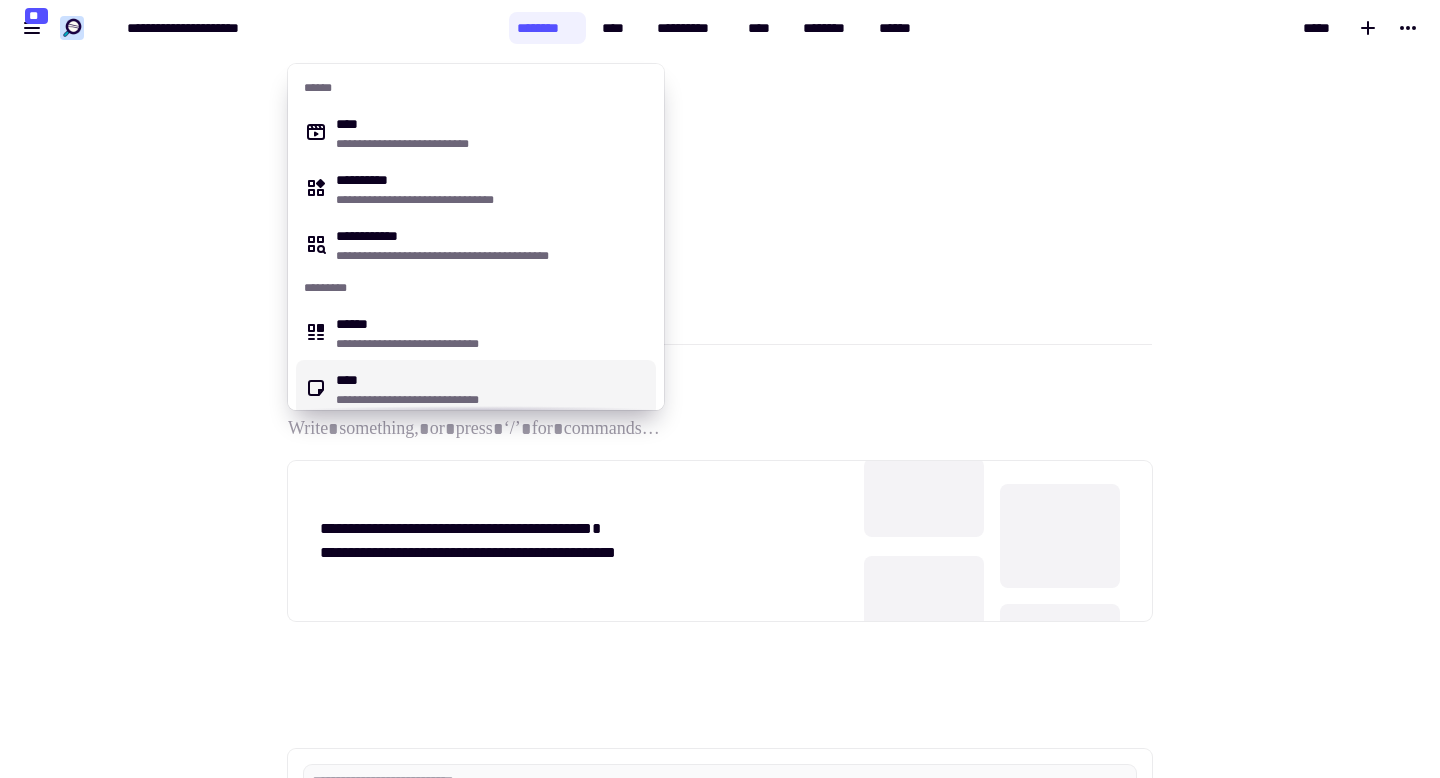 click on "**********" at bounding box center [720, 466] 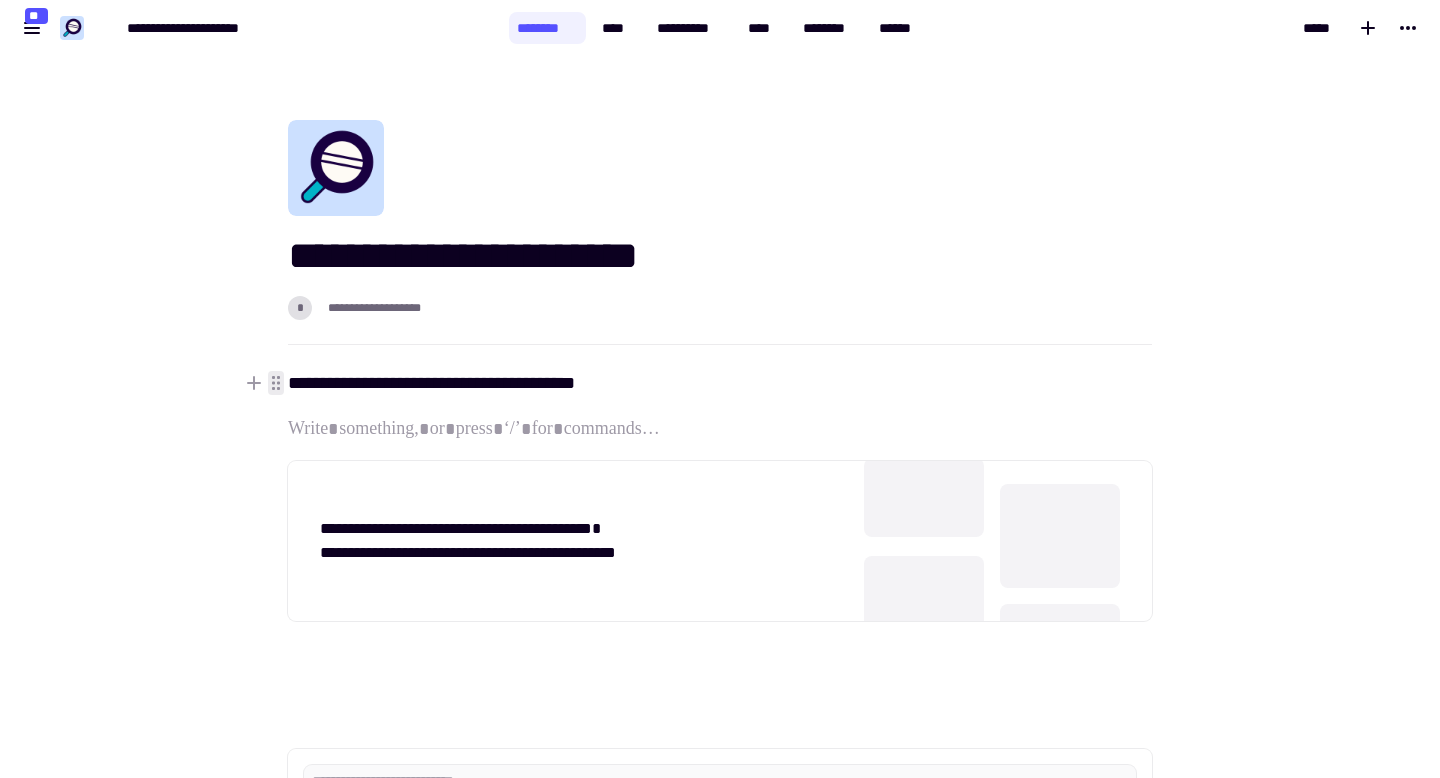click 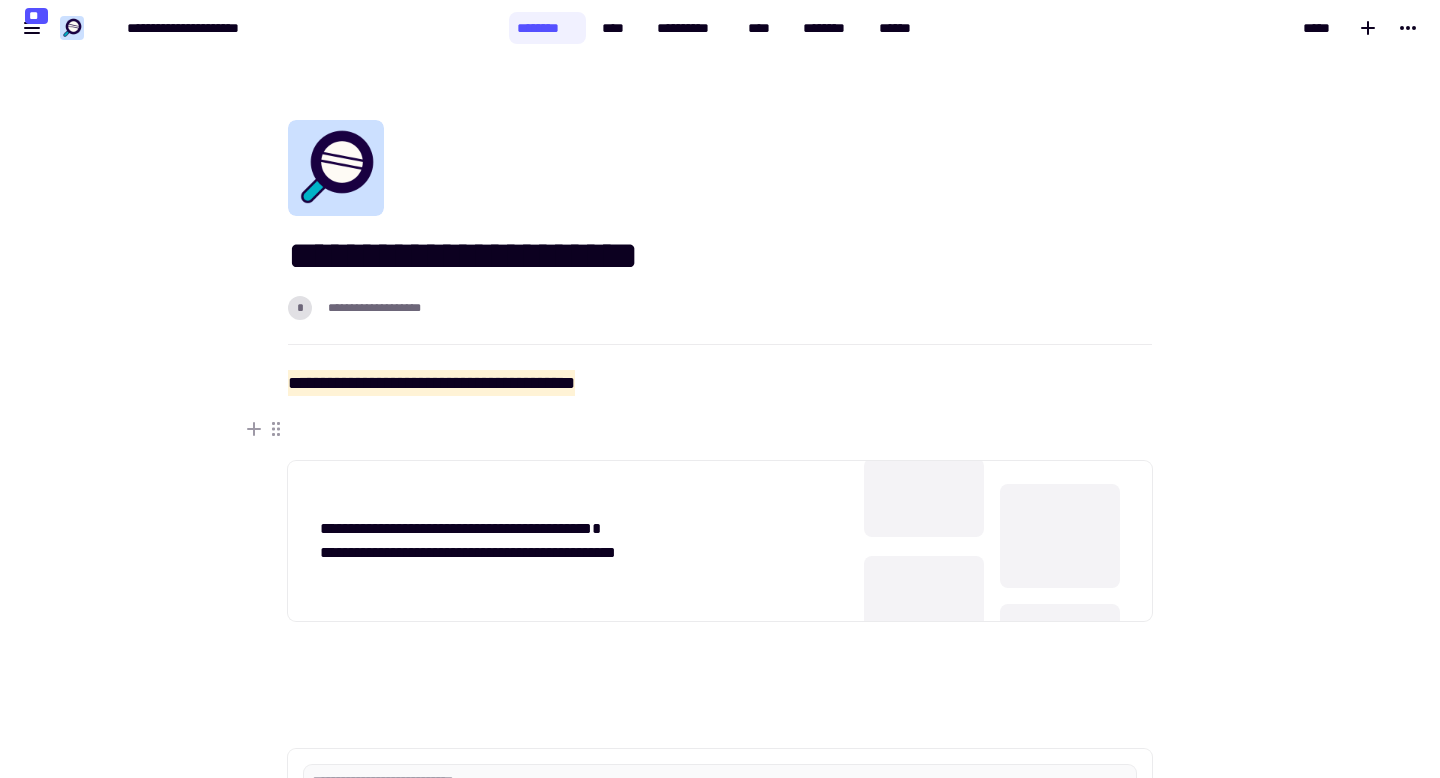 click at bounding box center [720, 429] 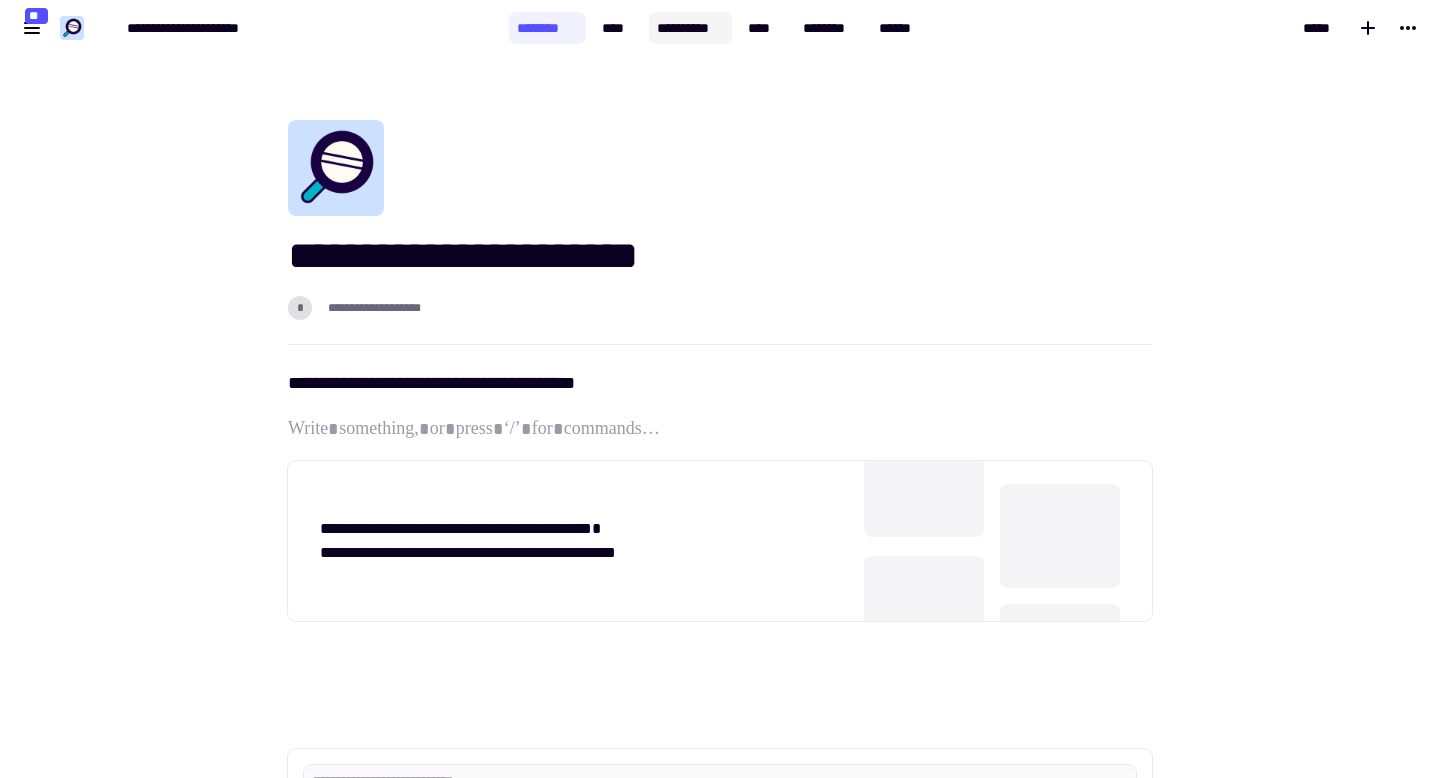 click on "**********" 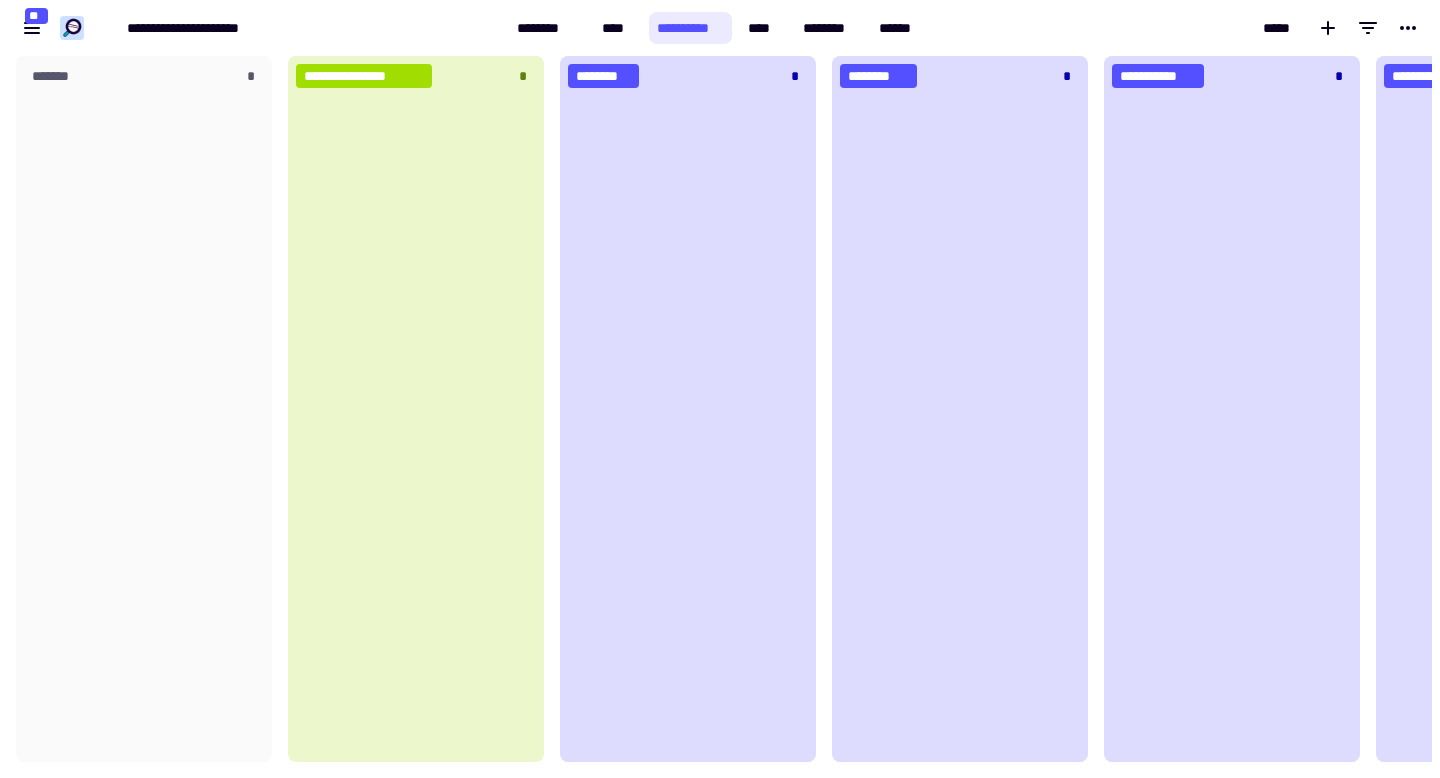 scroll, scrollTop: 1, scrollLeft: 1, axis: both 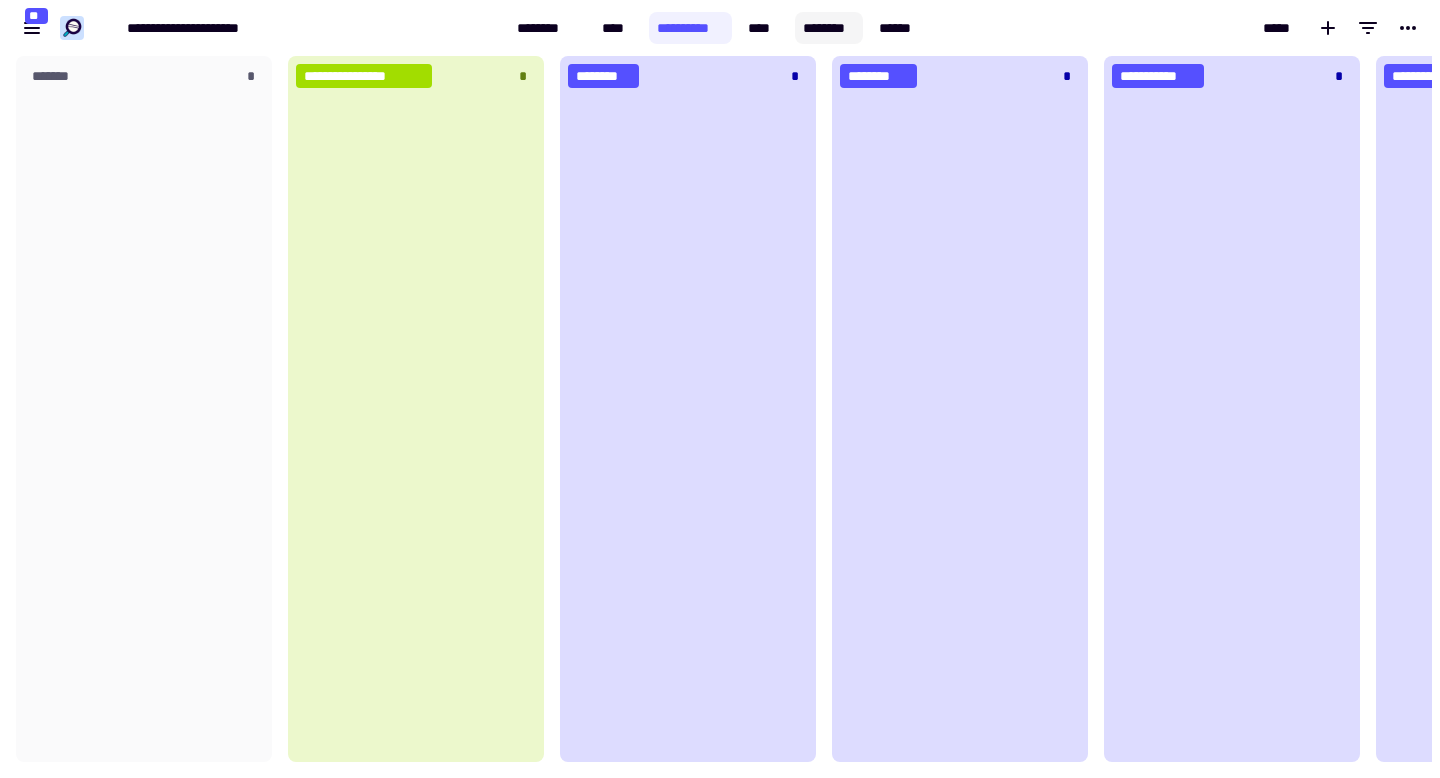 click on "********" 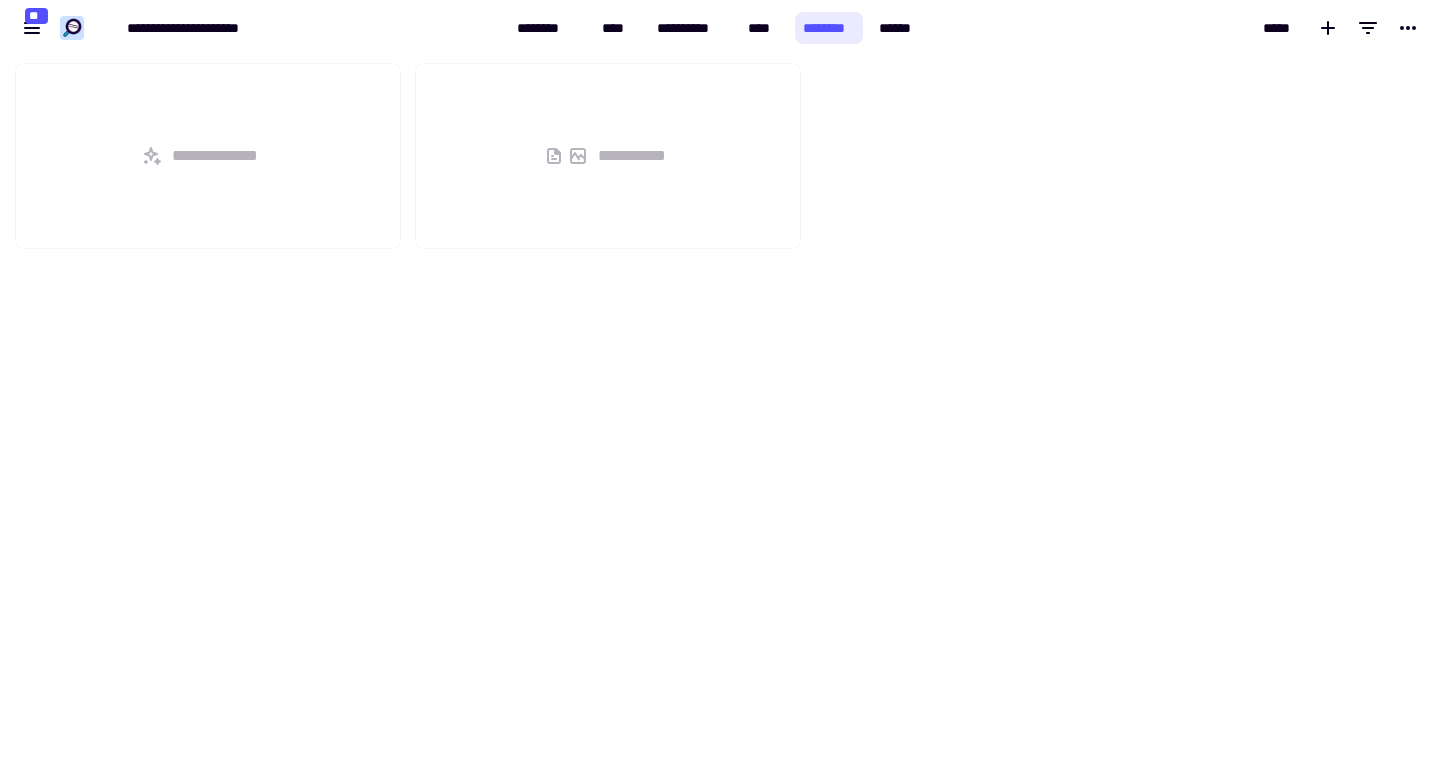 scroll, scrollTop: 1, scrollLeft: 1, axis: both 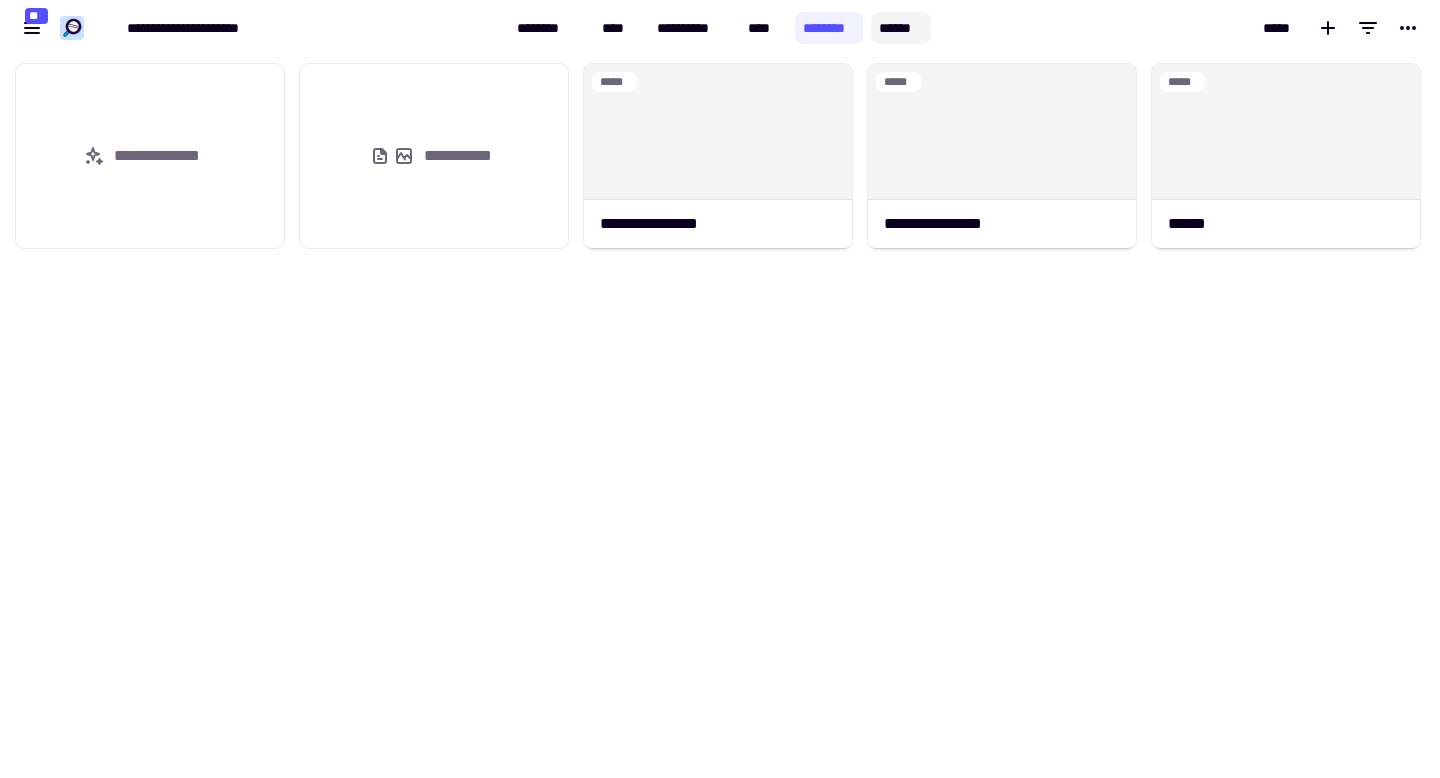 click on "******" 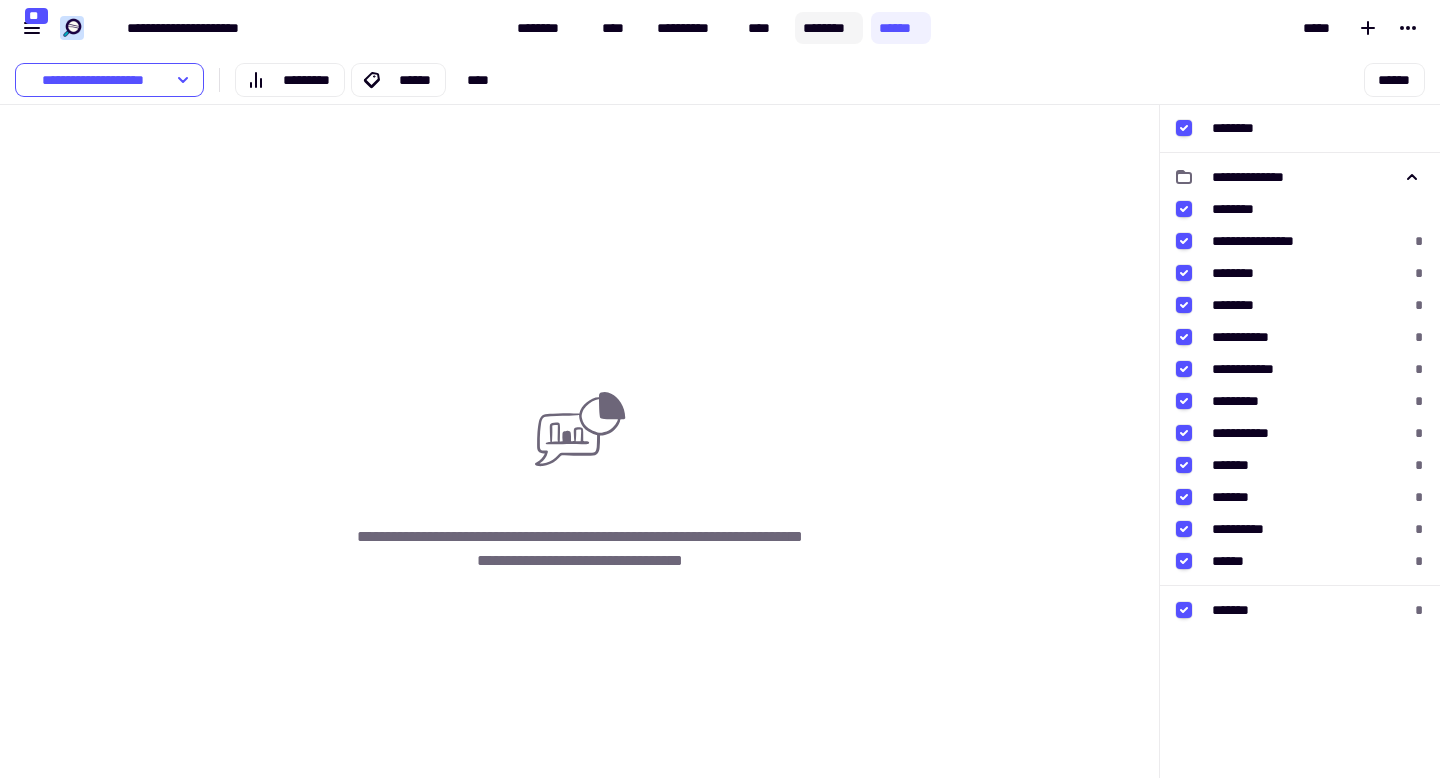 click on "********" 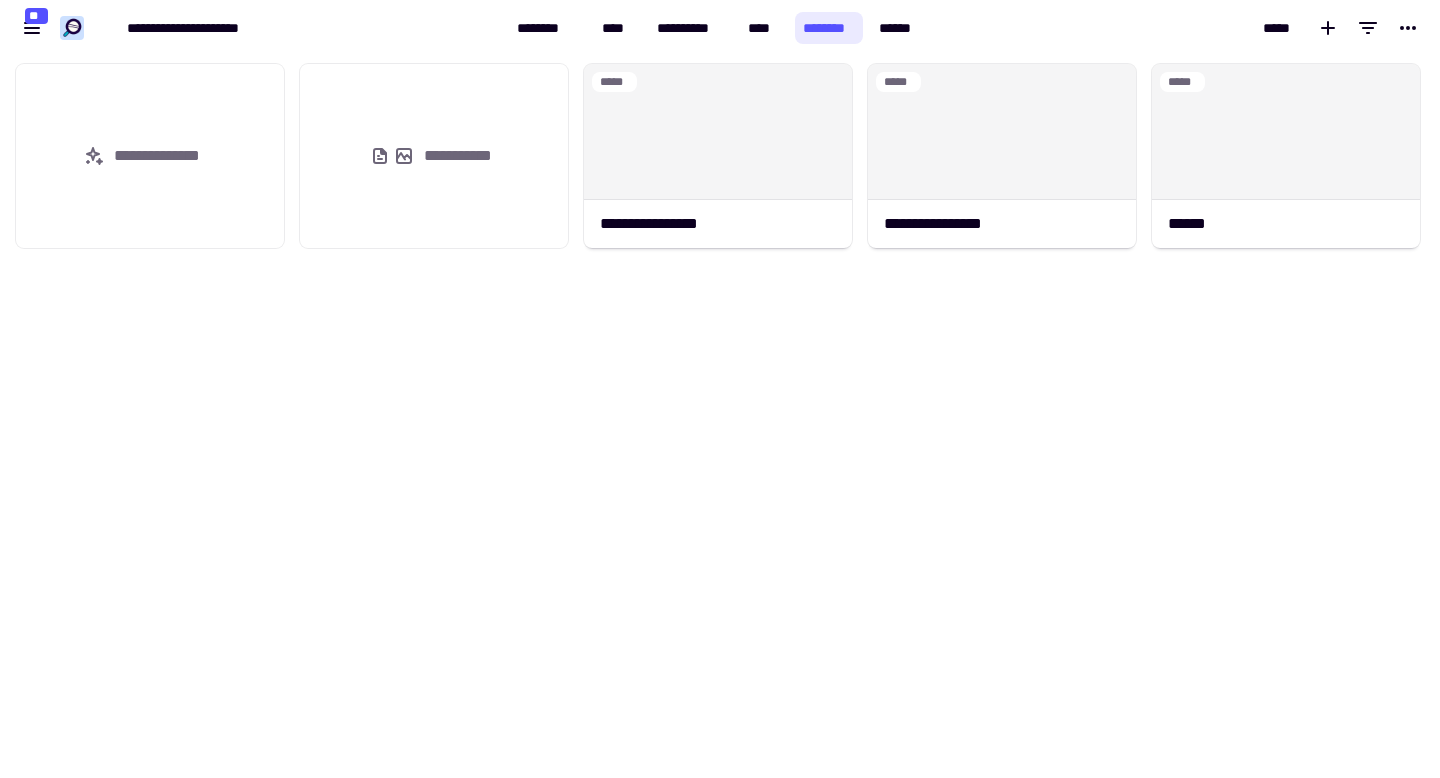 scroll, scrollTop: 1, scrollLeft: 1, axis: both 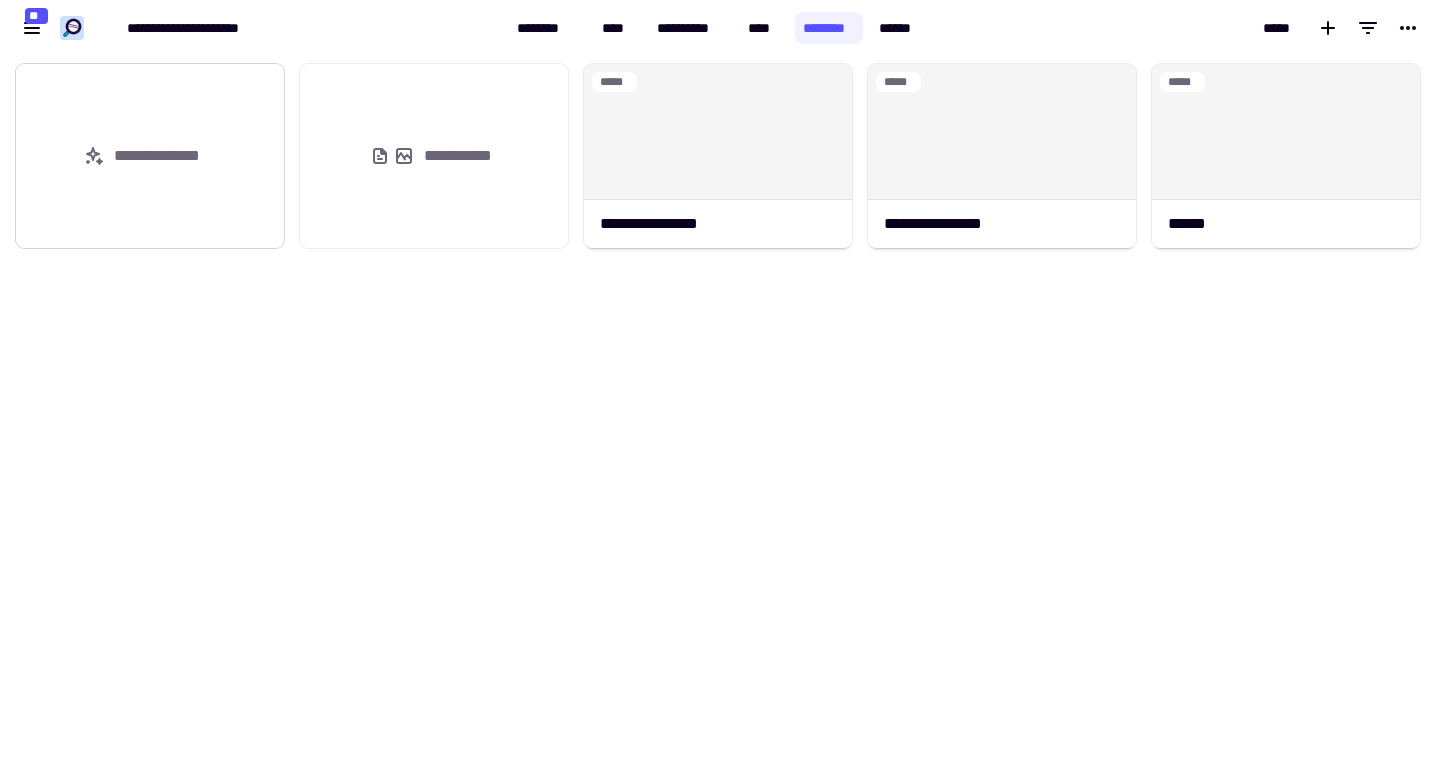 click on "**********" 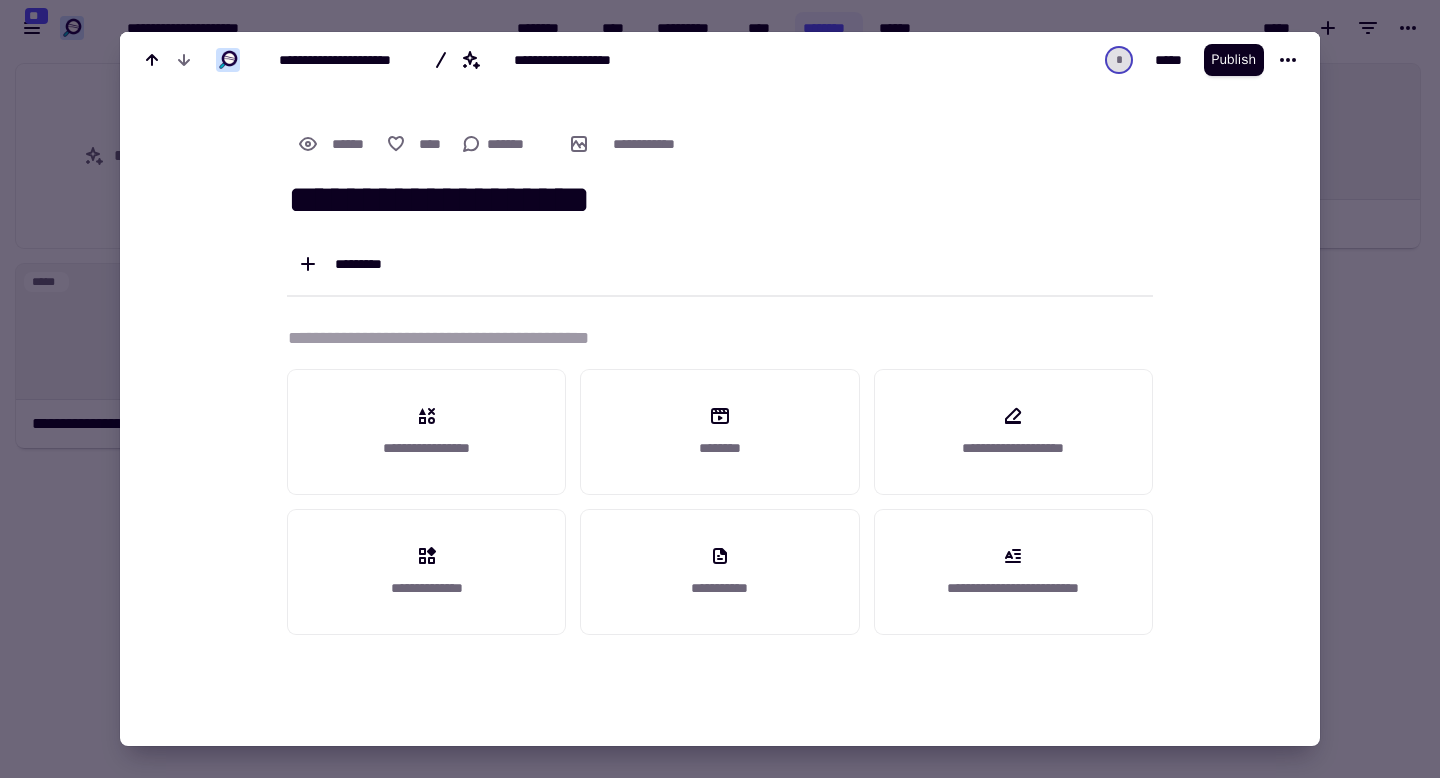 type on "**********" 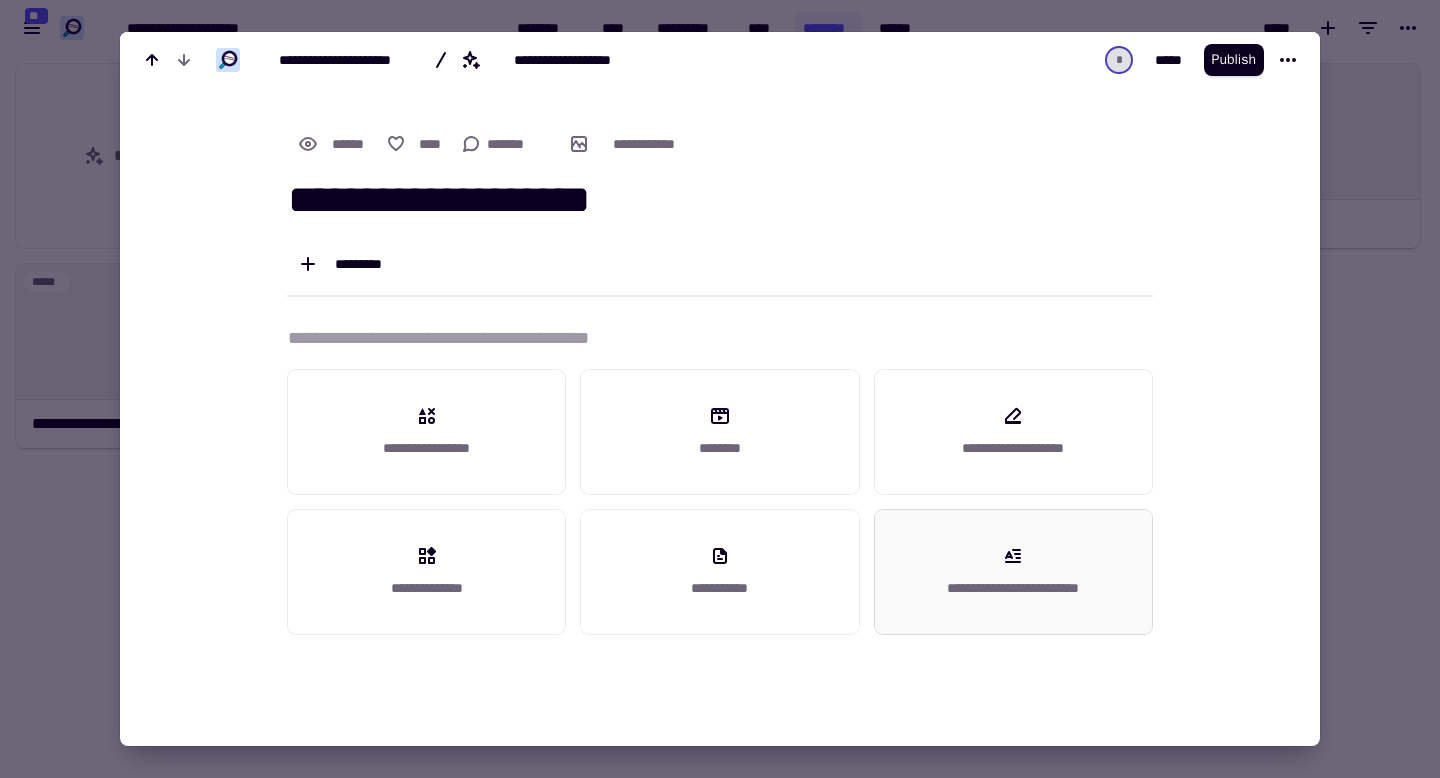 click on "**********" at bounding box center (1013, 588) 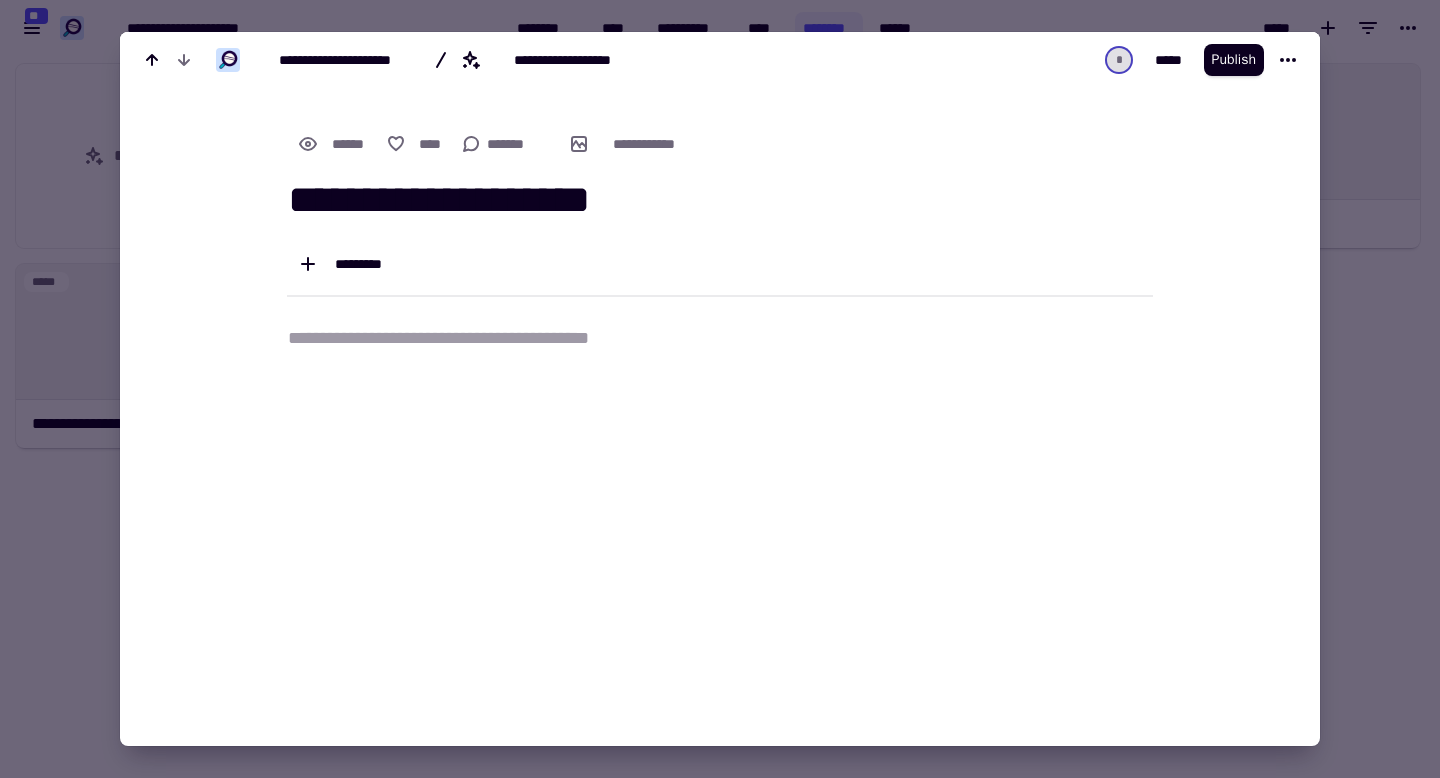 click at bounding box center [720, 389] 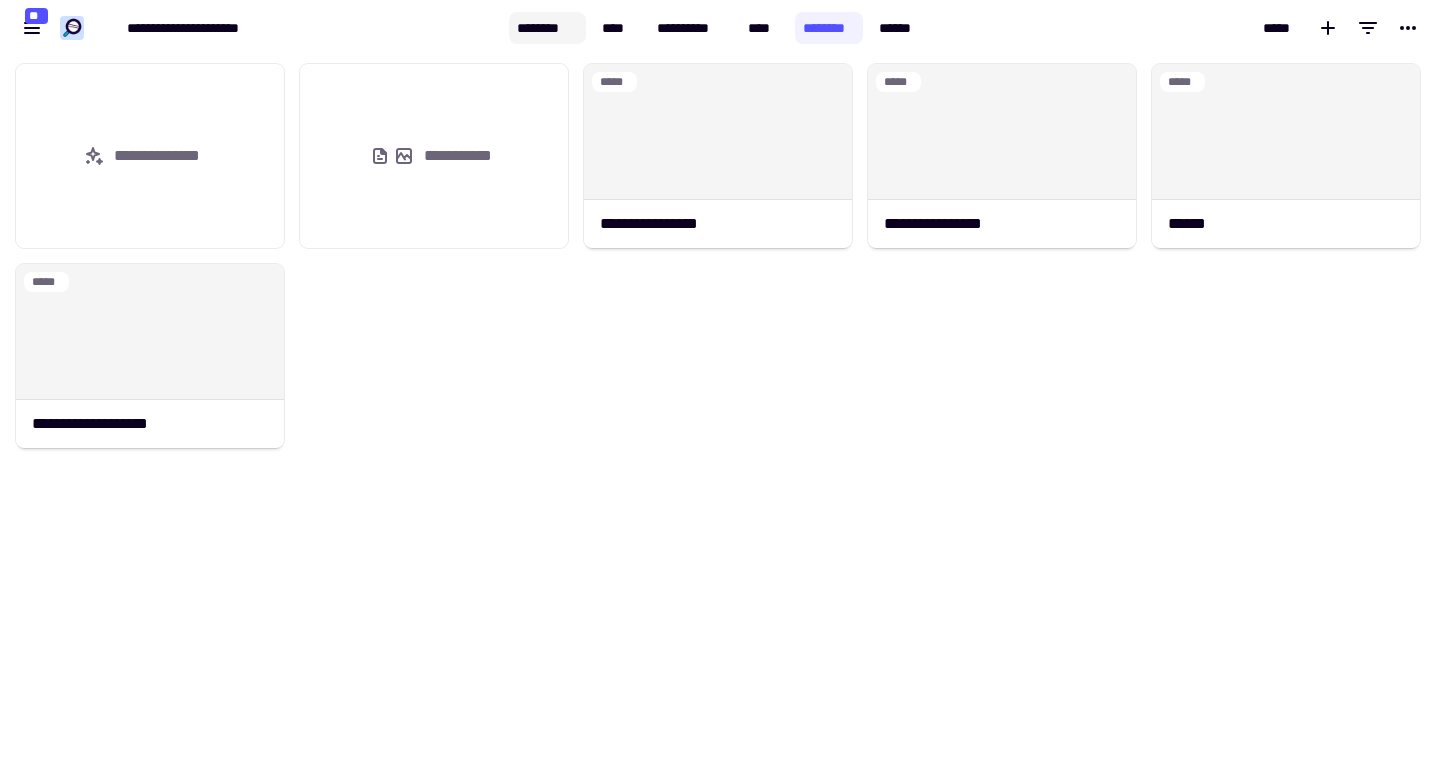 click on "********" 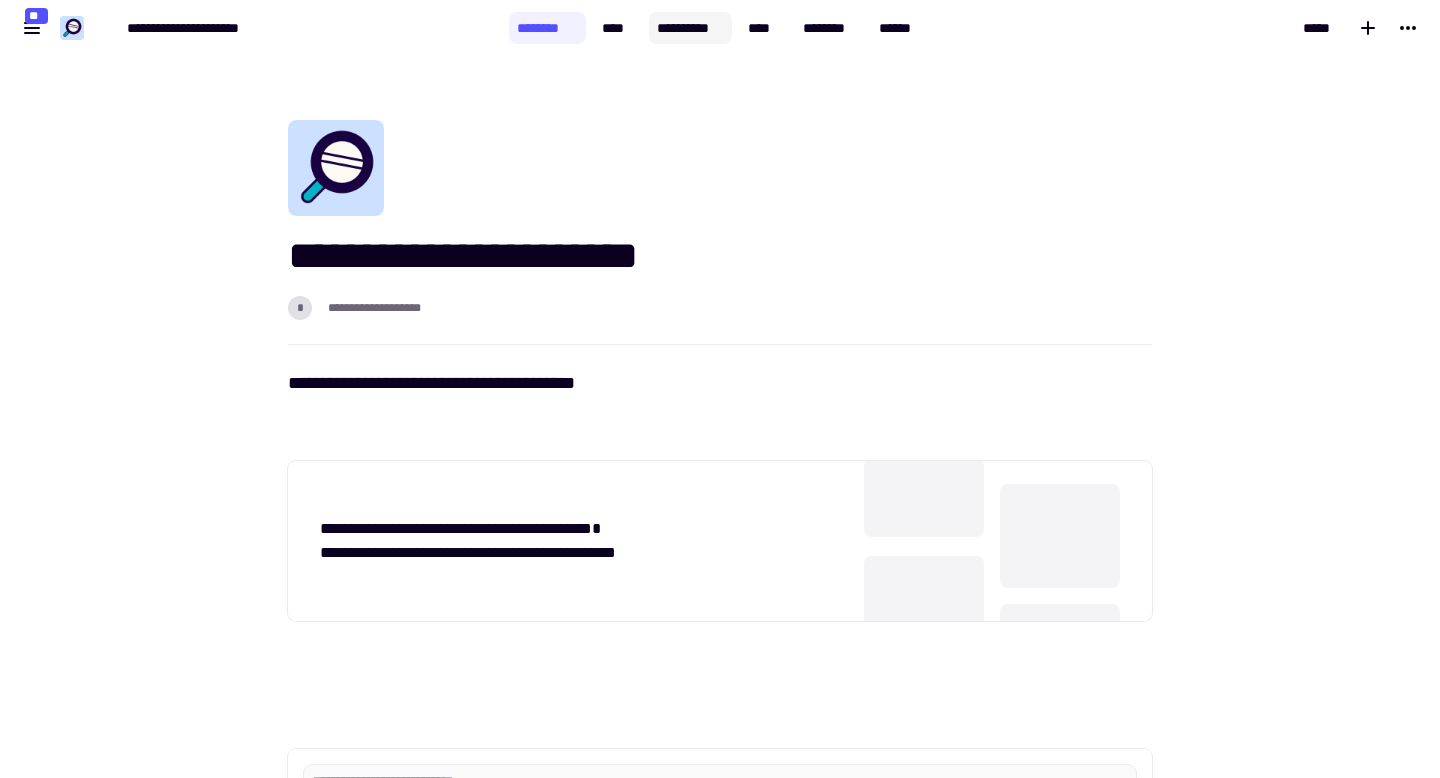 click on "**********" 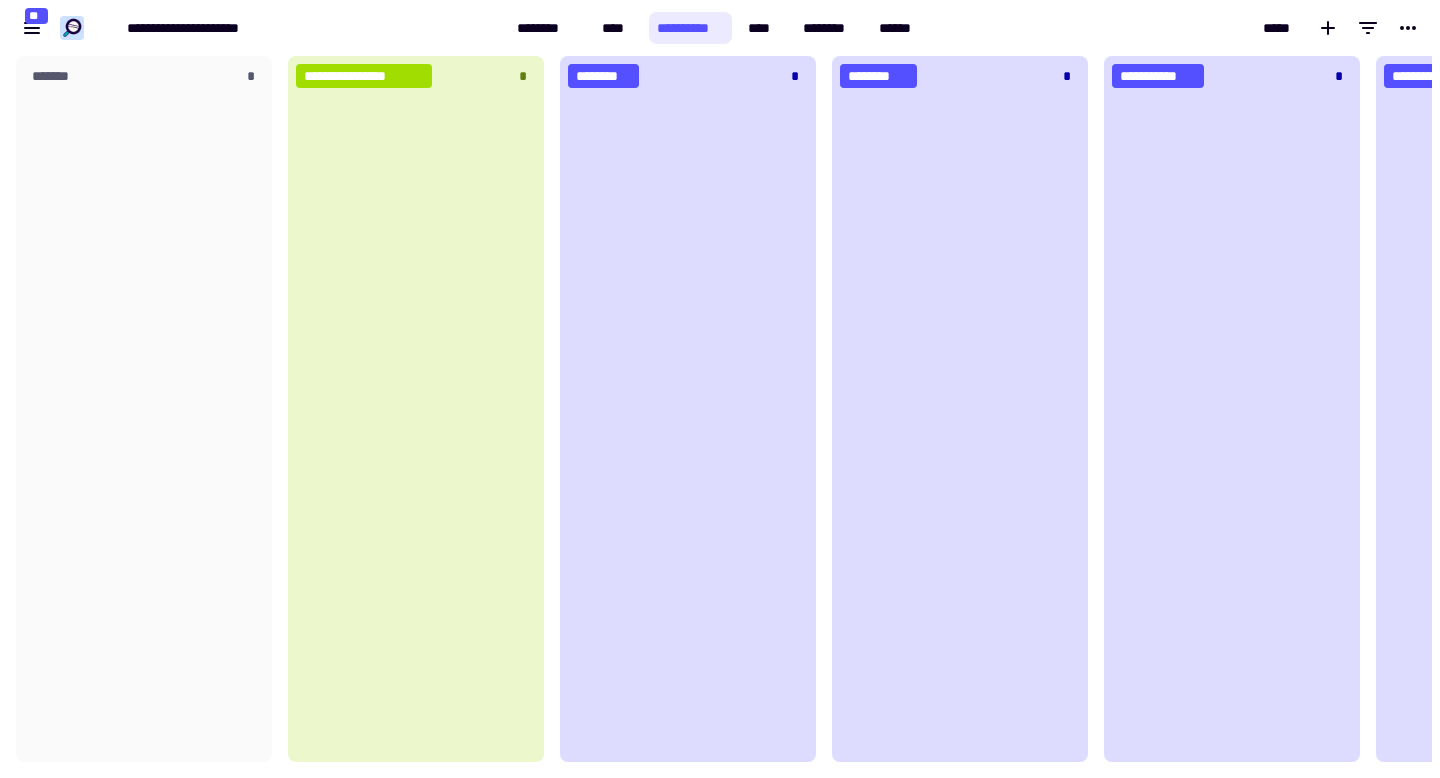 scroll, scrollTop: 1, scrollLeft: 1, axis: both 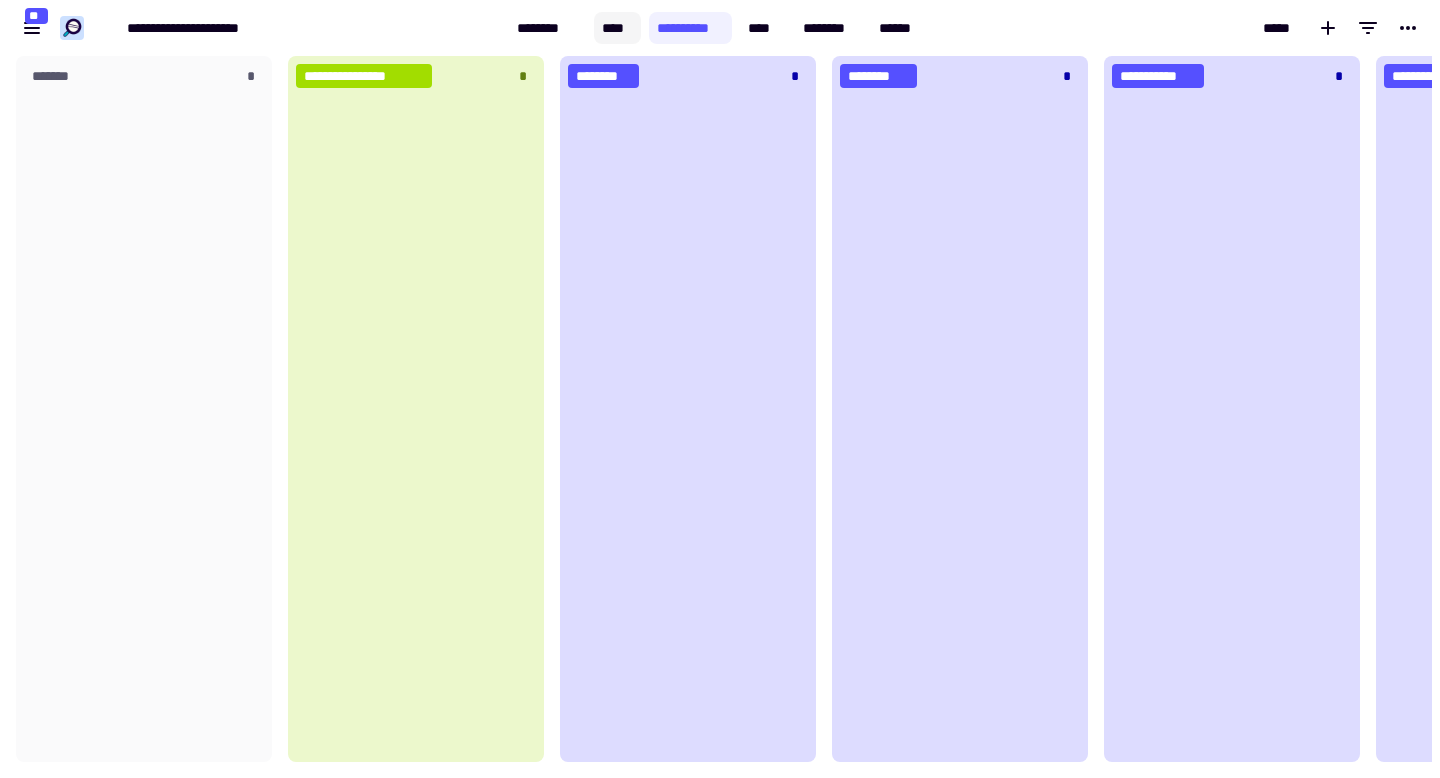 click on "****" 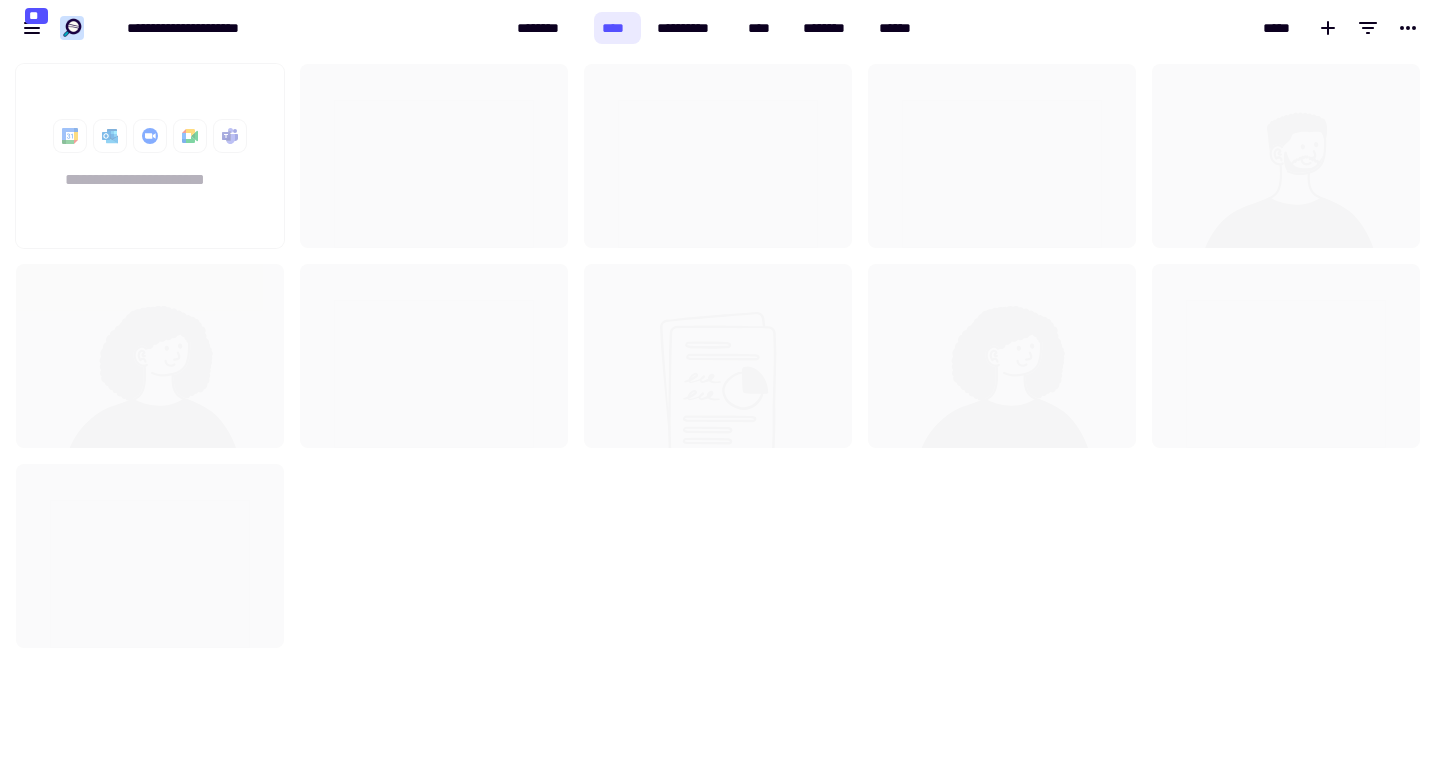 scroll, scrollTop: 1, scrollLeft: 1, axis: both 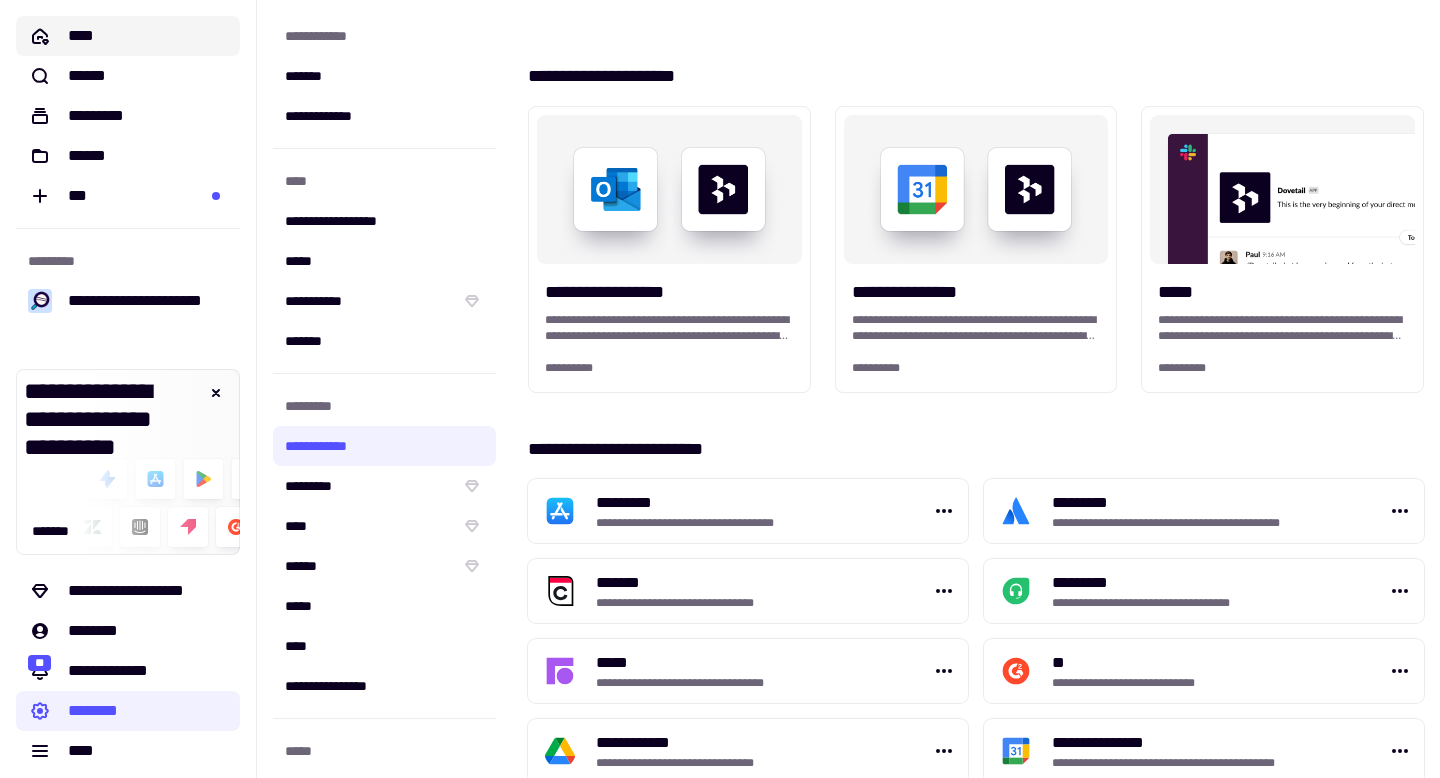 click on "****" 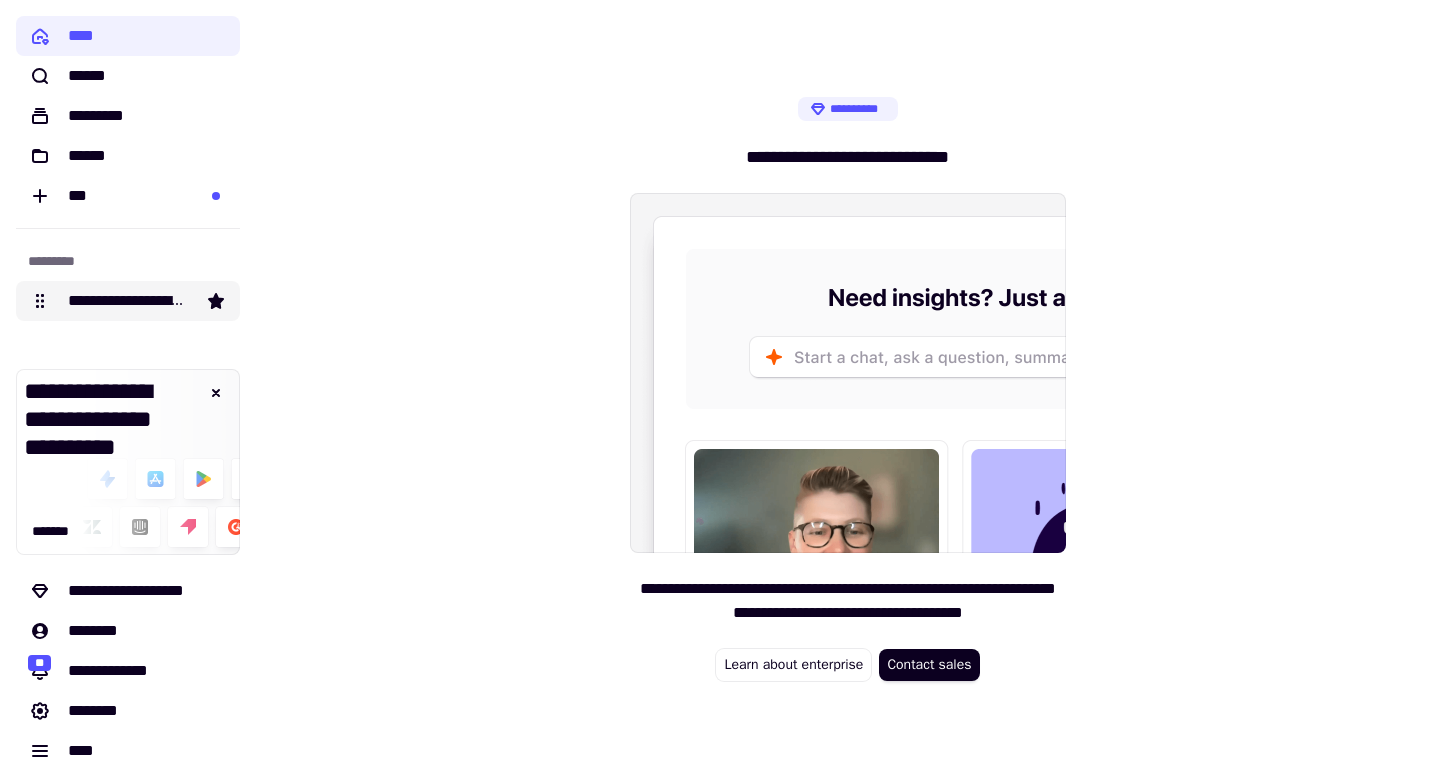 click on "**********" 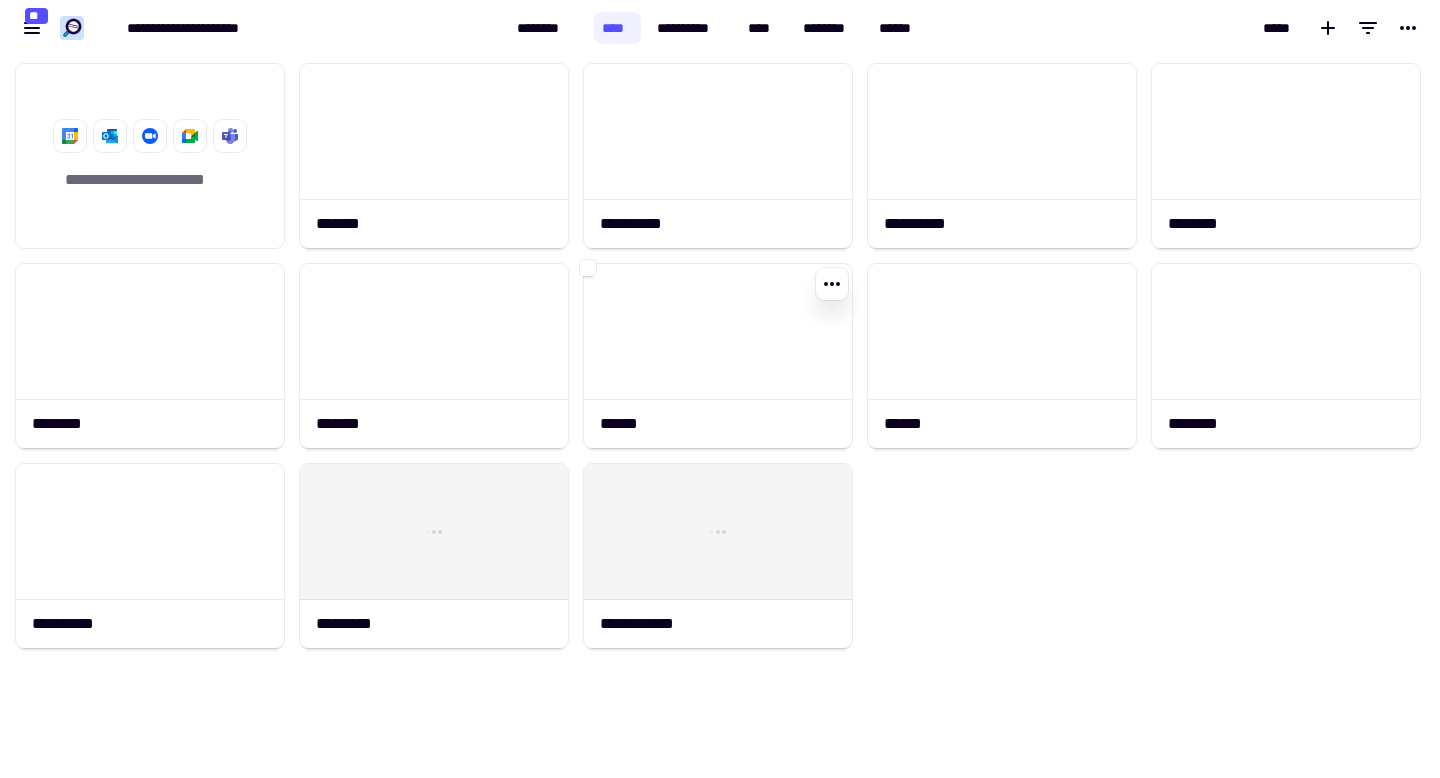 scroll, scrollTop: 1, scrollLeft: 1, axis: both 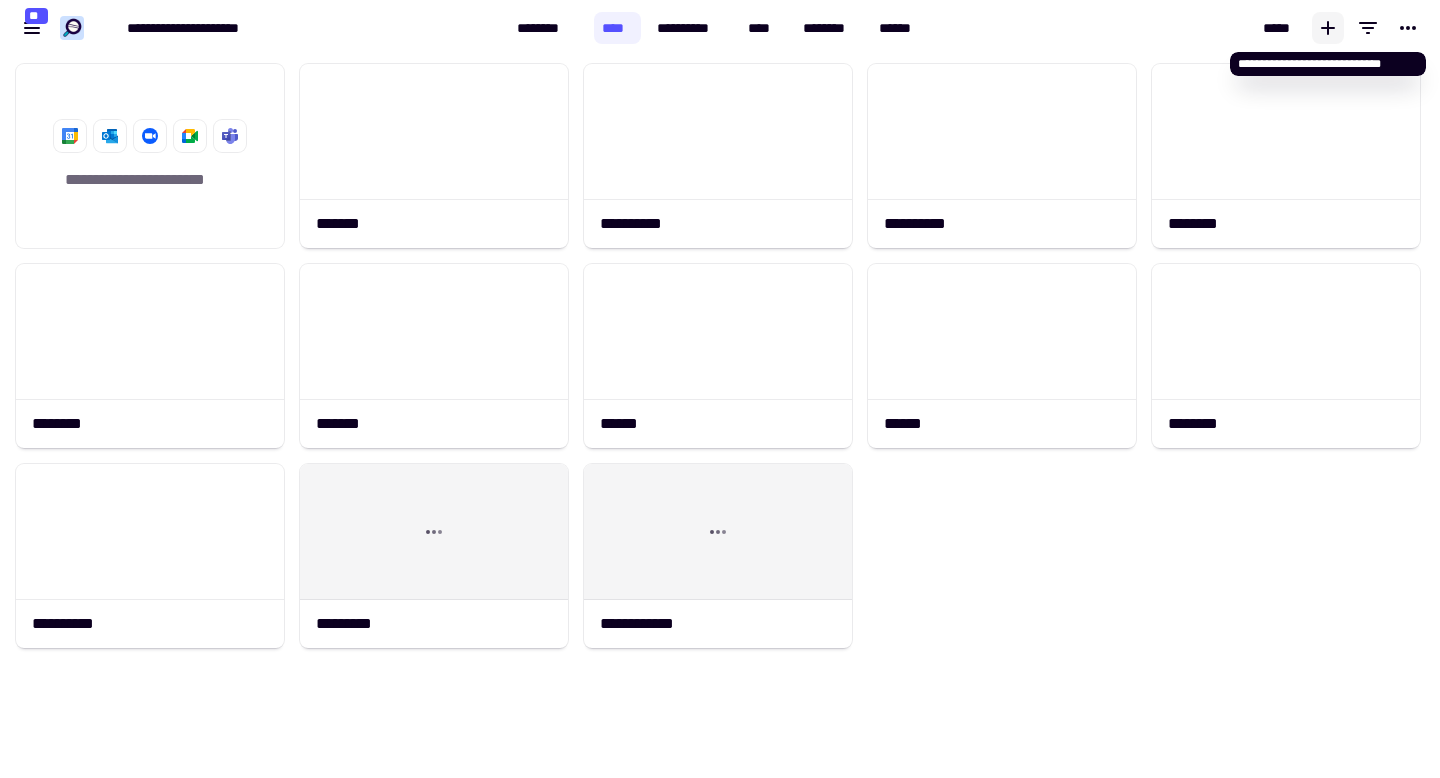 click 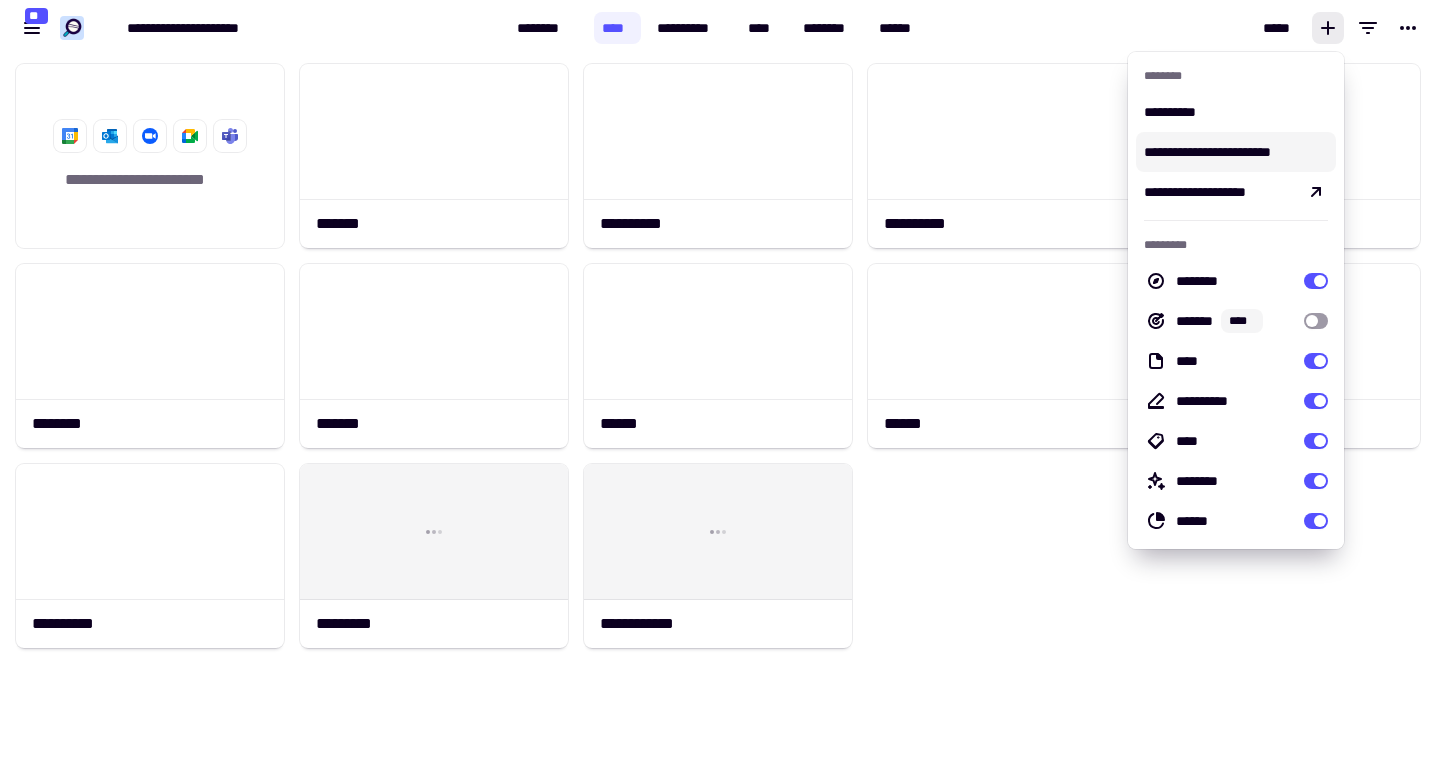 click on "**********" at bounding box center (1236, 152) 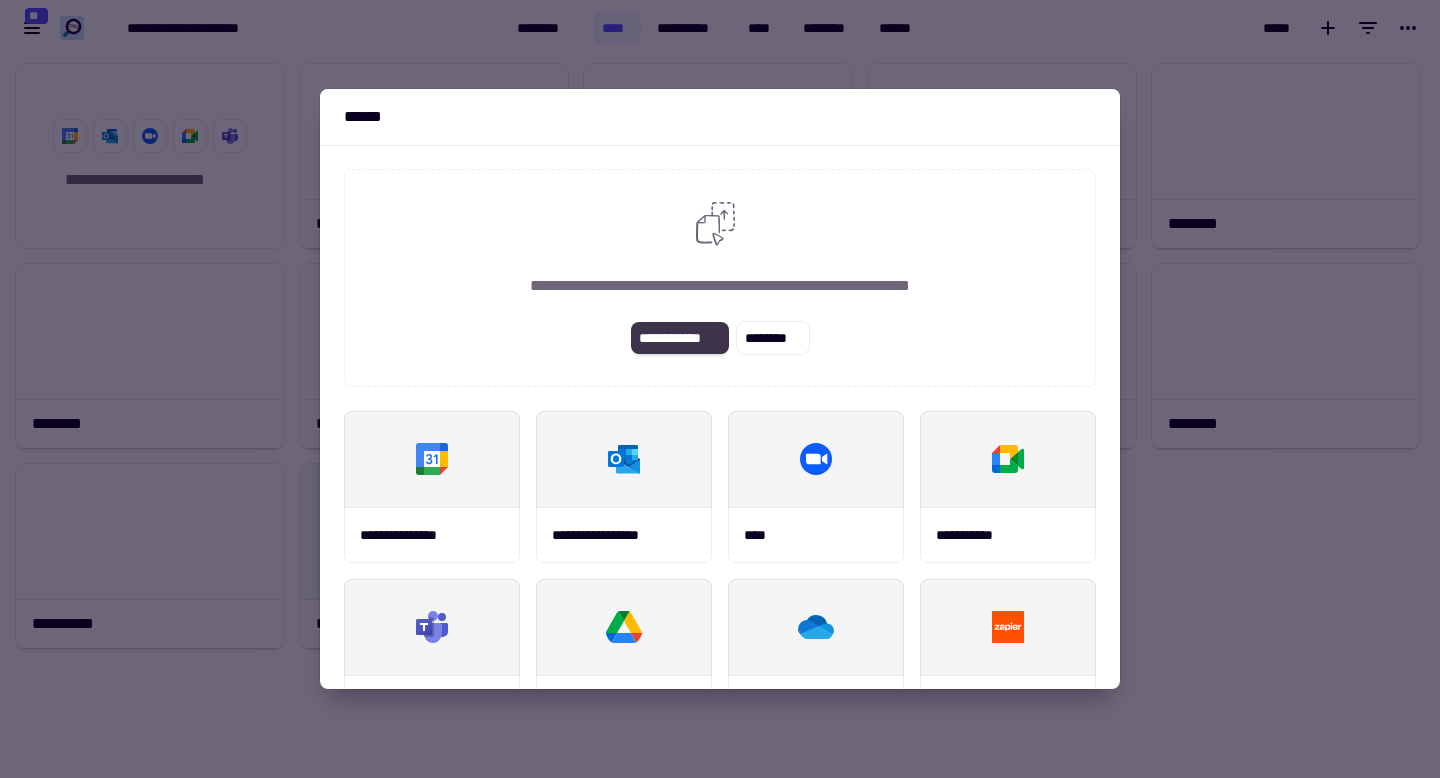 click on "**********" 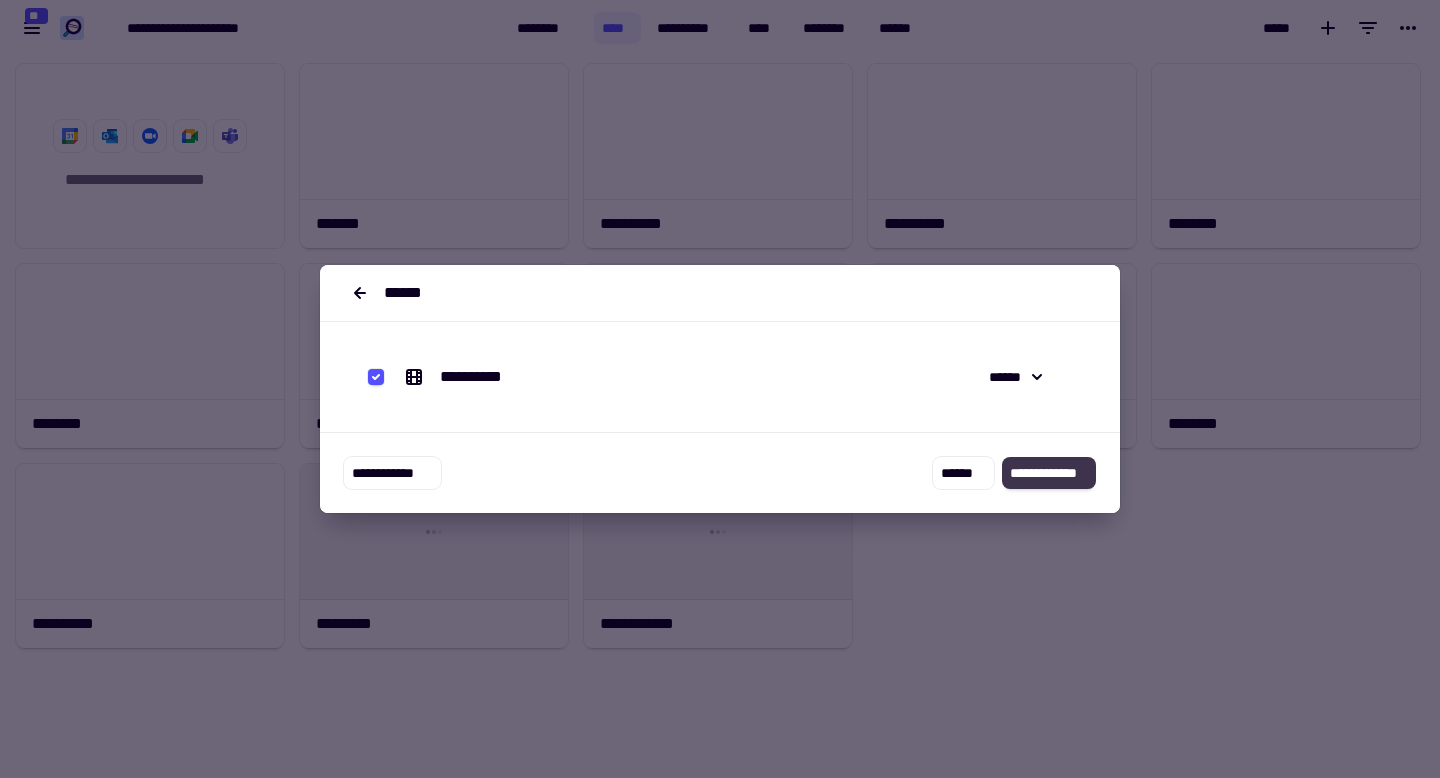 click on "**********" 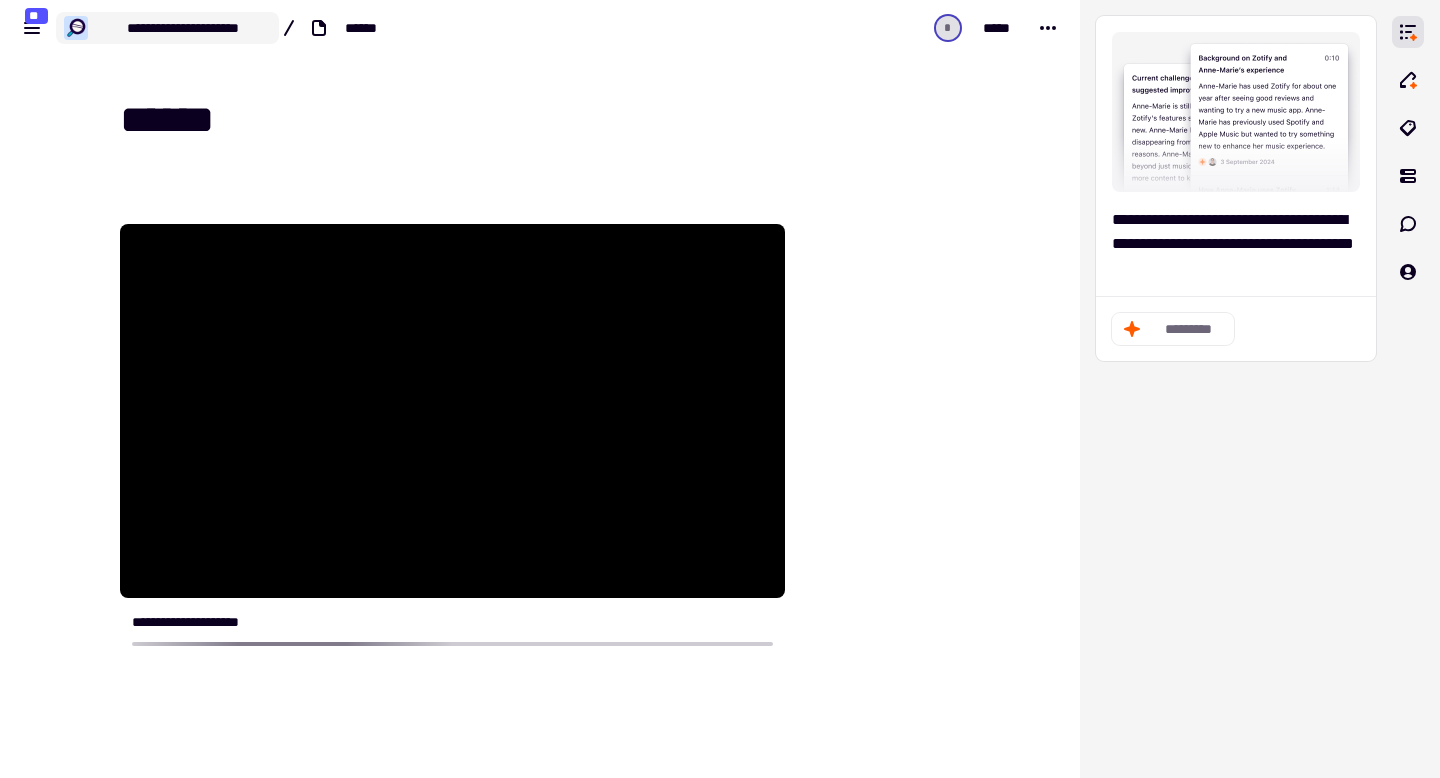 click on "**********" 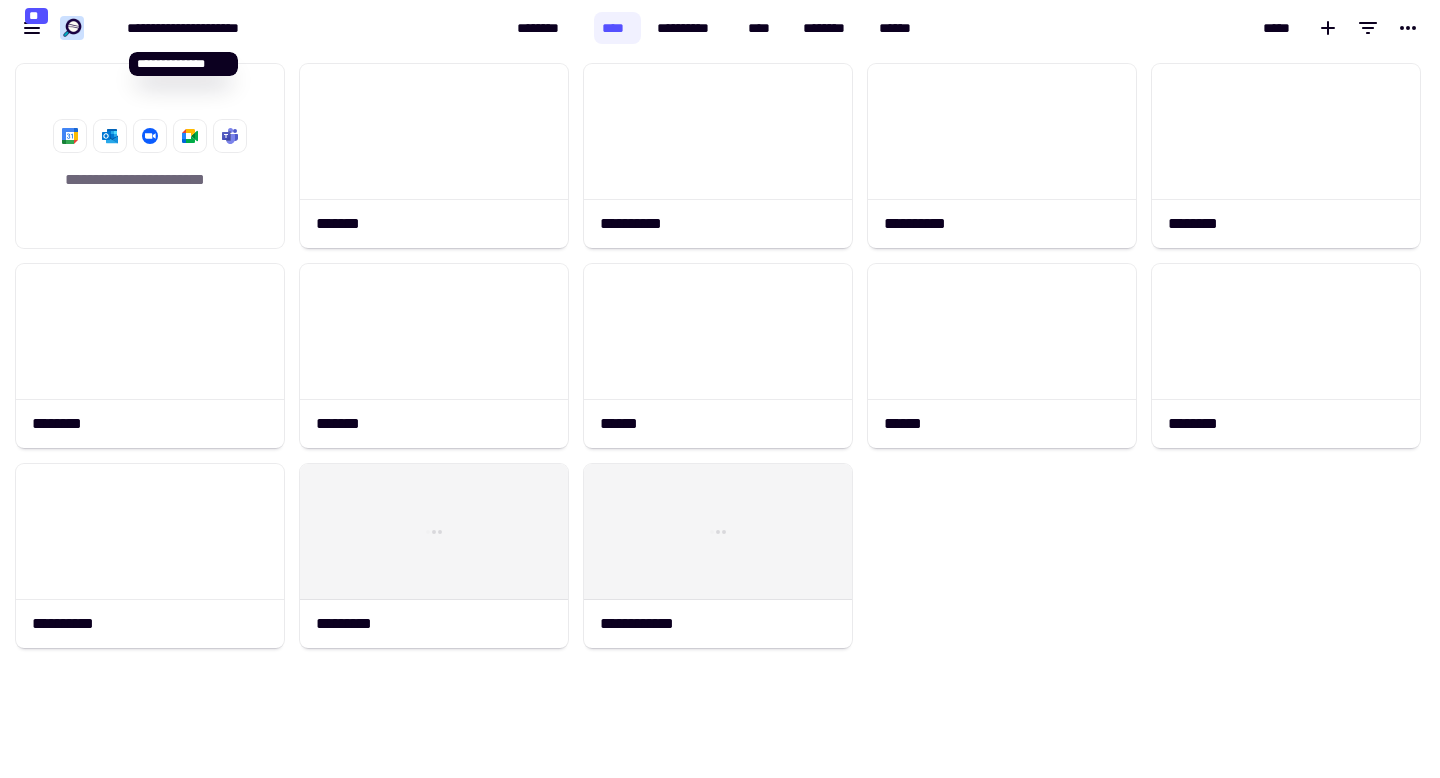 scroll, scrollTop: 1, scrollLeft: 1, axis: both 